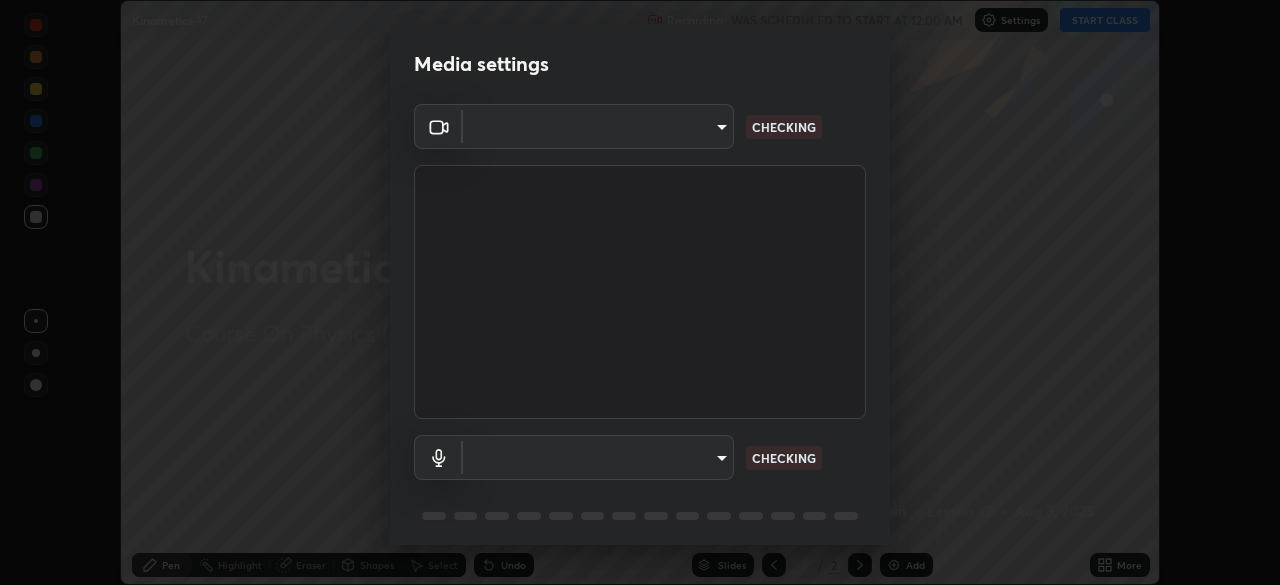 scroll, scrollTop: 0, scrollLeft: 0, axis: both 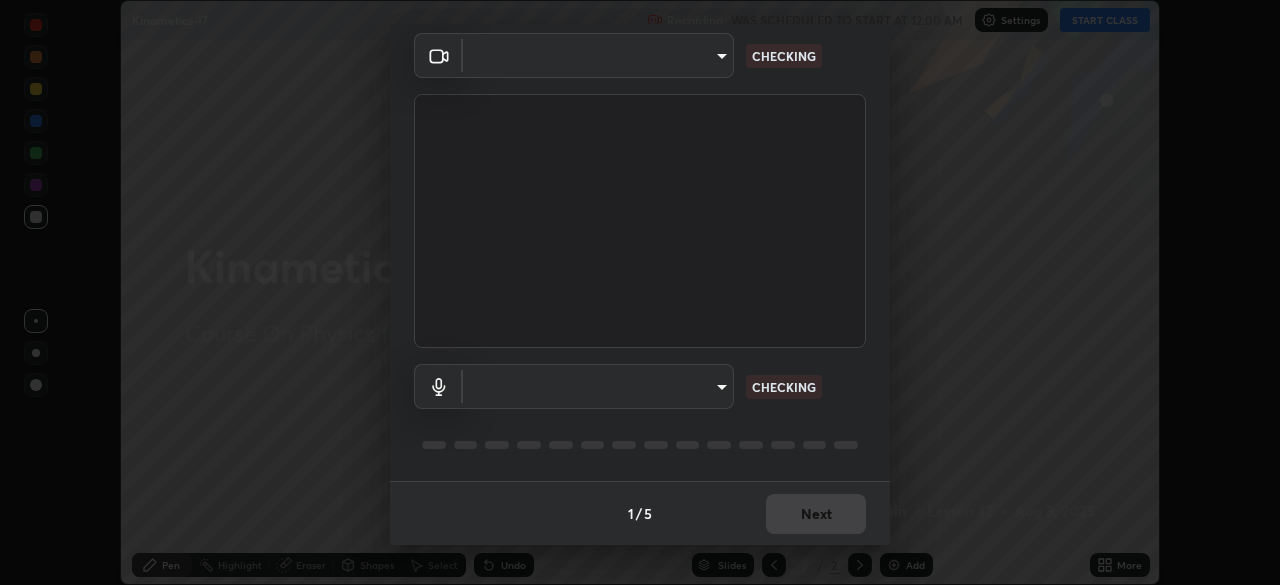 type on "[HASH]" 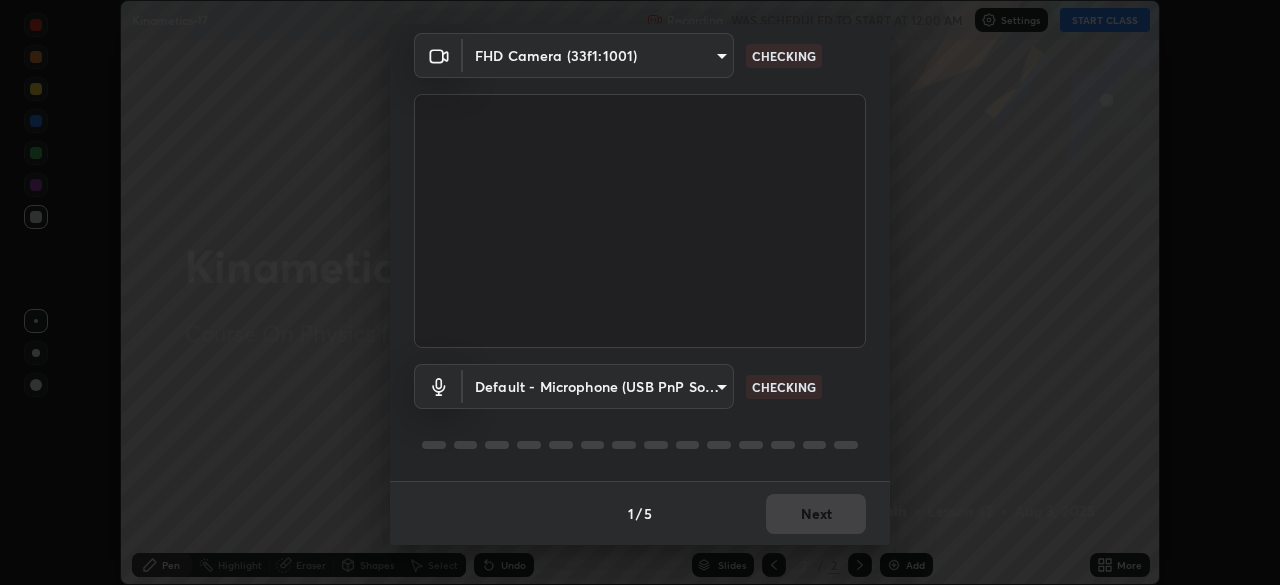 click on "Erase all Kinametics-17 Recording WAS SCHEDULED TO START AT  12:00 AM Settings START CLASS Setting up your live class Kinametics-17 • L42 of Course On Physics for NEET Conquer 2 2026 [PERSON] Pen Highlight Eraser Shapes Select Undo Slides 2 / 2 Add More No doubts shared Encourage your learners to ask a doubt for better clarity Report an issue Reason for reporting Buffering Chat not working Audio - Video sync issue Educator video quality low ​ Attach an image Report Media settings FHD Camera (33f1:1001) [HASH] CHECKING Default - Microphone (USB PnP Sound Device) default CHECKING 1 / 5 Next" at bounding box center [640, 292] 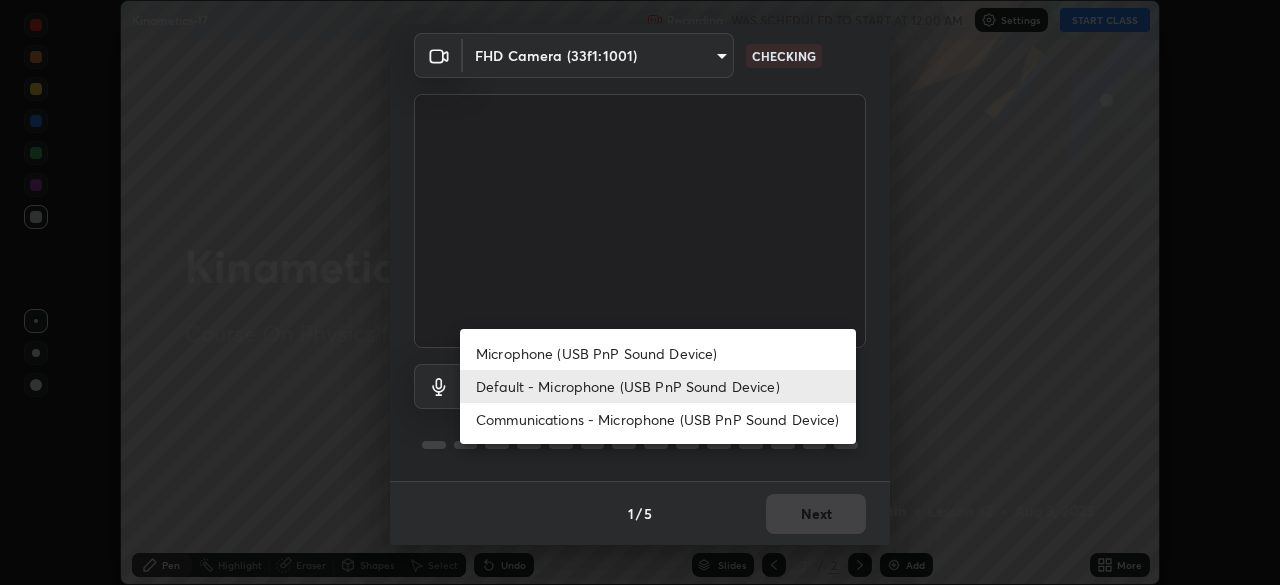 click on "Microphone (USB PnP Sound Device)" at bounding box center (658, 353) 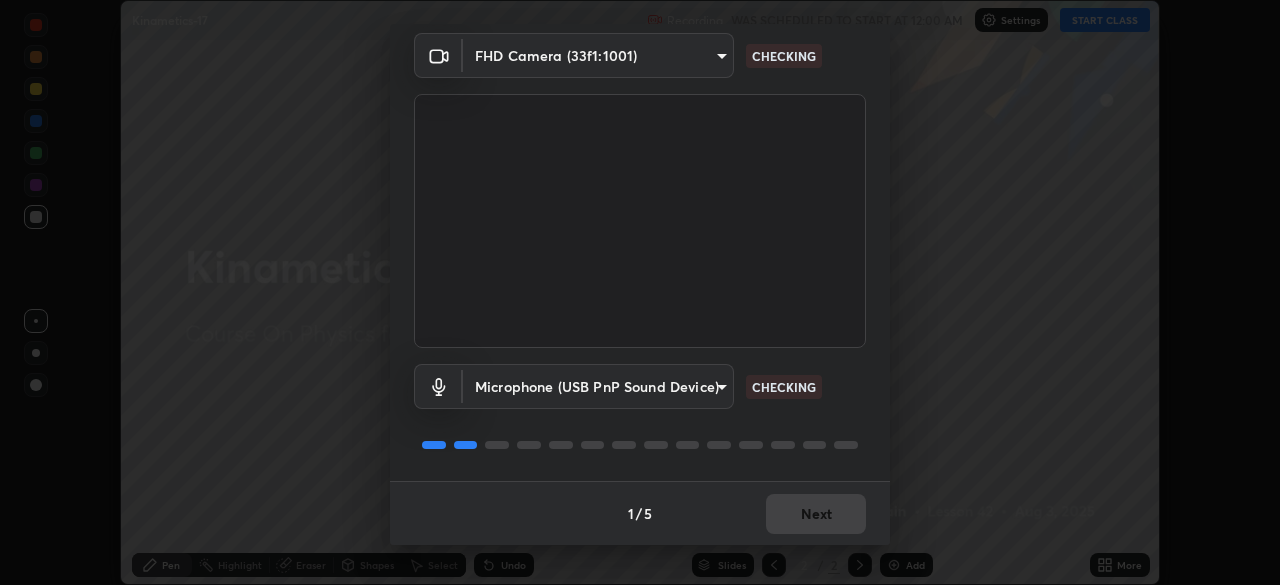 click on "Erase all Kinametics-17 Recording WAS SCHEDULED TO START AT  12:00 AM Settings START CLASS Setting up your live class Kinametics-17 • L42 of Course On Physics for NEET Conquer 2 2026 [PERSON] Pen Highlight Eraser Shapes Select Undo Slides 2 / 2 Add More No doubts shared Encourage your learners to ask a doubt for better clarity Report an issue Reason for reporting Buffering Chat not working Audio - Video sync issue Educator video quality low ​ Attach an image Report Media settings FHD Camera (33f1:1001) [HASH] CHECKING Microphone (USB PnP Sound Device) [HASH] CHECKING 1 / 5 Next" at bounding box center (640, 292) 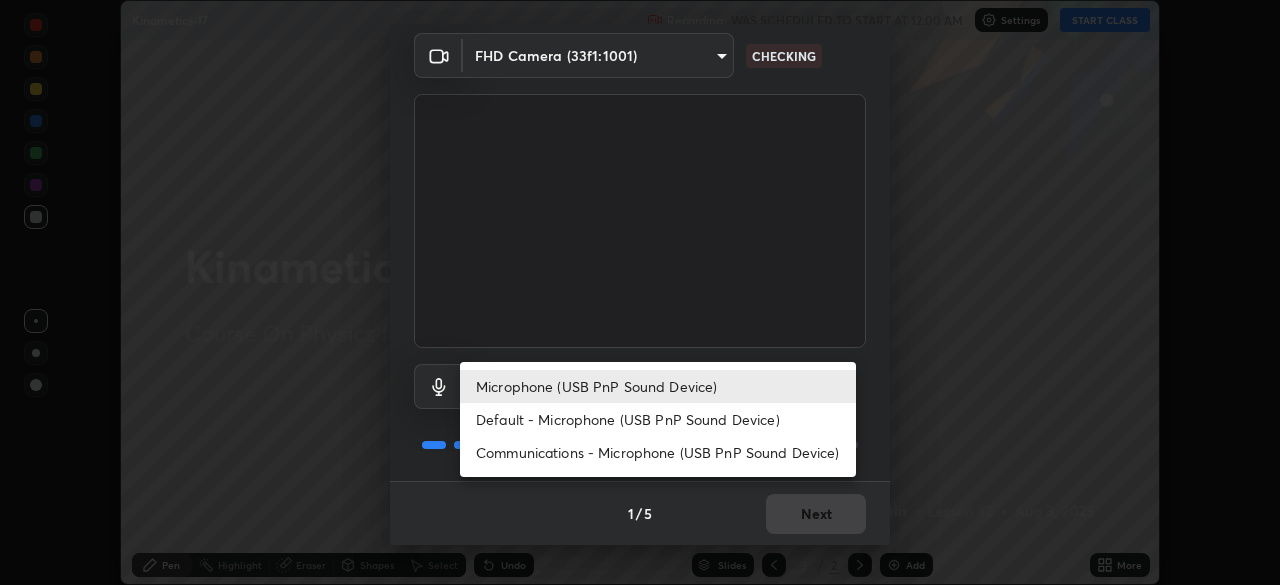 click on "Microphone (USB PnP Sound Device)" at bounding box center (658, 386) 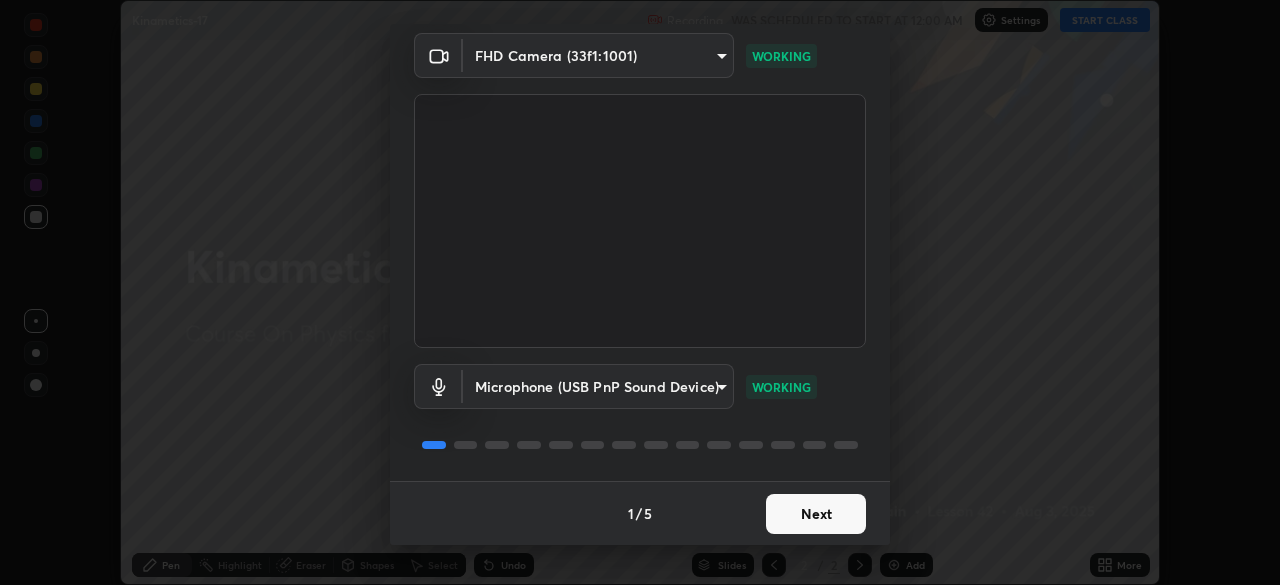 click on "Next" at bounding box center [816, 514] 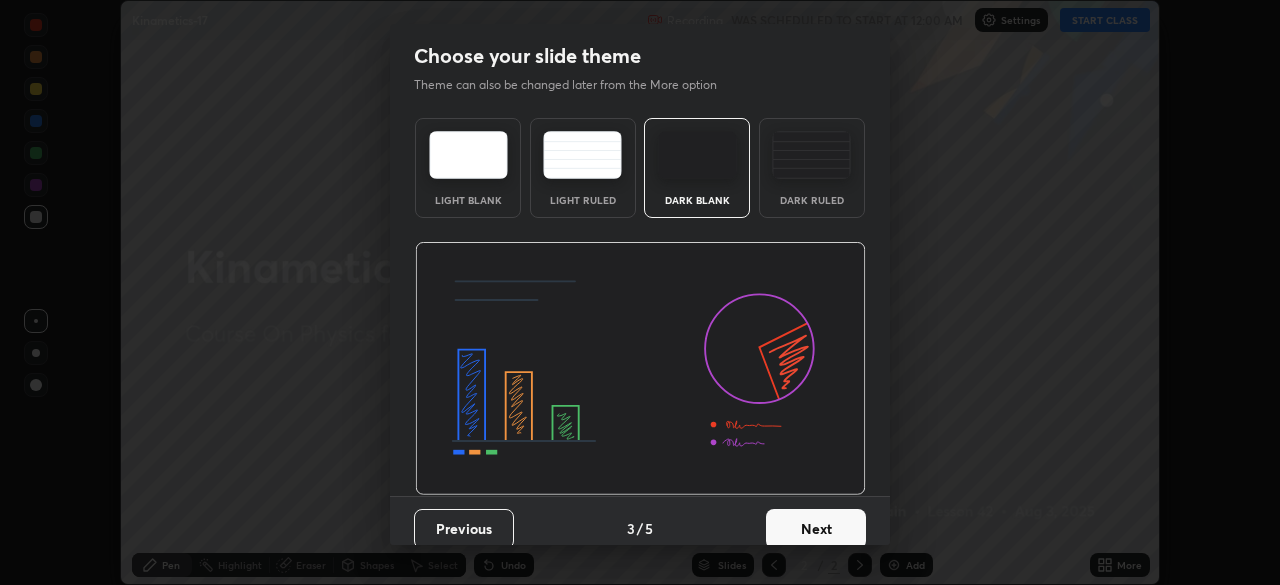 click on "Next" at bounding box center [816, 529] 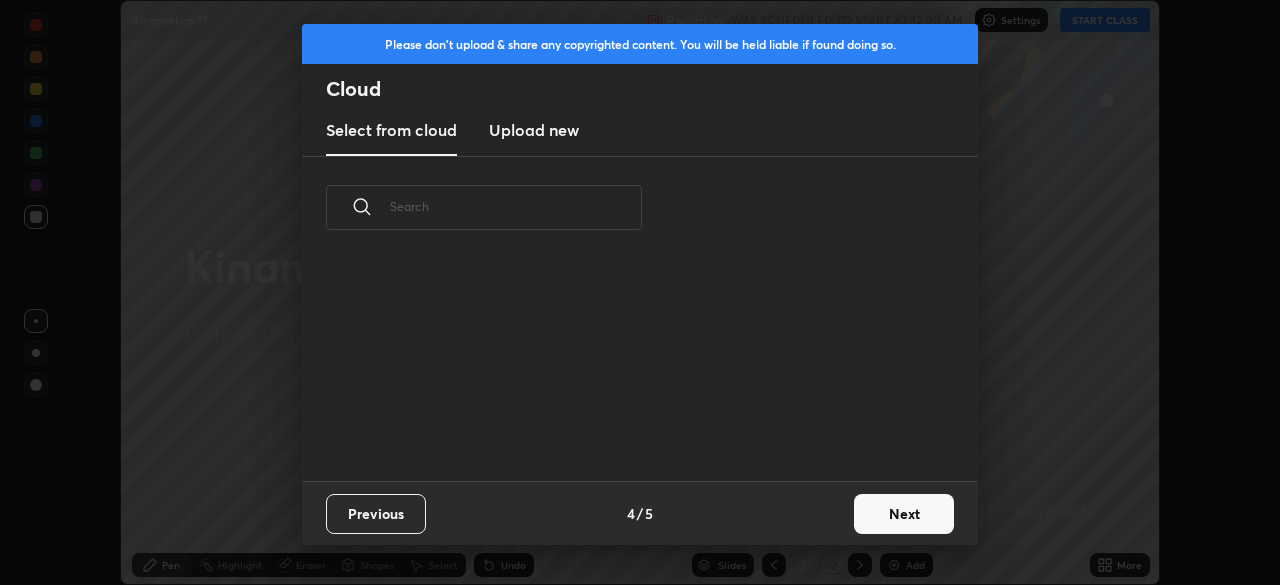 click on "Previous 4 / 5 Next" at bounding box center (640, 513) 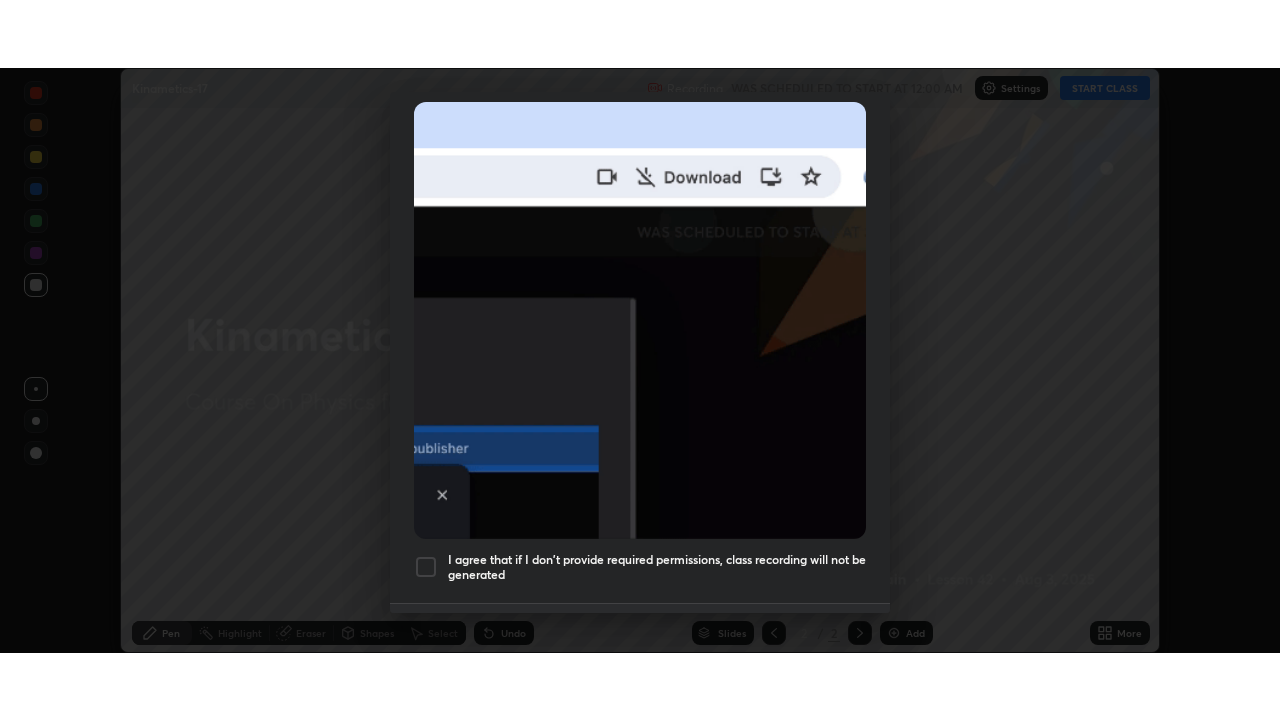 scroll, scrollTop: 479, scrollLeft: 0, axis: vertical 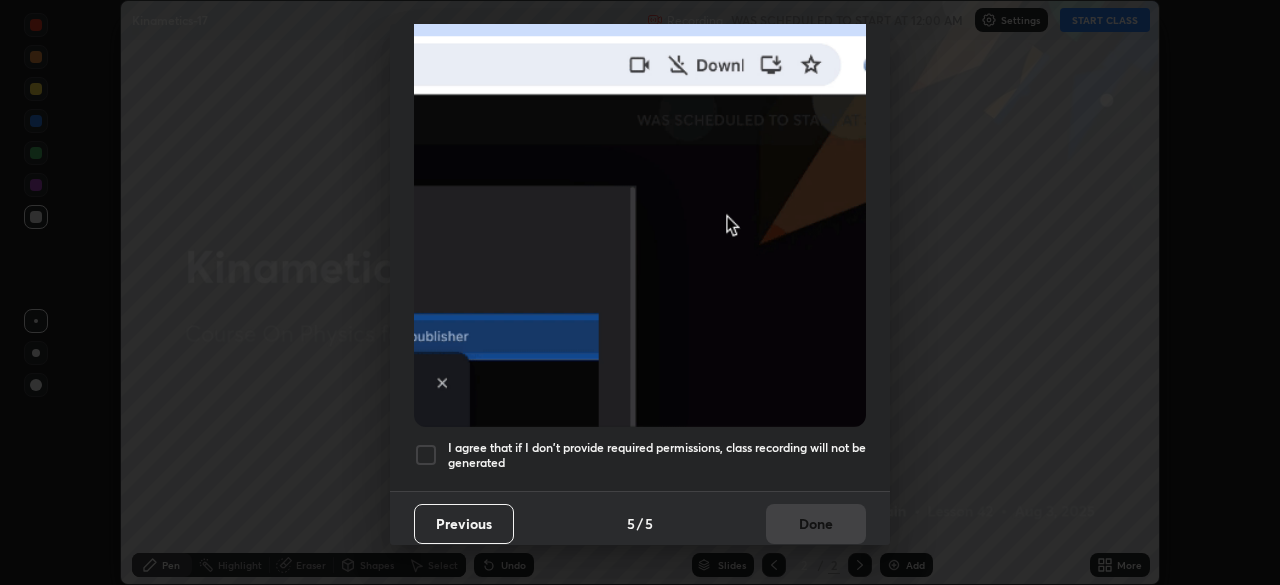 click at bounding box center (426, 455) 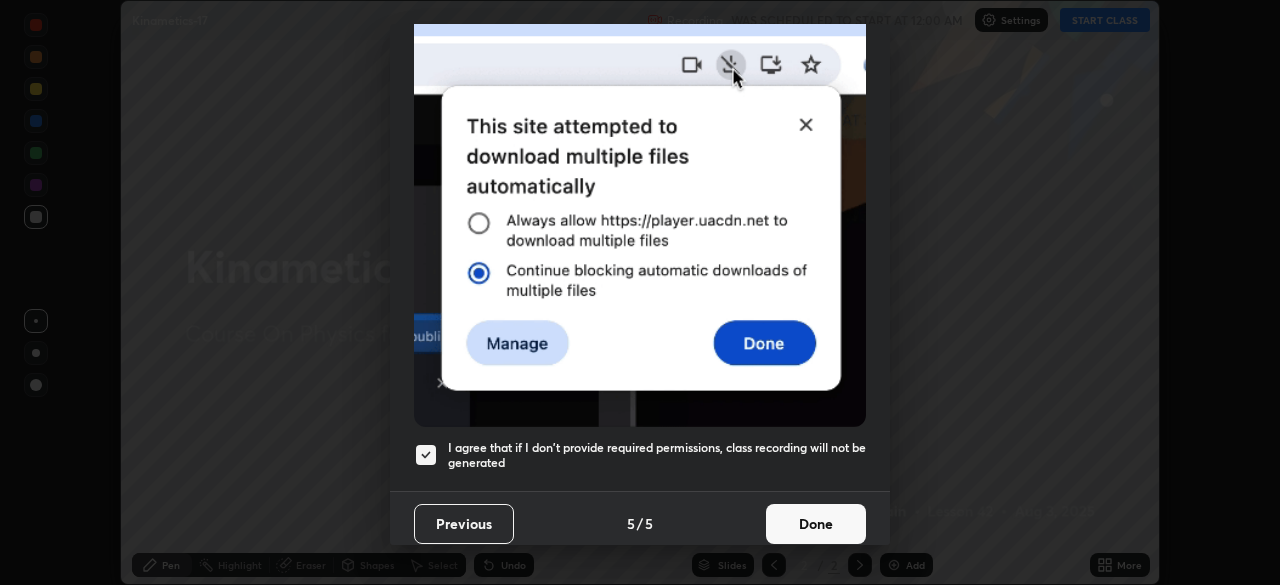 click on "Done" at bounding box center [816, 524] 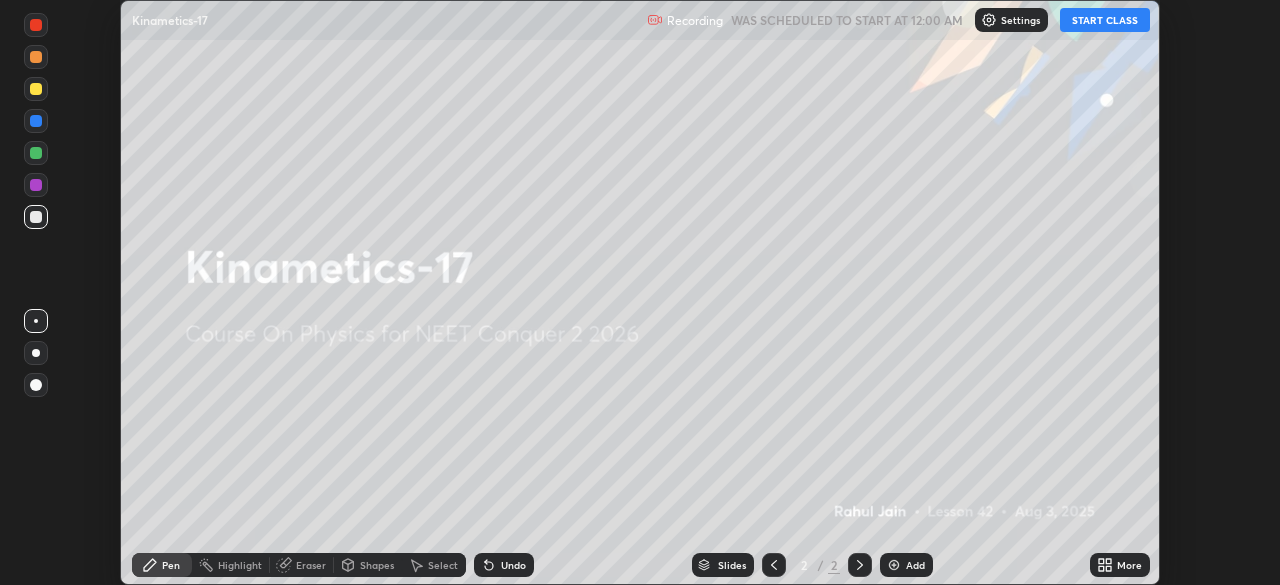 click 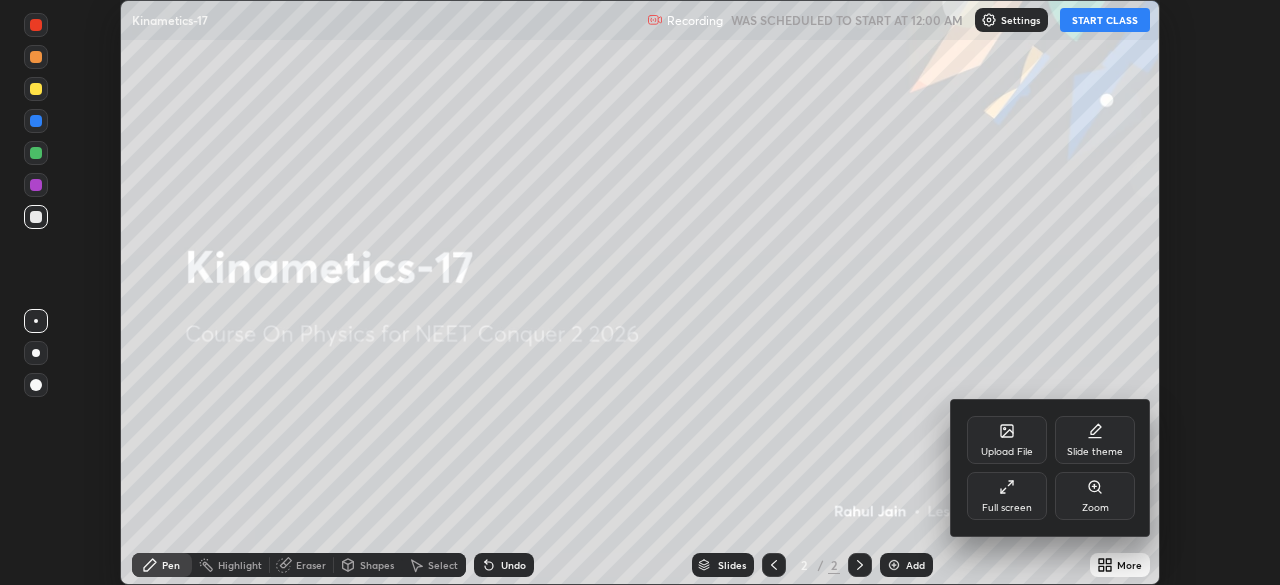 click on "Full screen" at bounding box center (1007, 496) 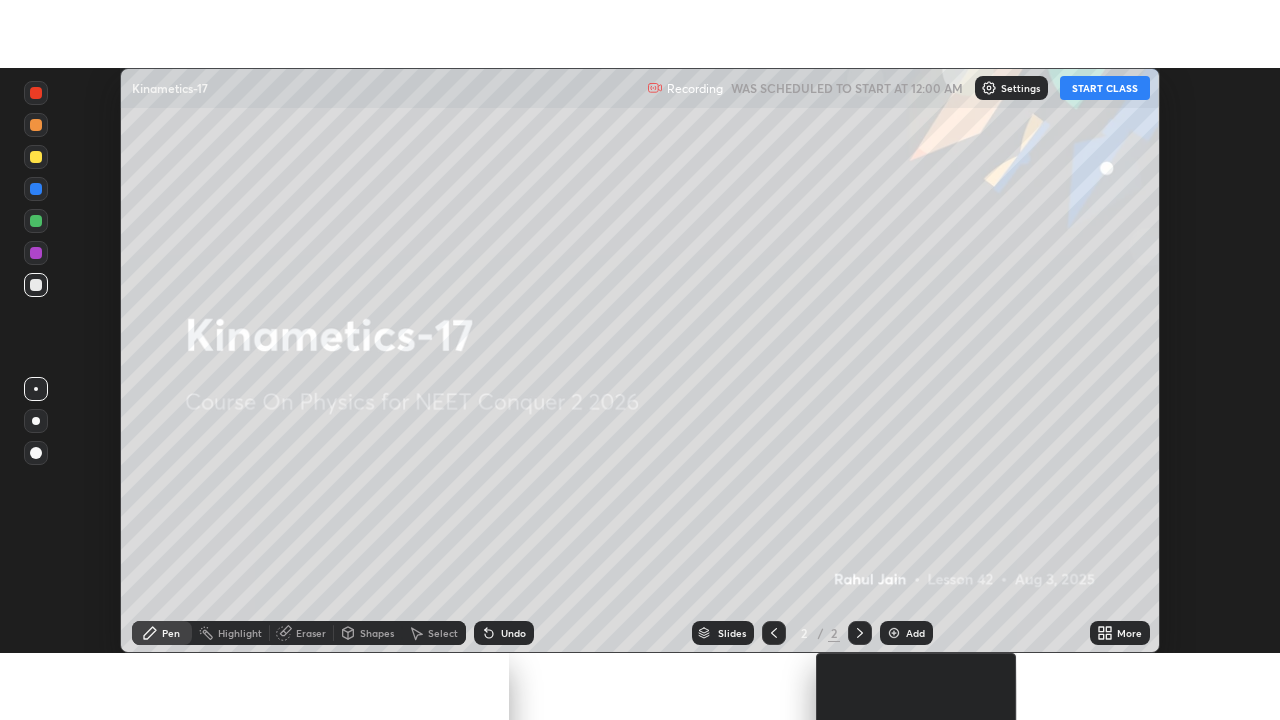 scroll, scrollTop: 99280, scrollLeft: 98720, axis: both 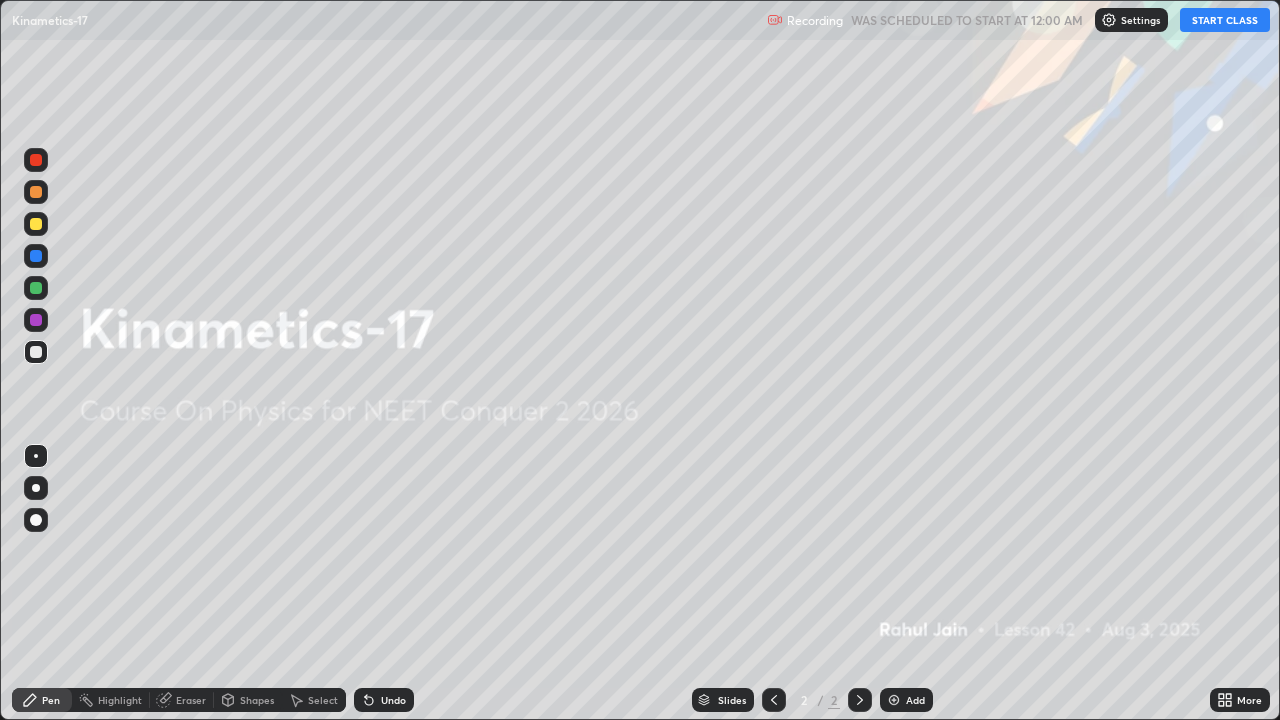 click on "START CLASS" at bounding box center (1225, 20) 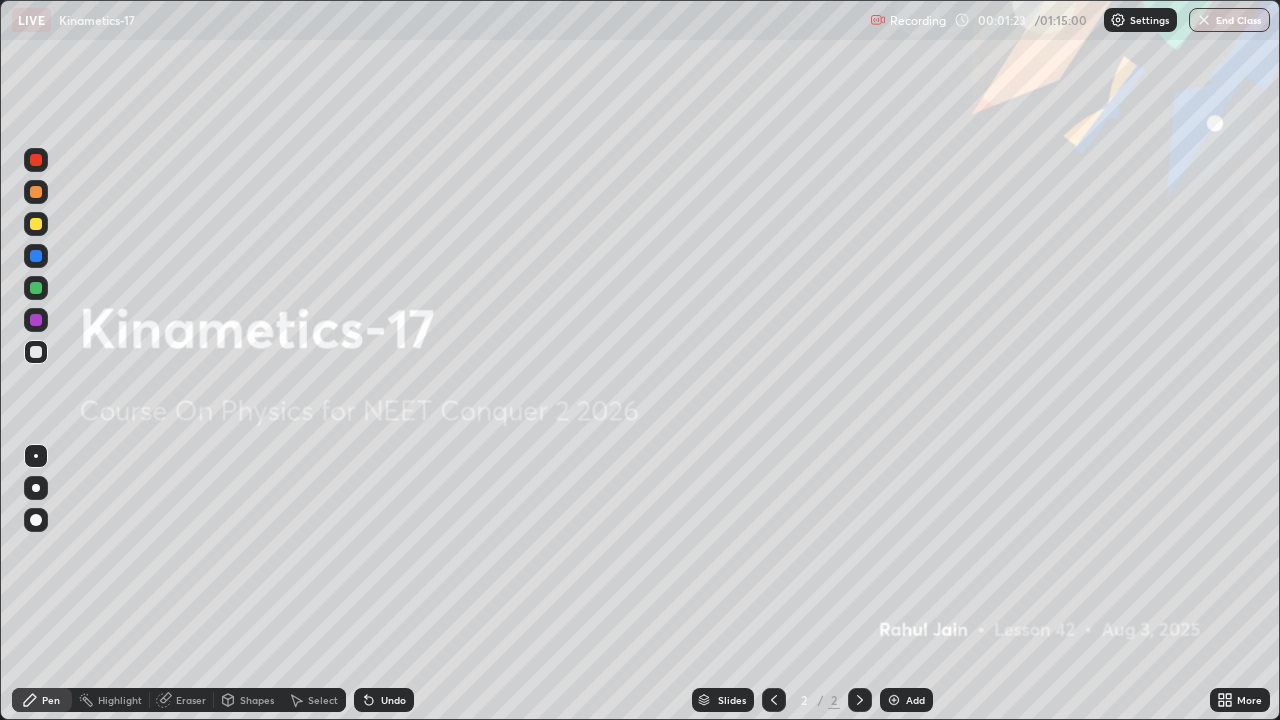 click at bounding box center (894, 700) 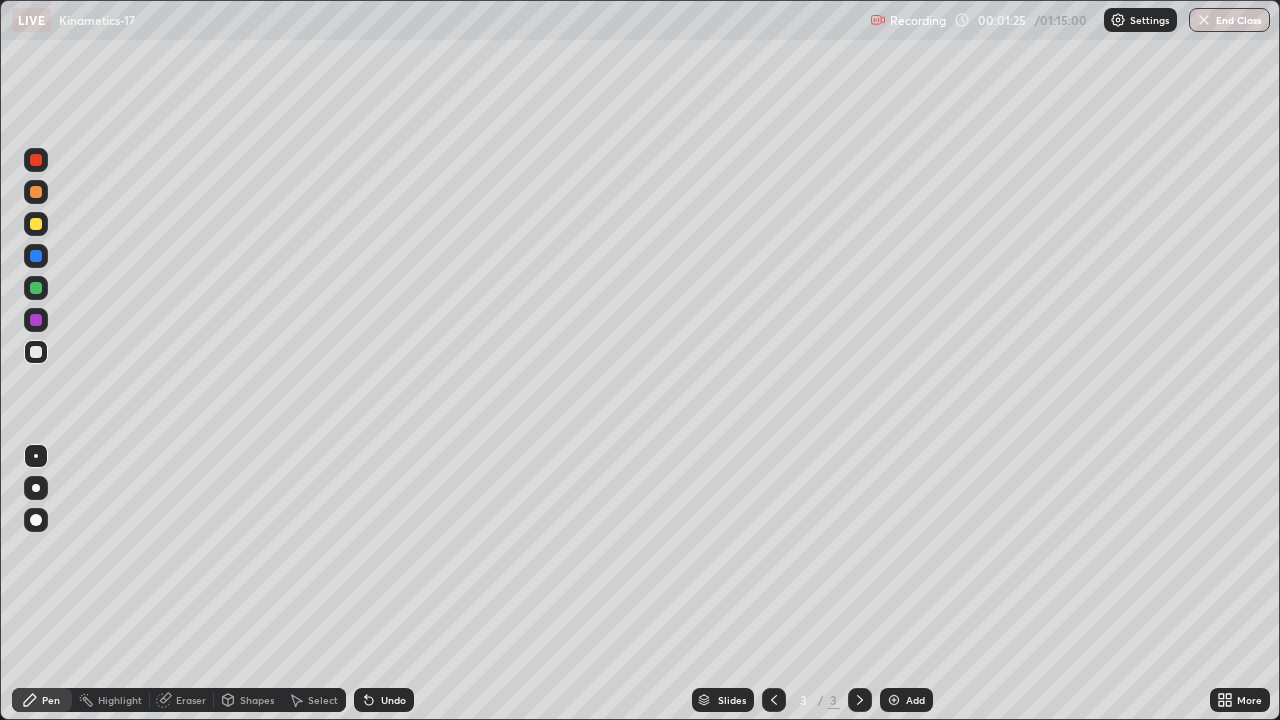click at bounding box center [36, 488] 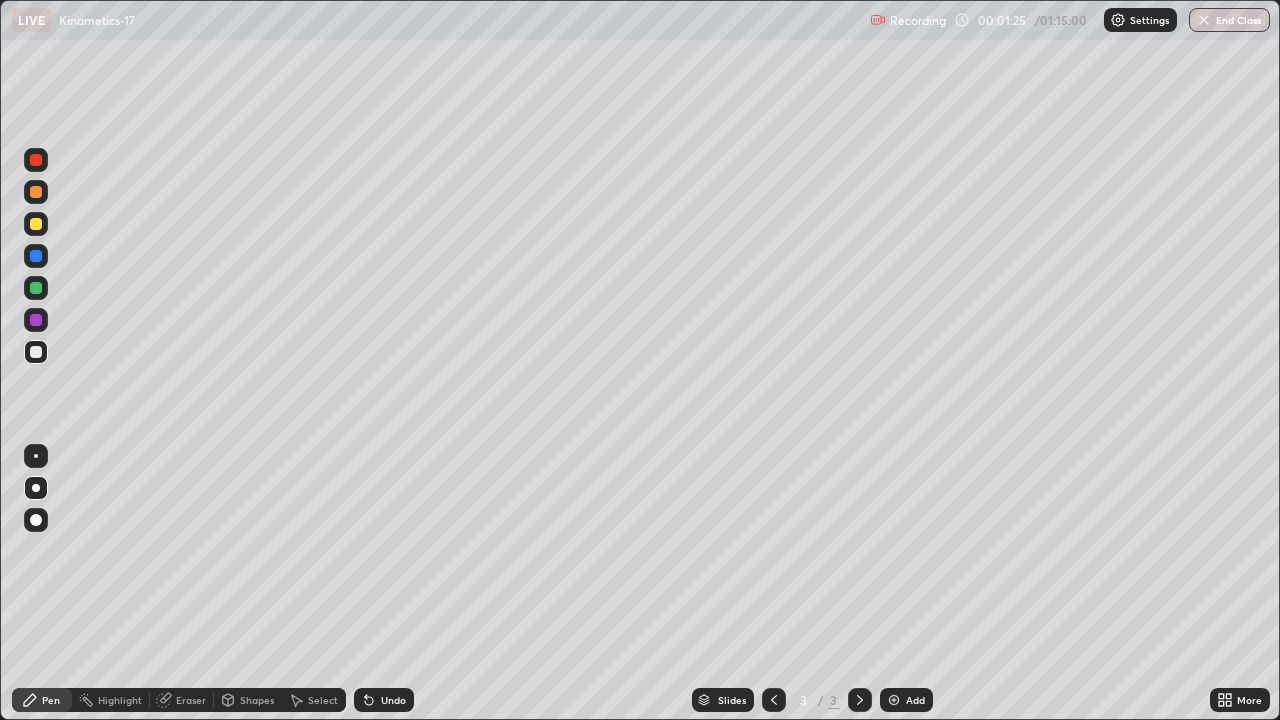 click at bounding box center [36, 320] 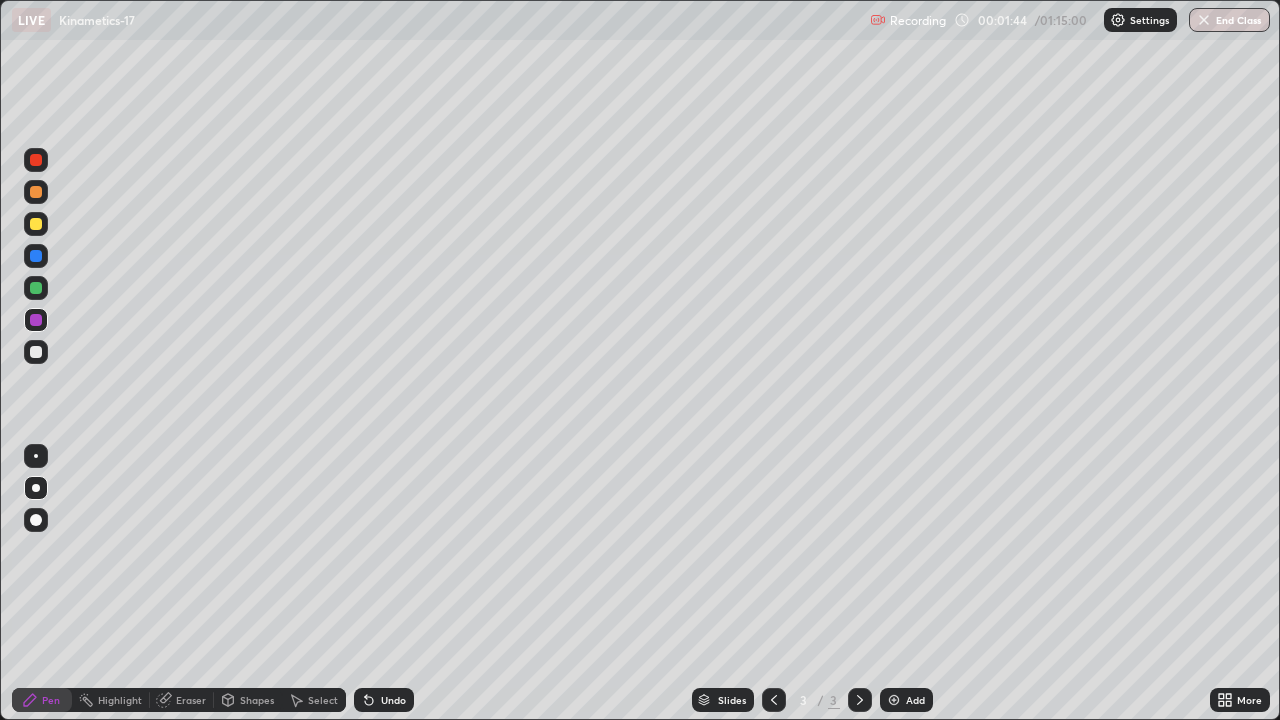 click at bounding box center (36, 288) 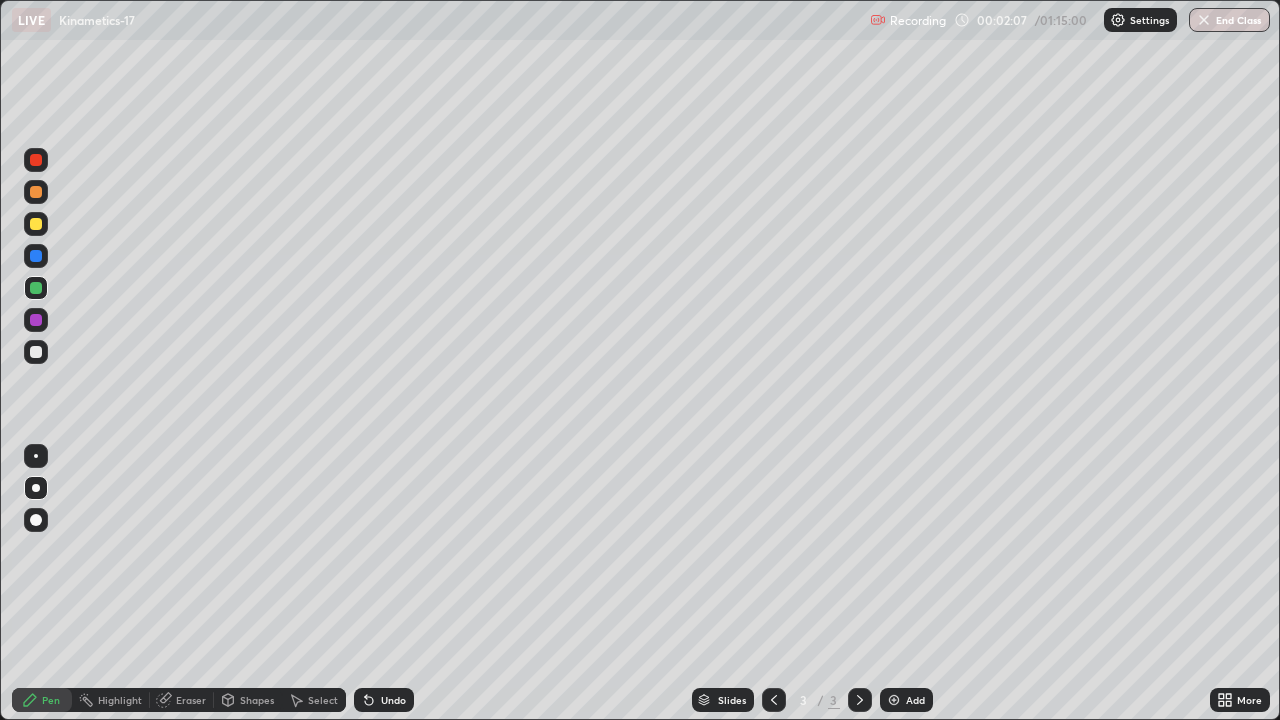 click at bounding box center (36, 352) 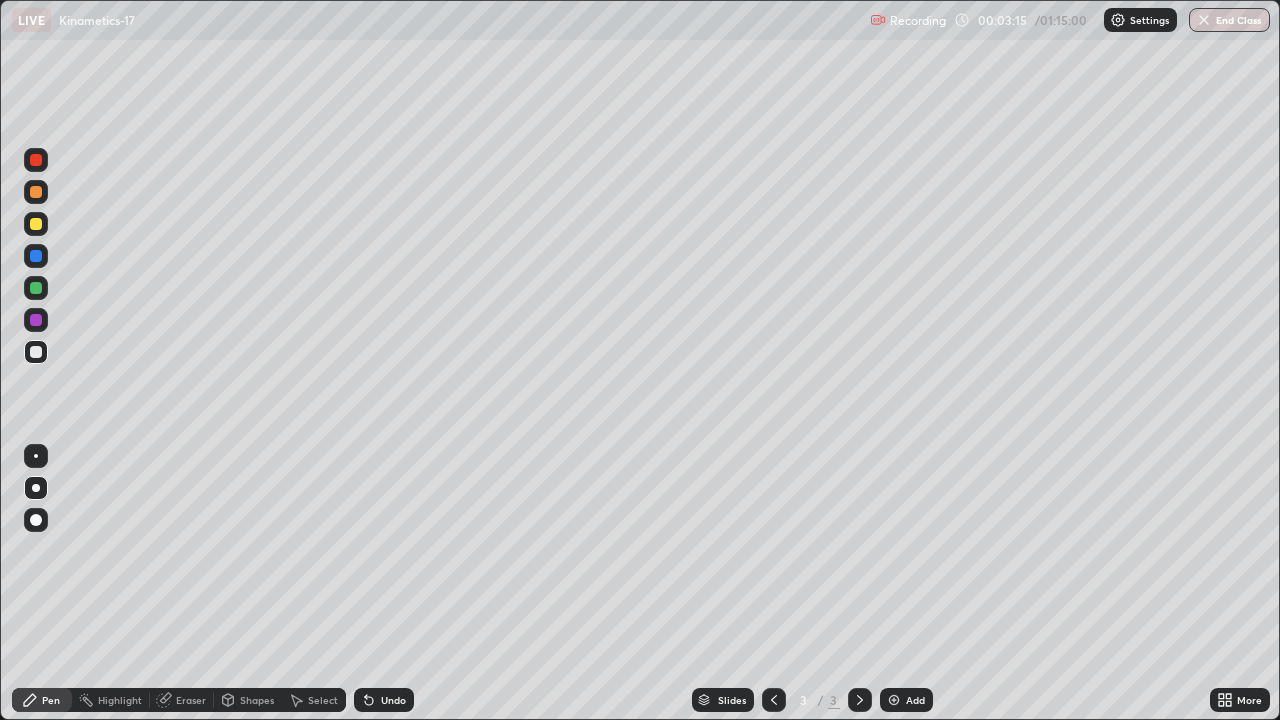click at bounding box center (36, 320) 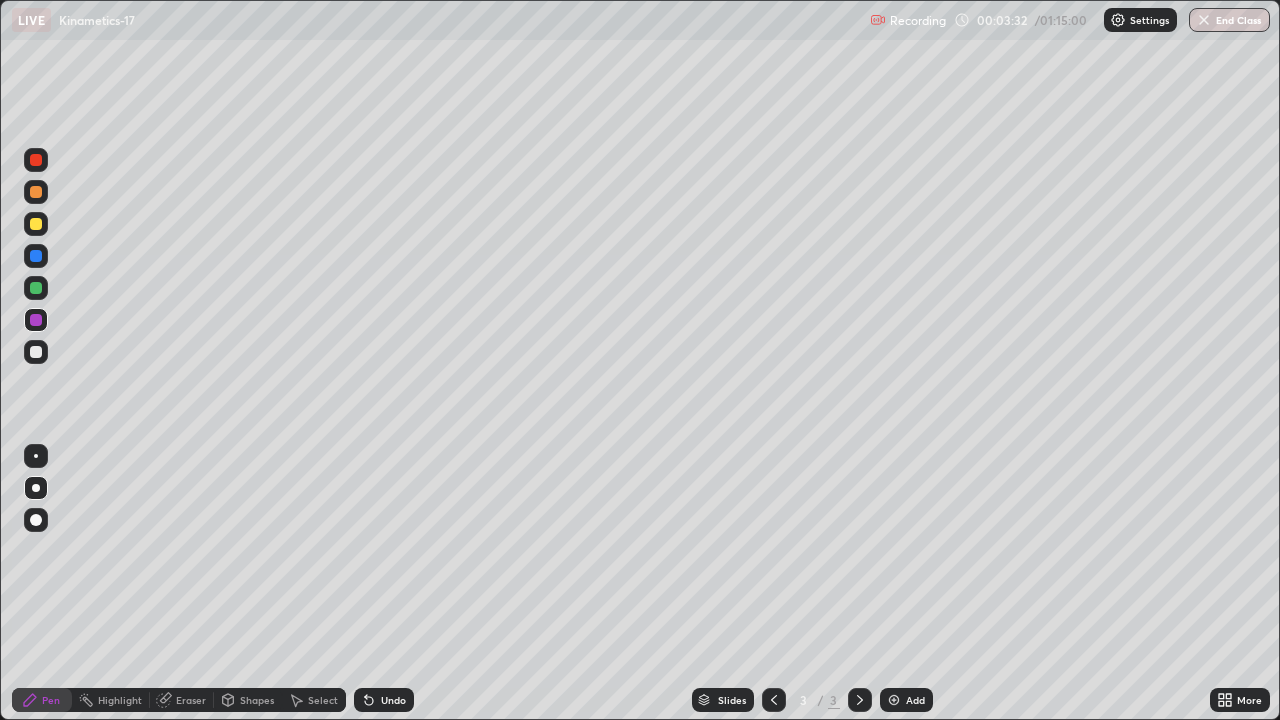 click at bounding box center [36, 288] 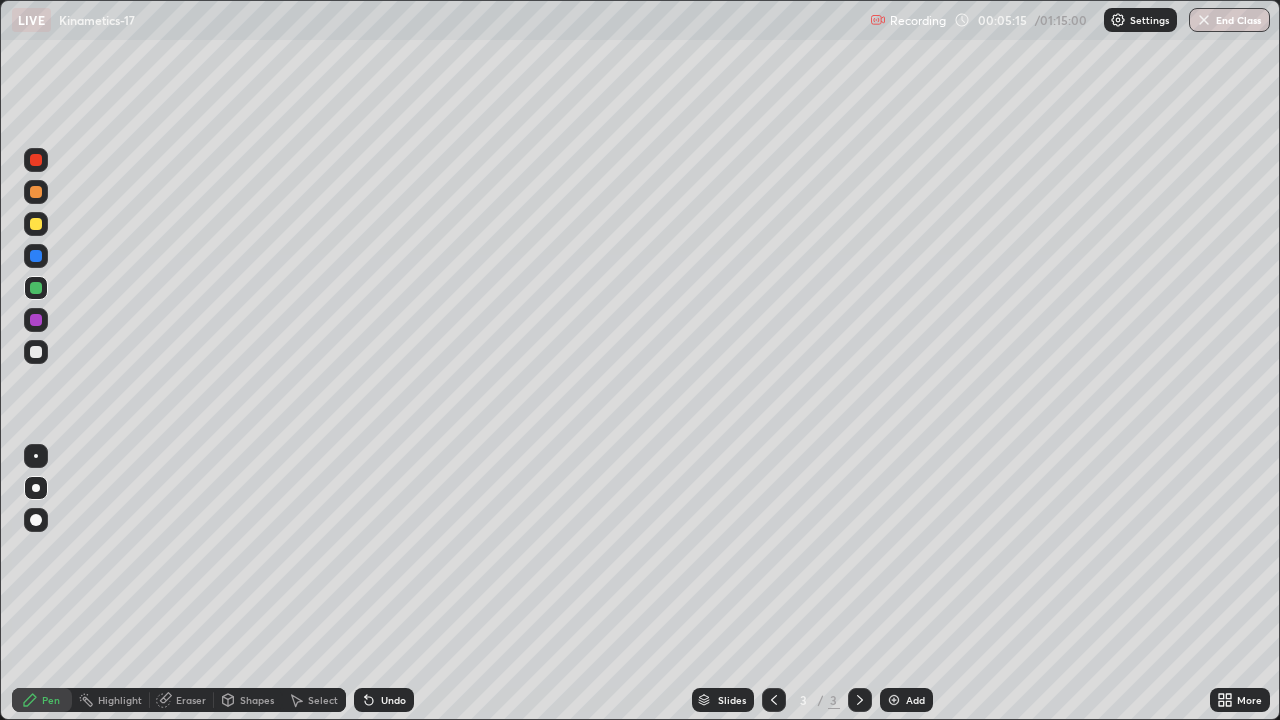 click at bounding box center [894, 700] 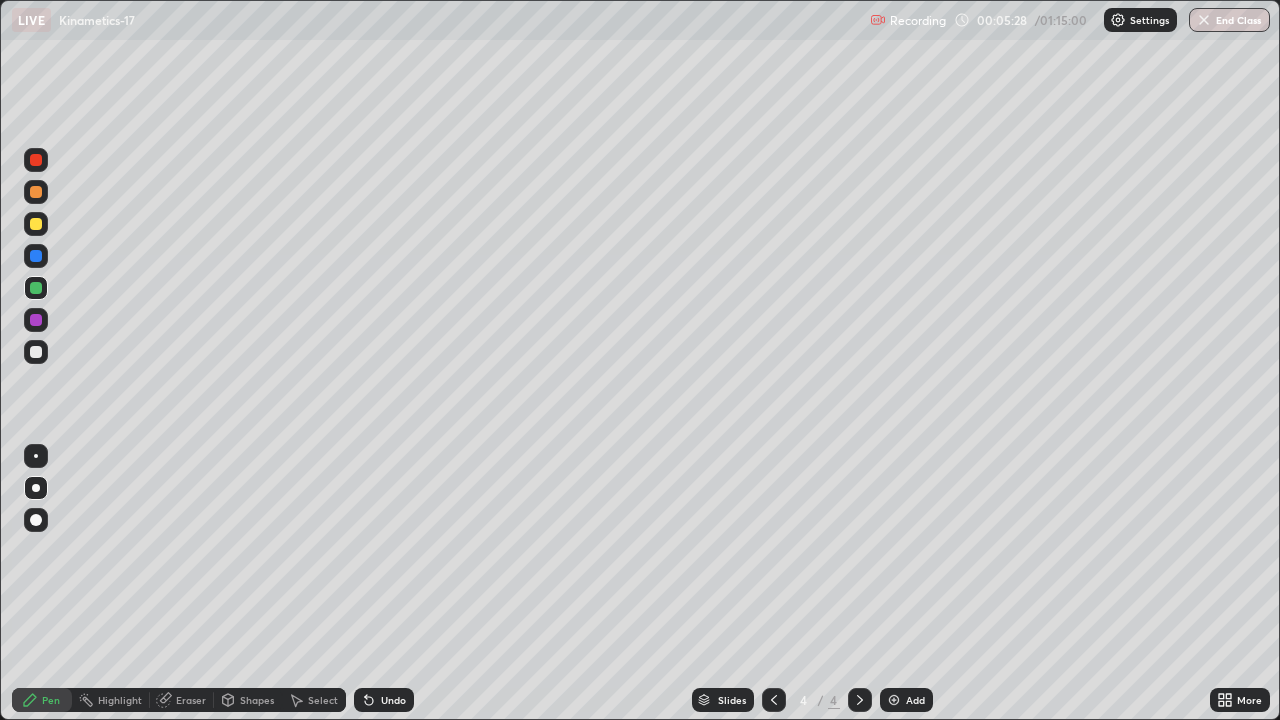 click at bounding box center (36, 320) 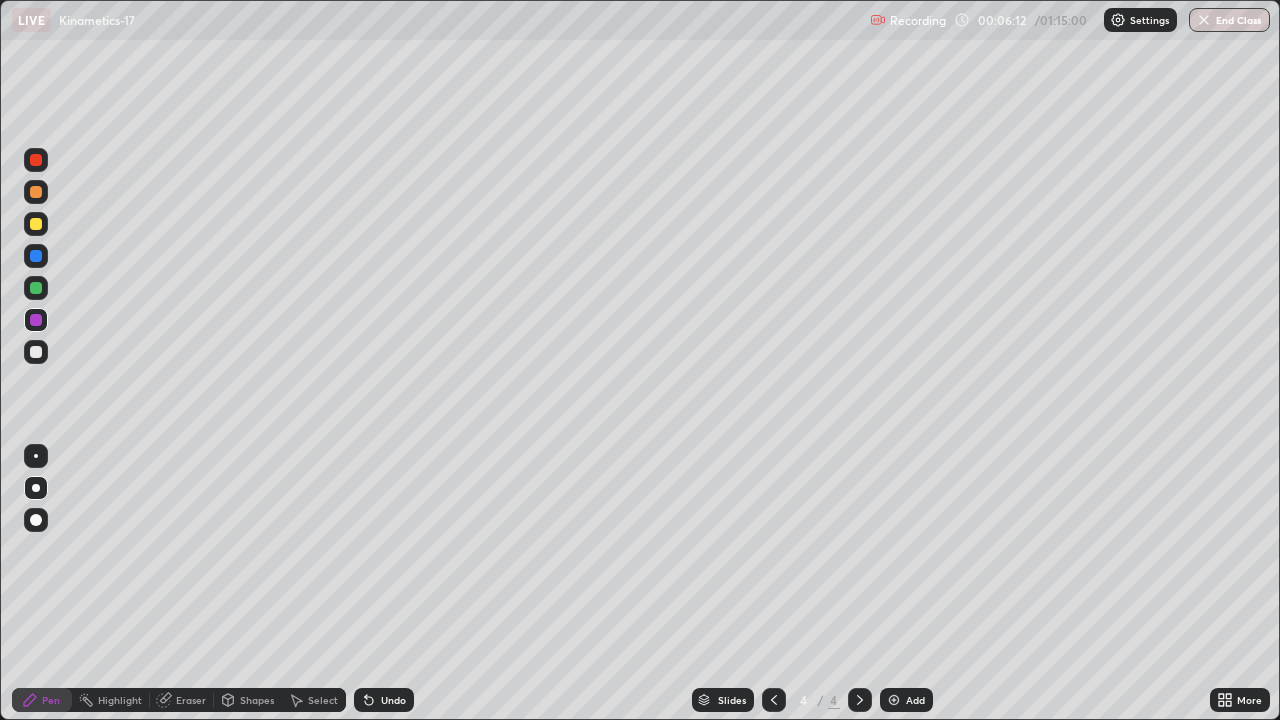 click on "Add" at bounding box center (915, 700) 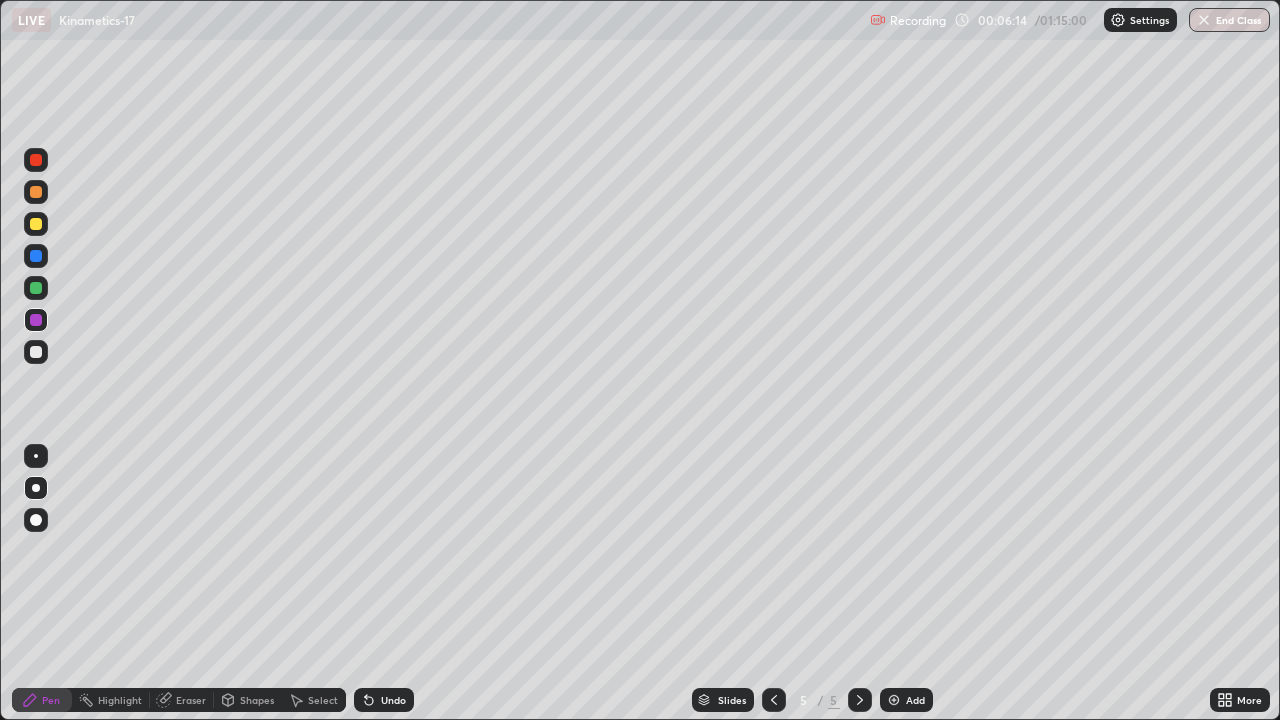 click at bounding box center (36, 288) 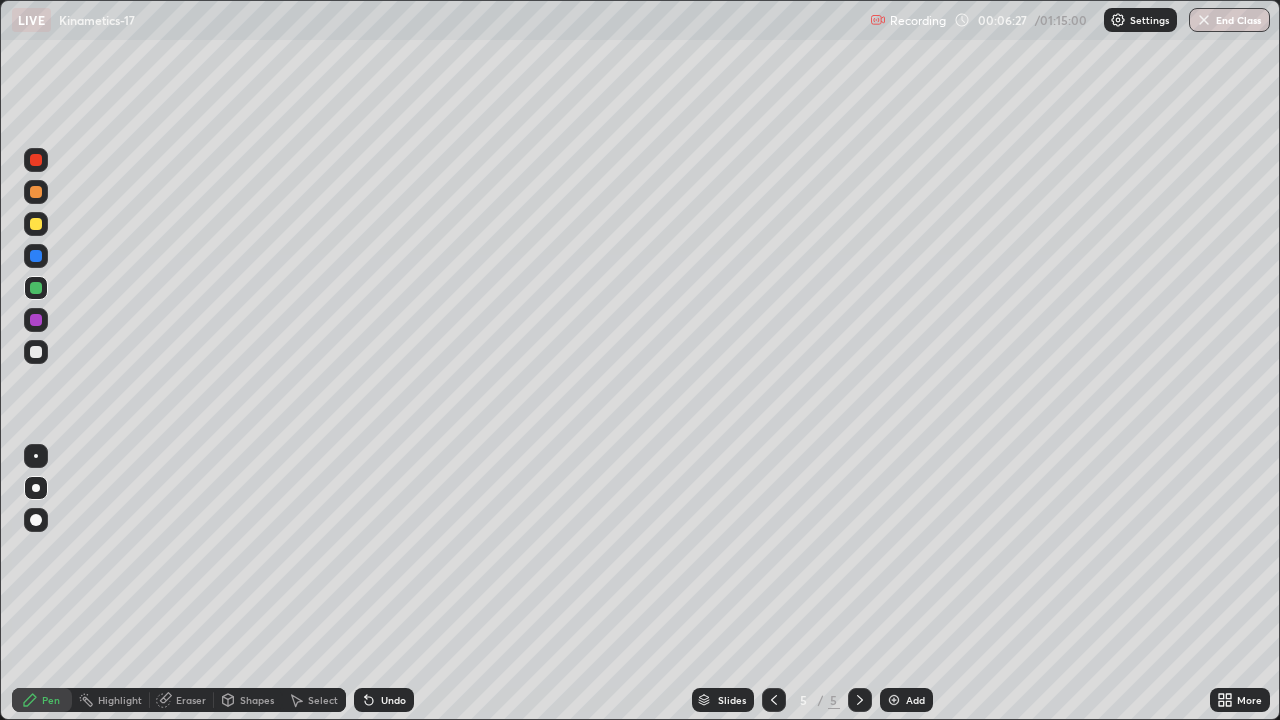 click at bounding box center (36, 352) 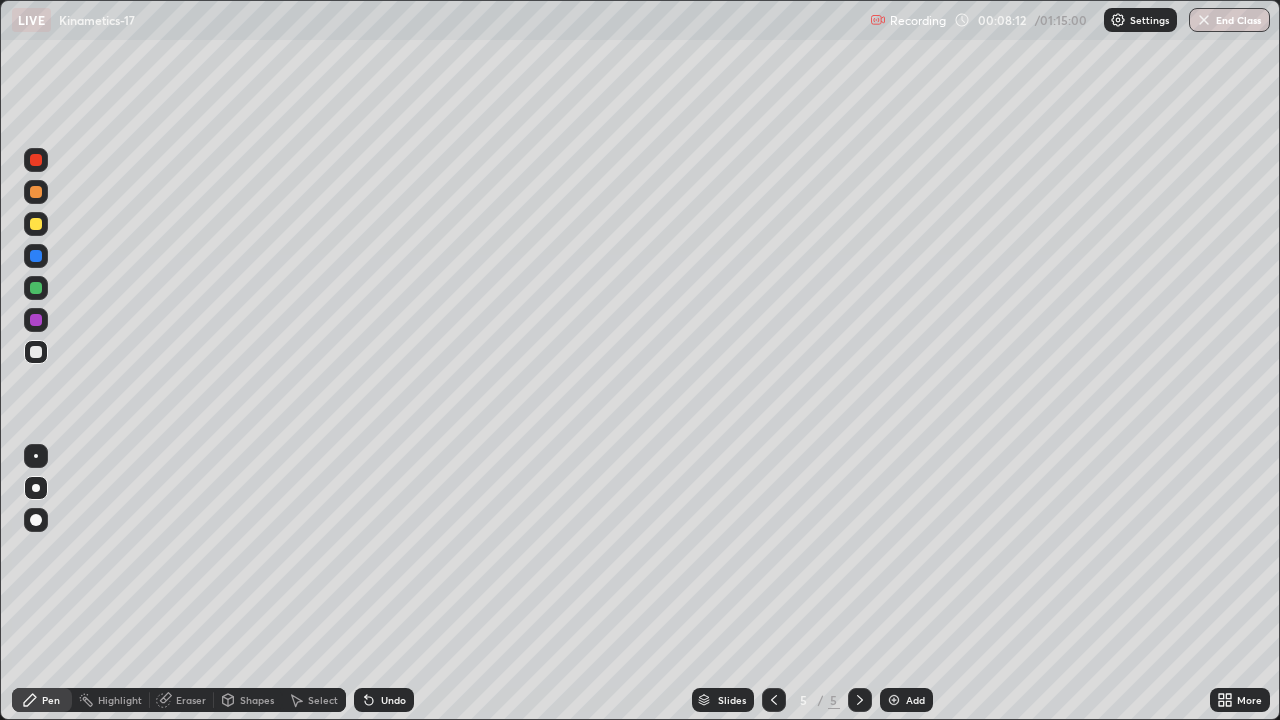 click 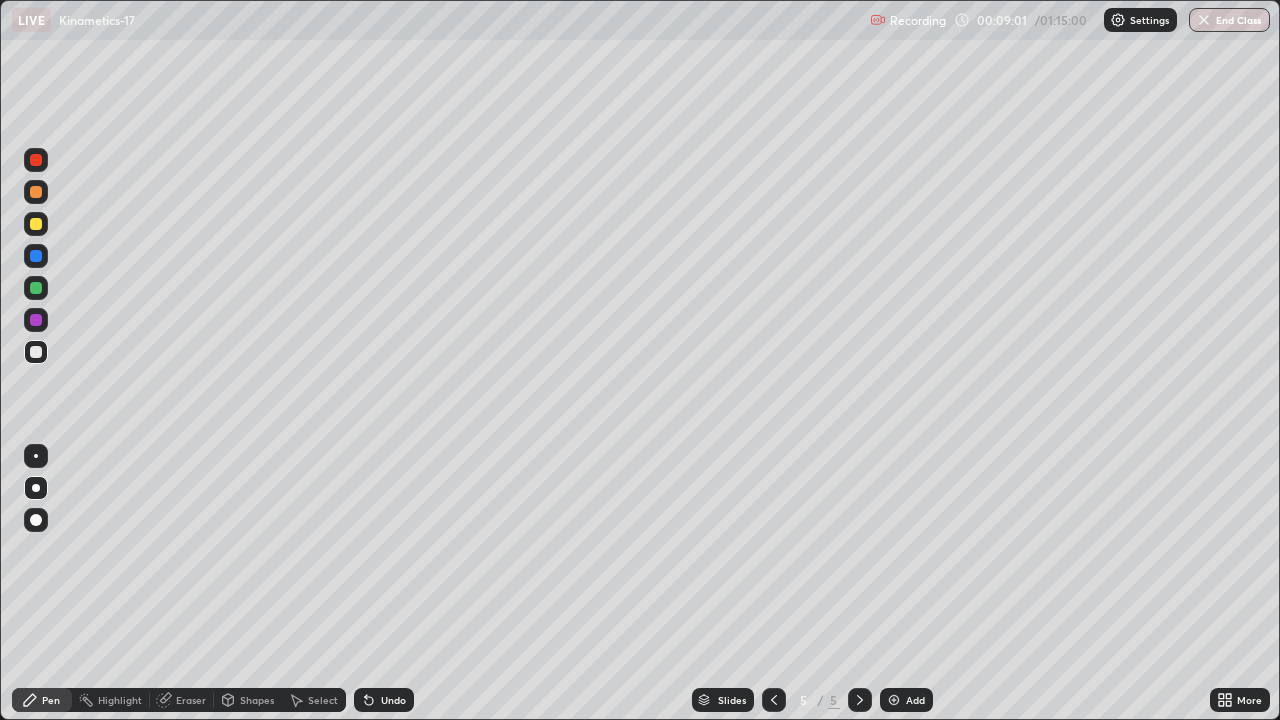 click at bounding box center (36, 352) 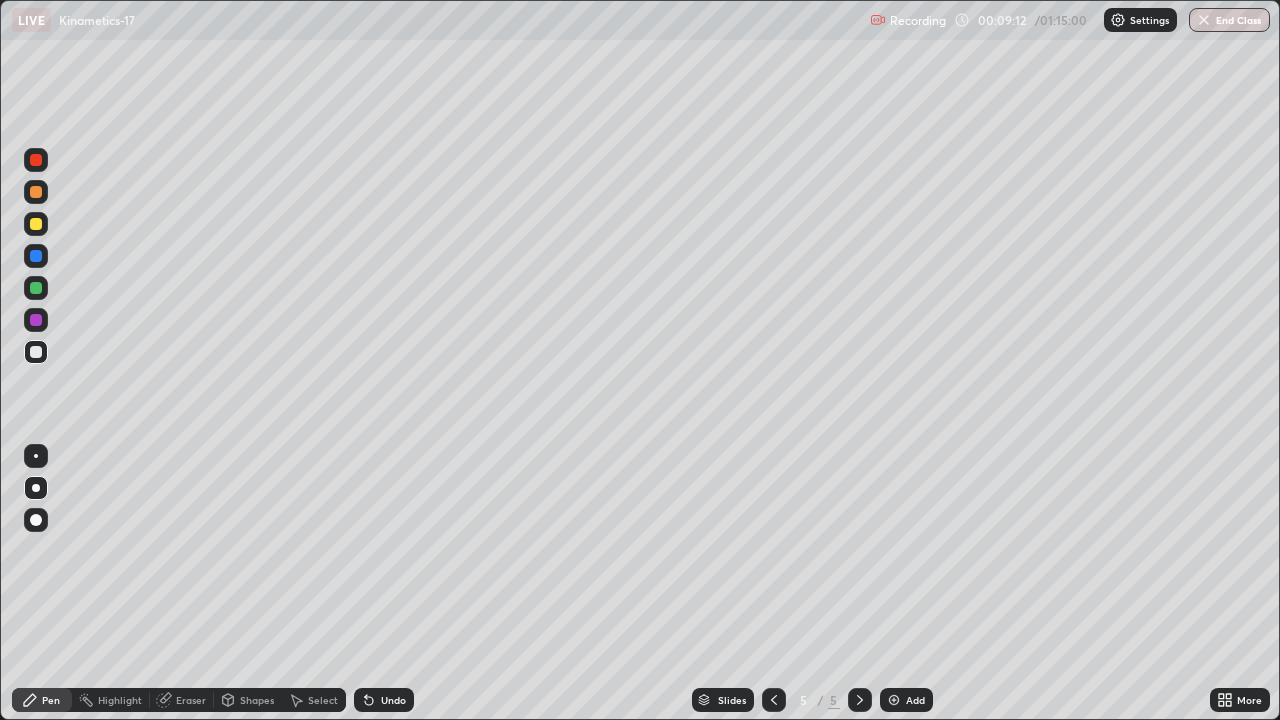click on "Undo" at bounding box center [393, 700] 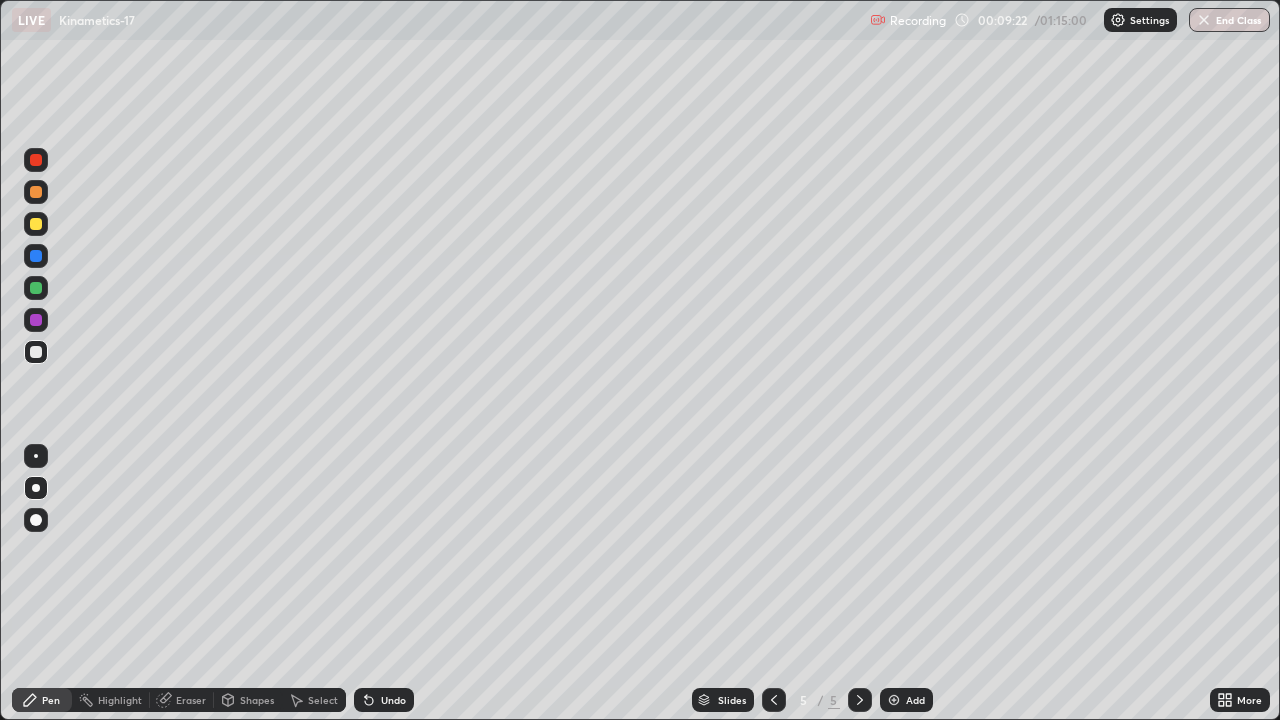 click at bounding box center [36, 320] 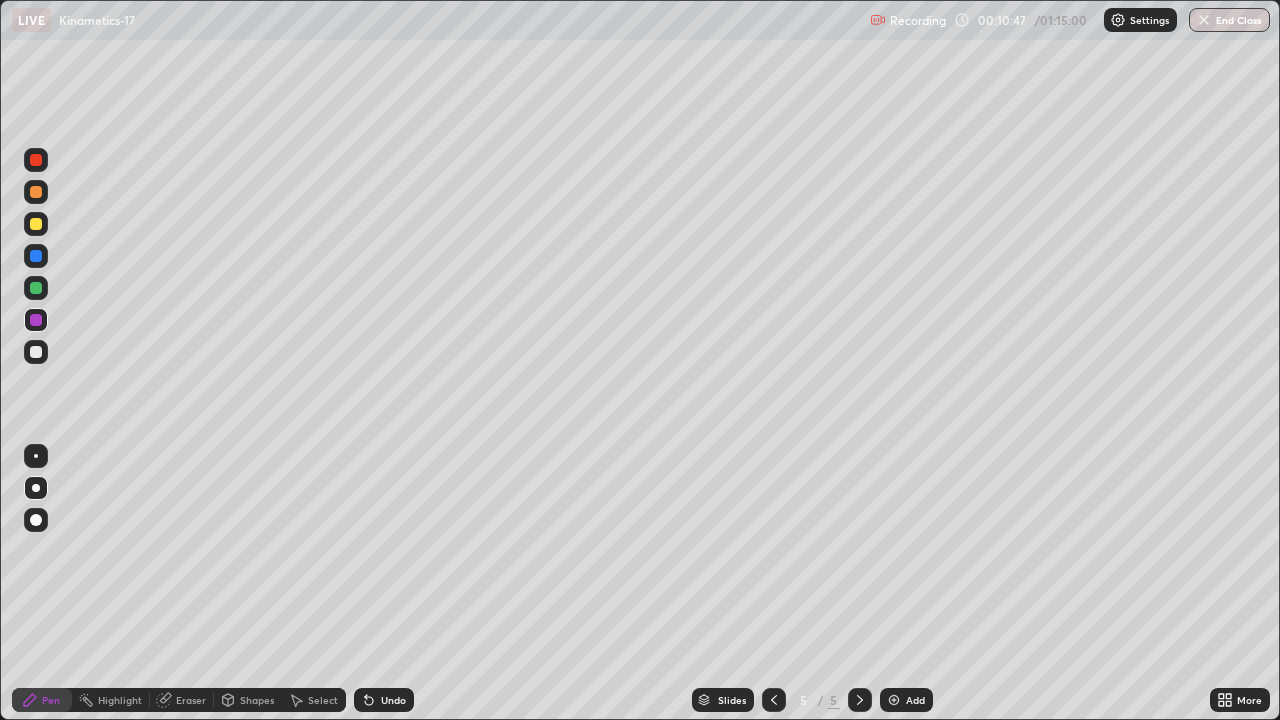 click 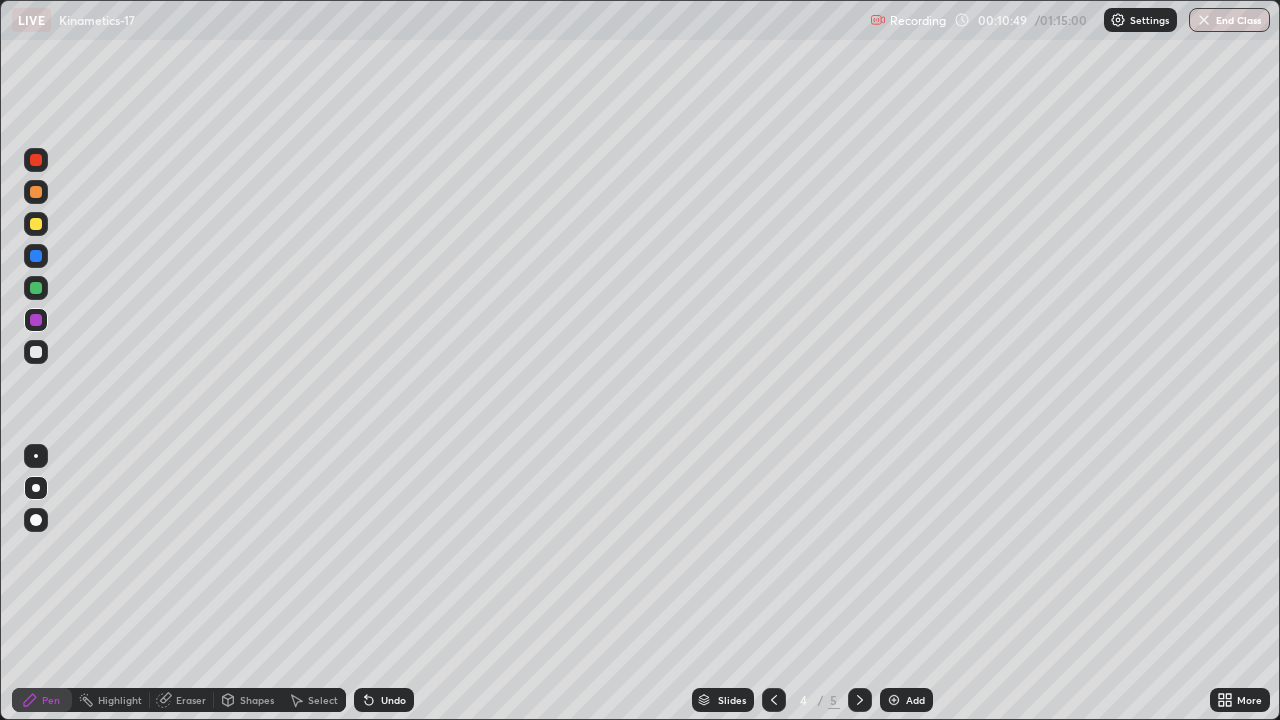 click 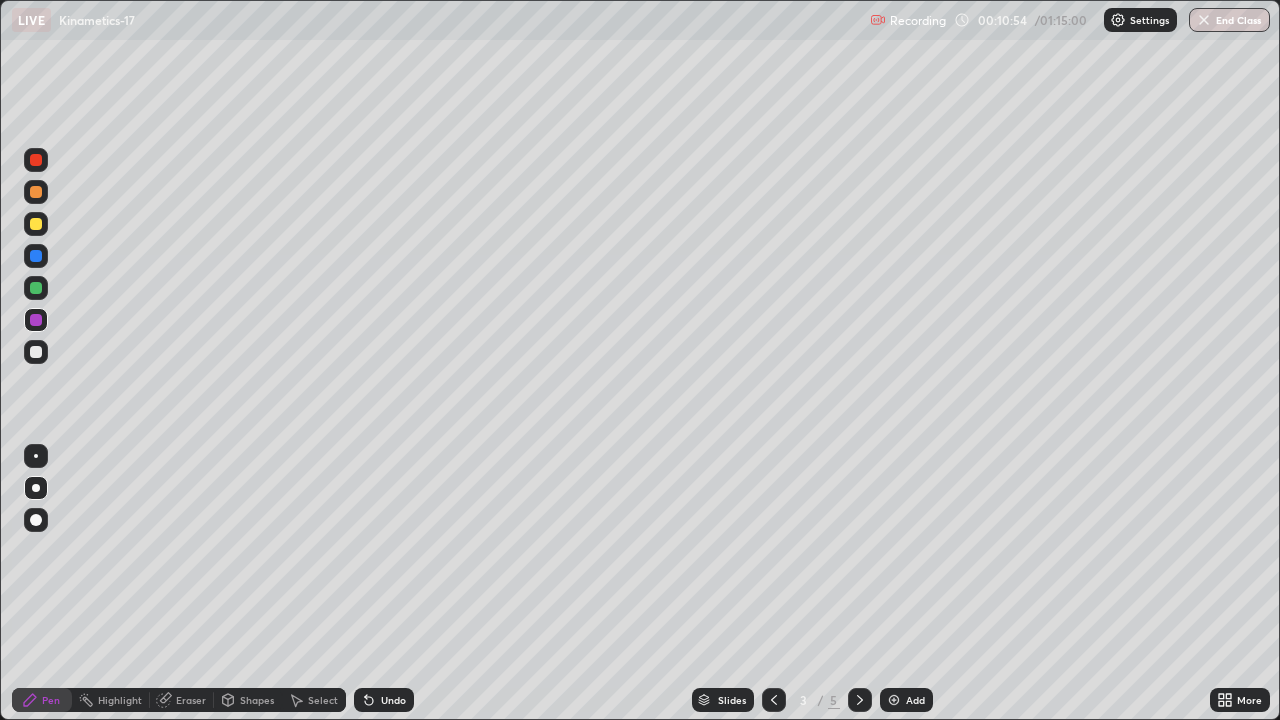 click 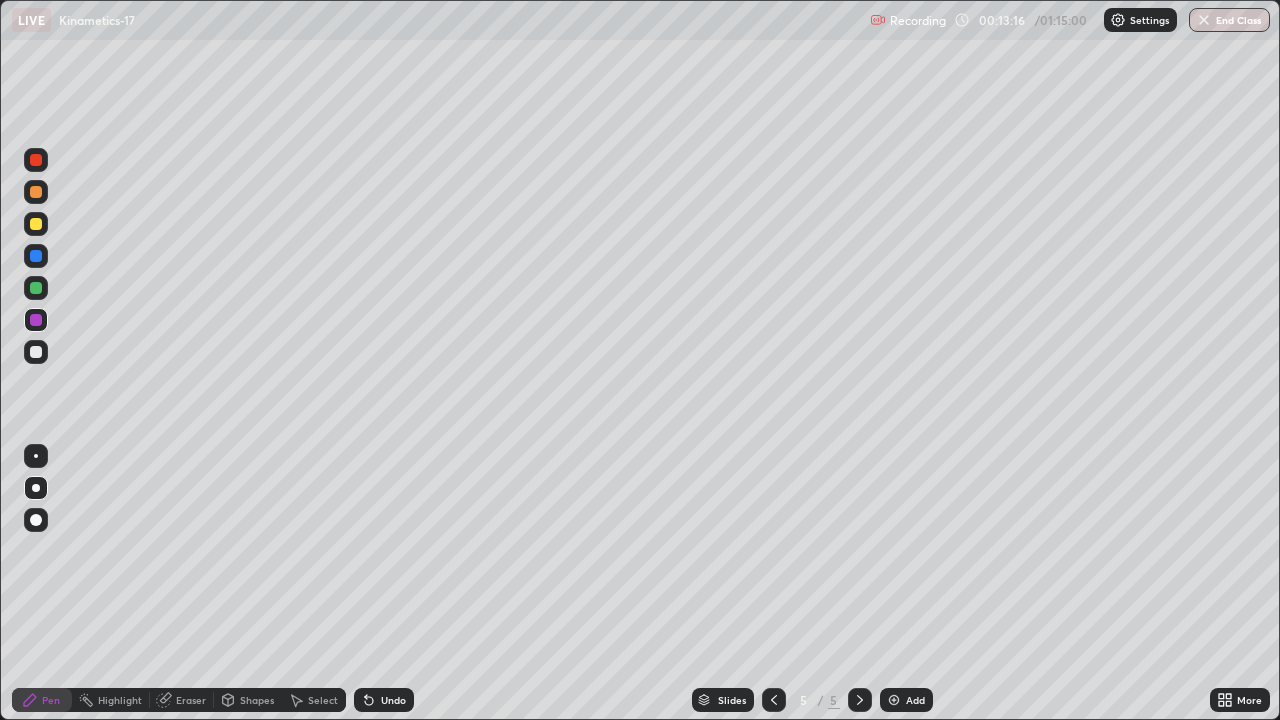 click at bounding box center (36, 256) 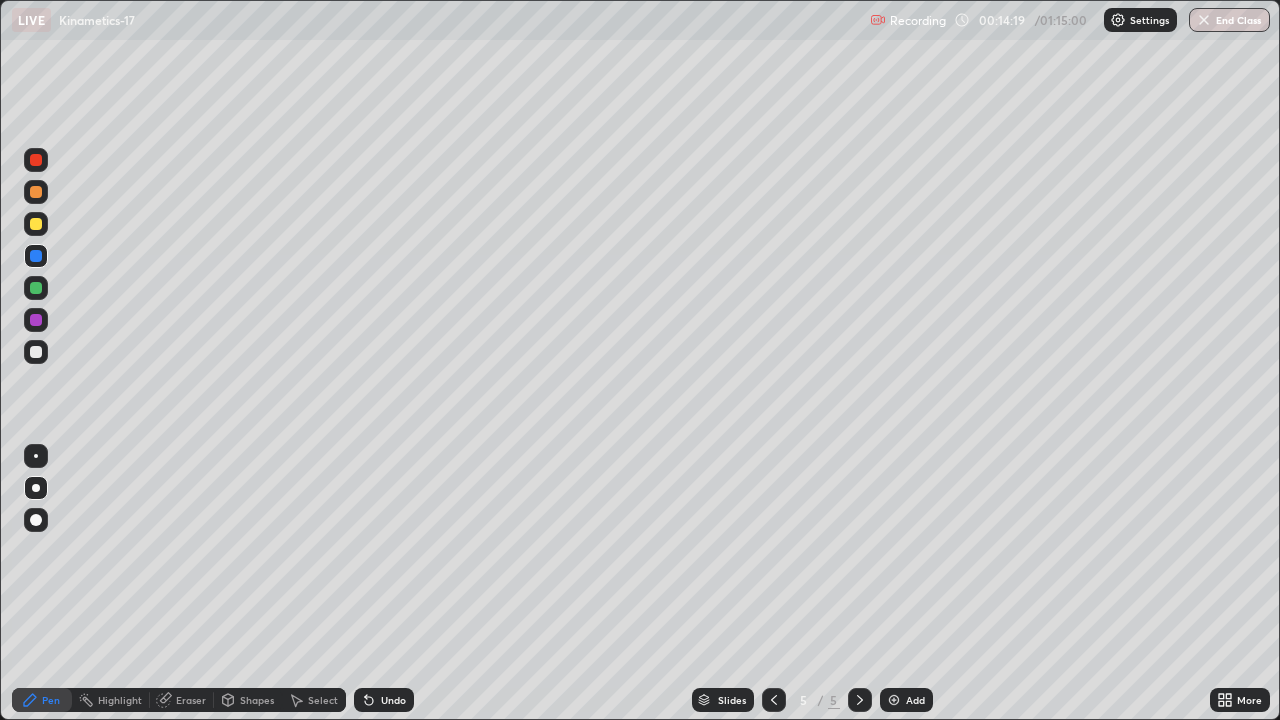 click at bounding box center [894, 700] 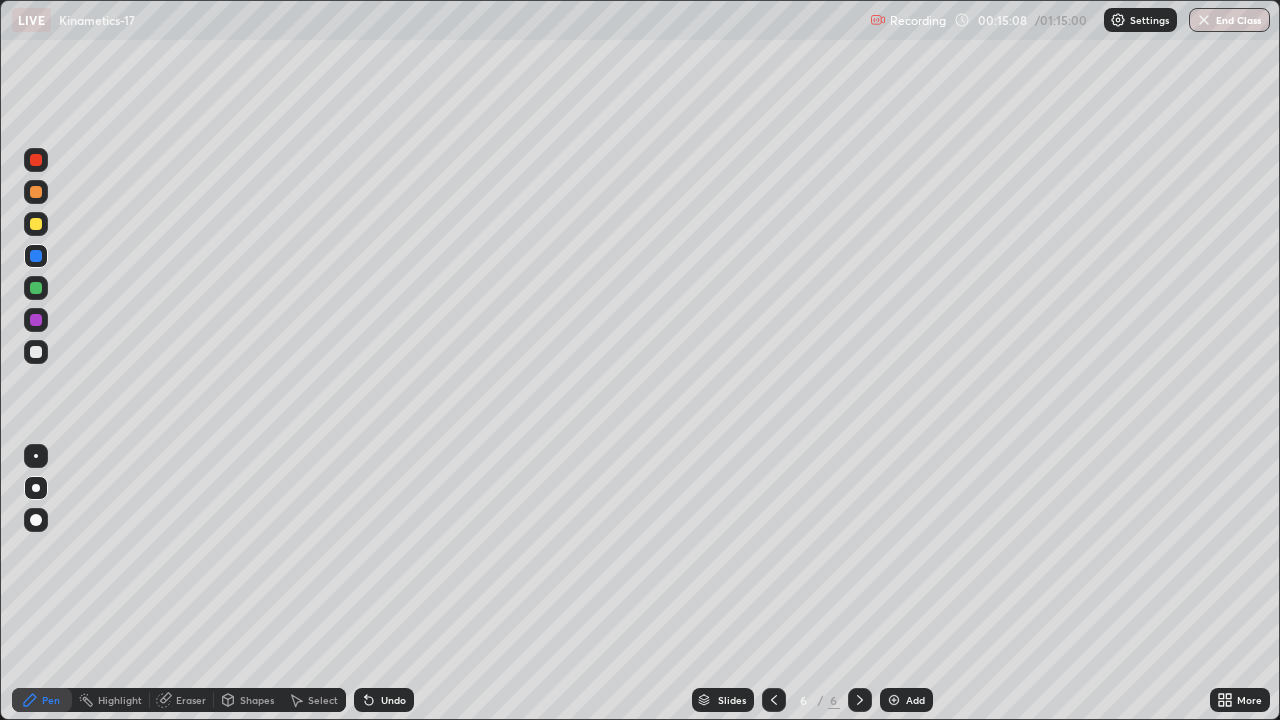 click at bounding box center [36, 288] 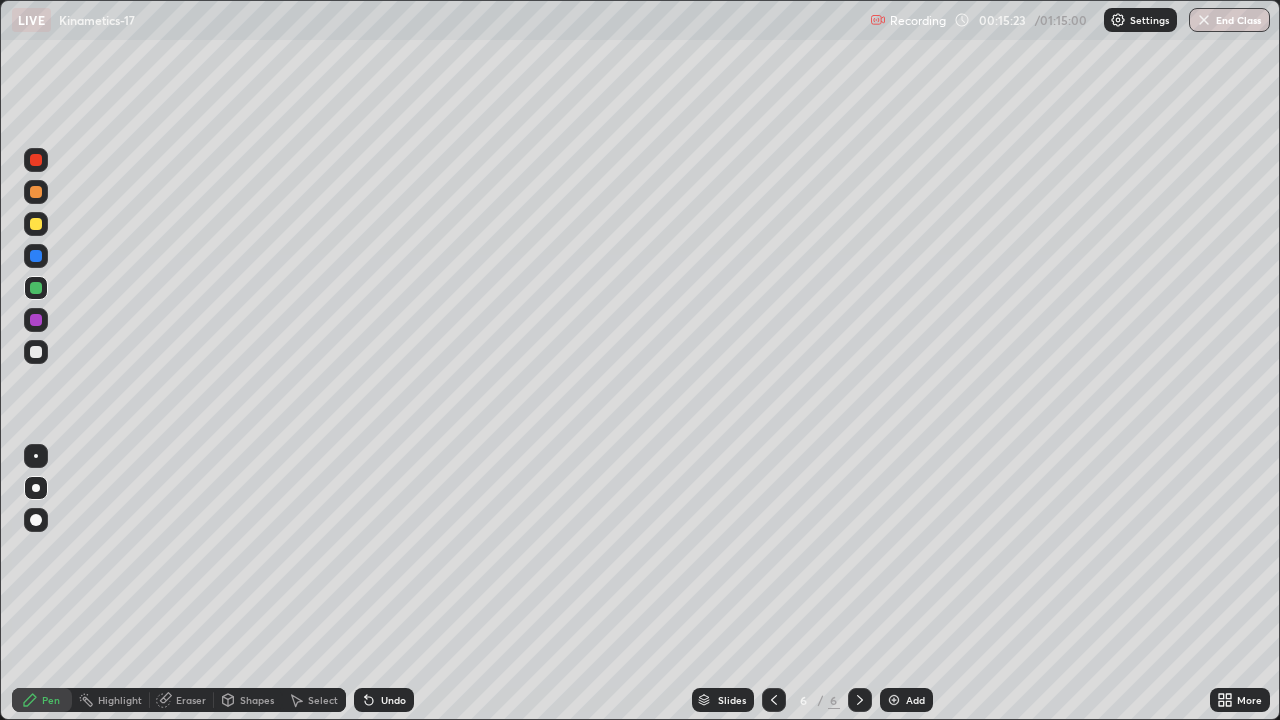 click 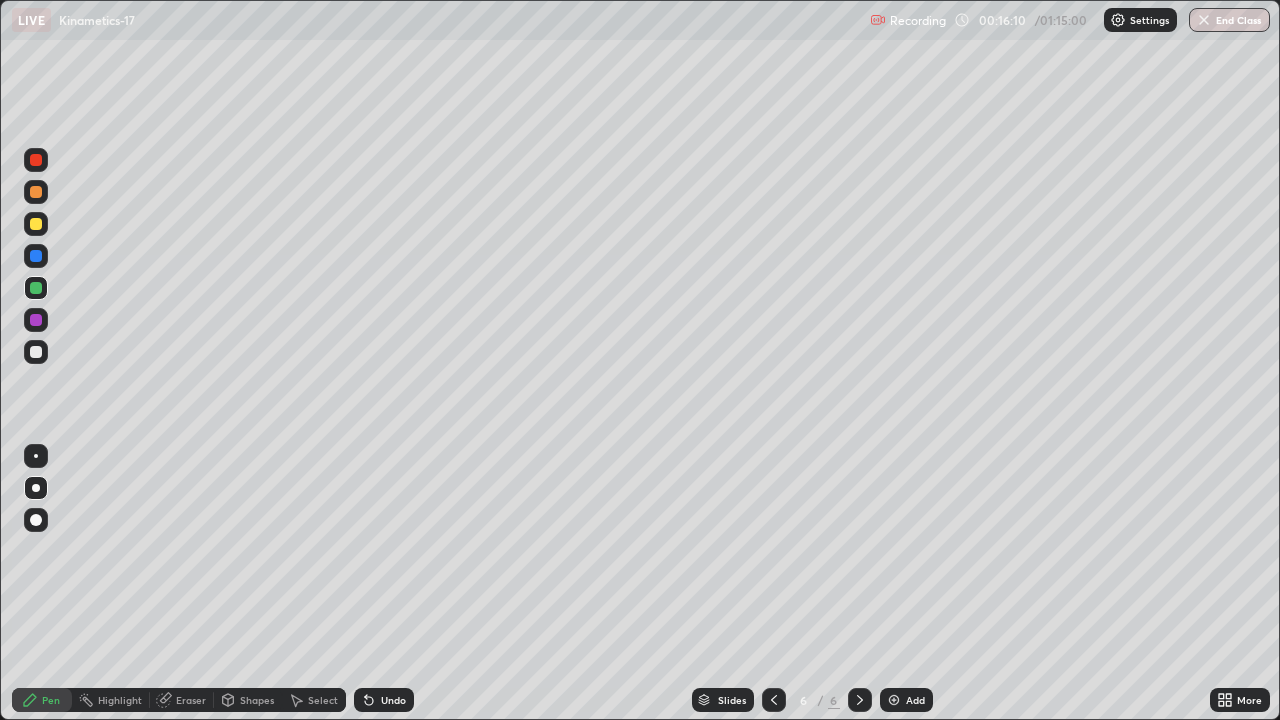 click on "Highlight" at bounding box center (120, 700) 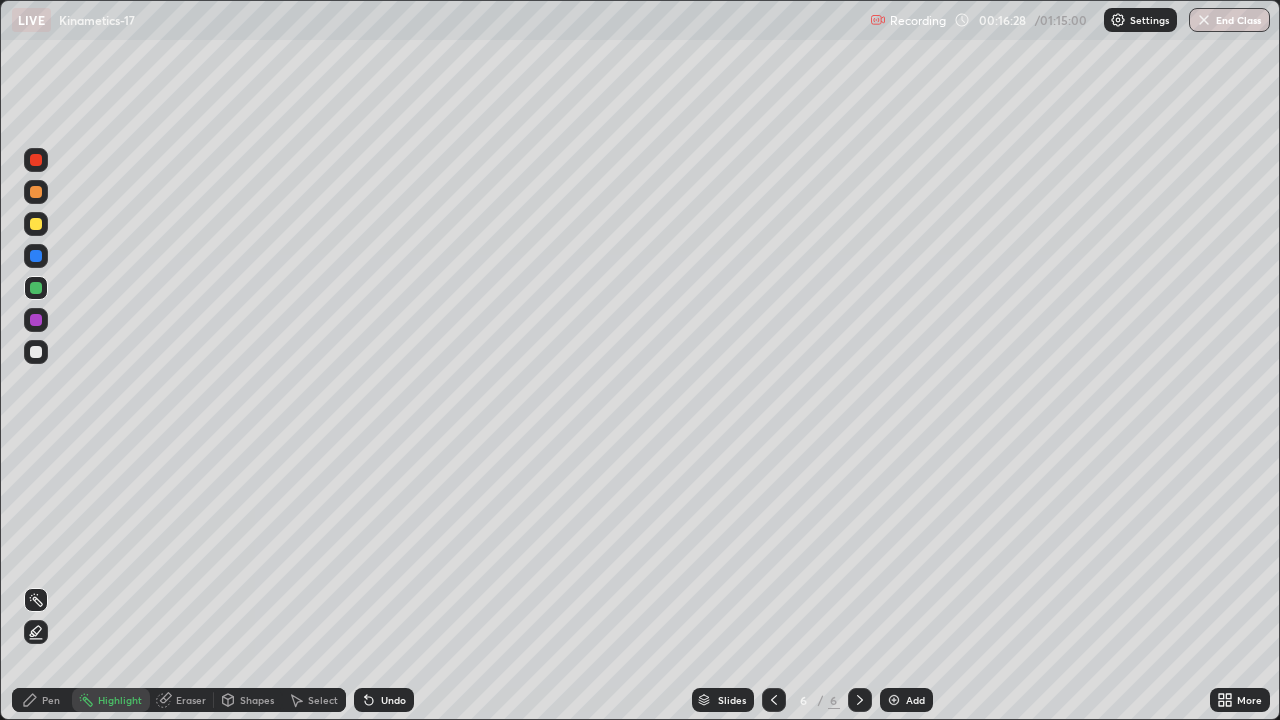 click on "Pen" at bounding box center (42, 700) 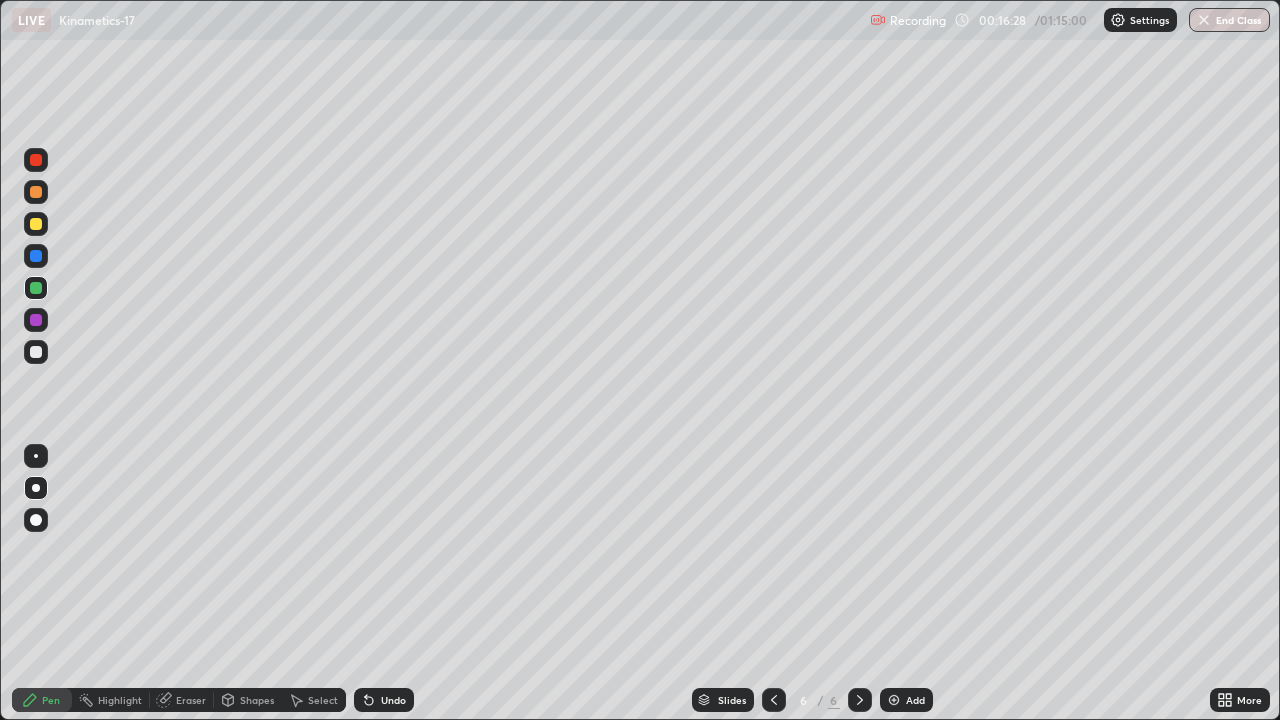 click at bounding box center (36, 320) 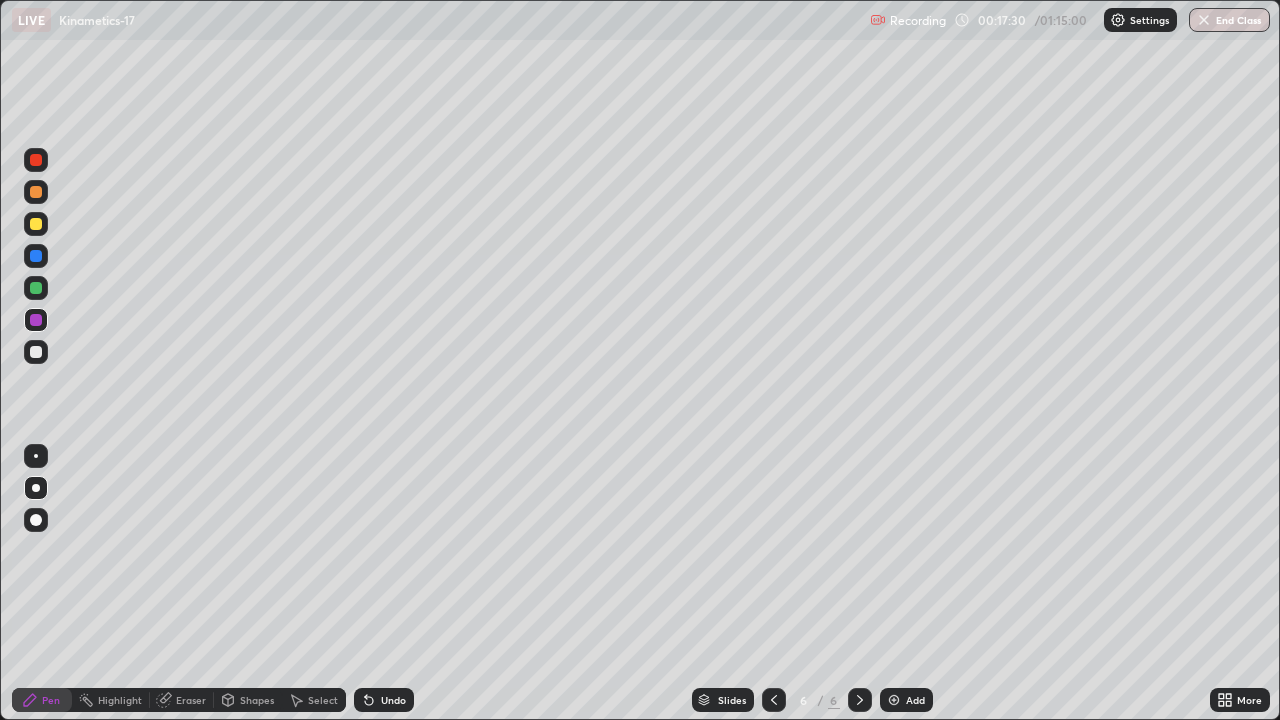 click on "Highlight" at bounding box center (111, 700) 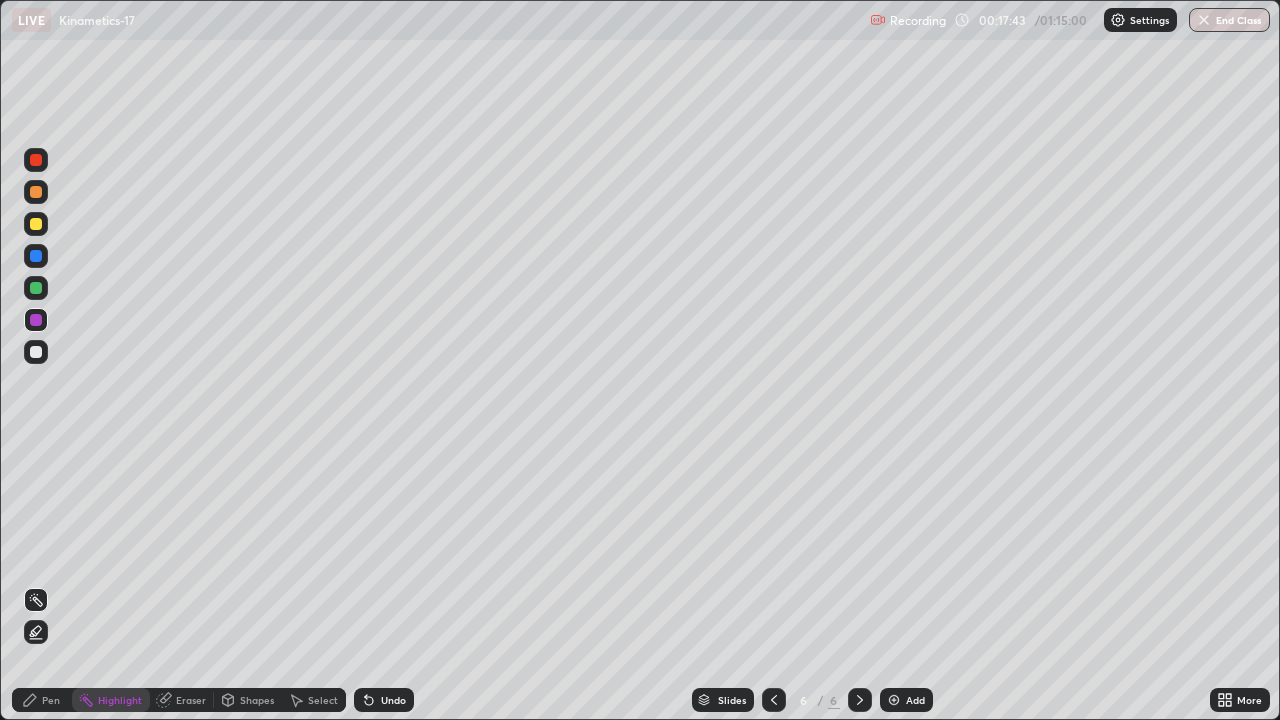 click 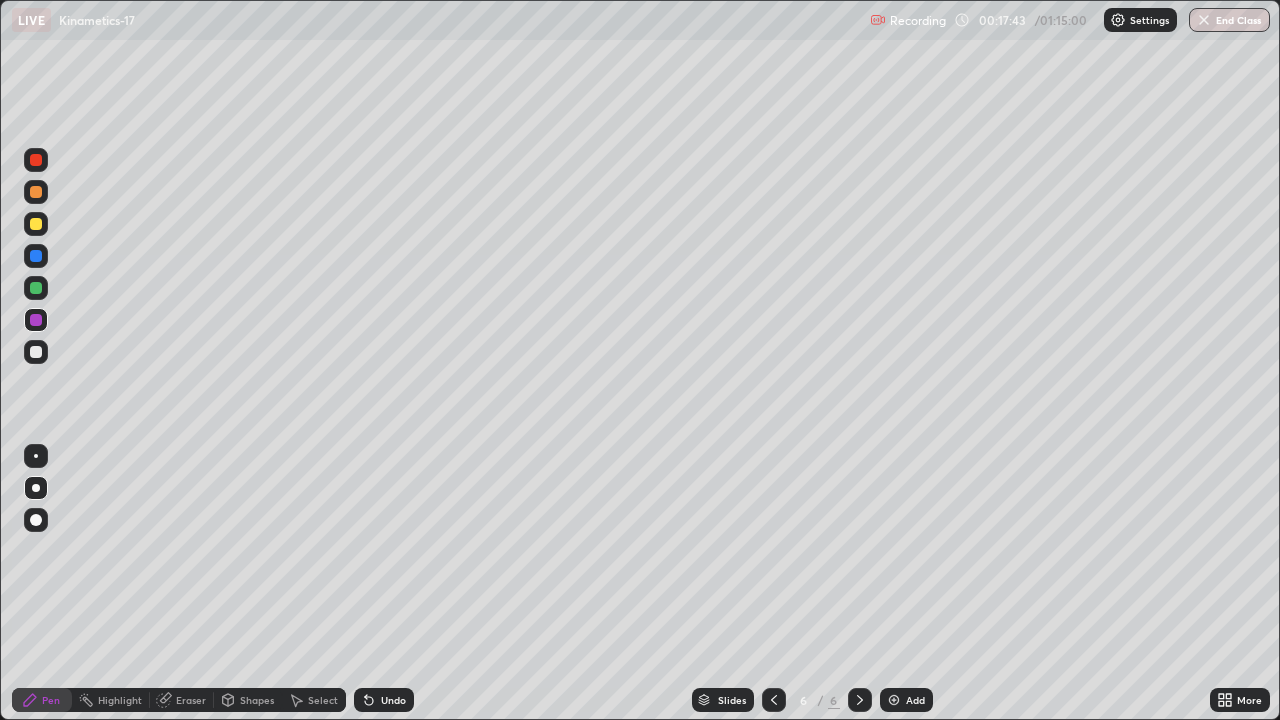 click 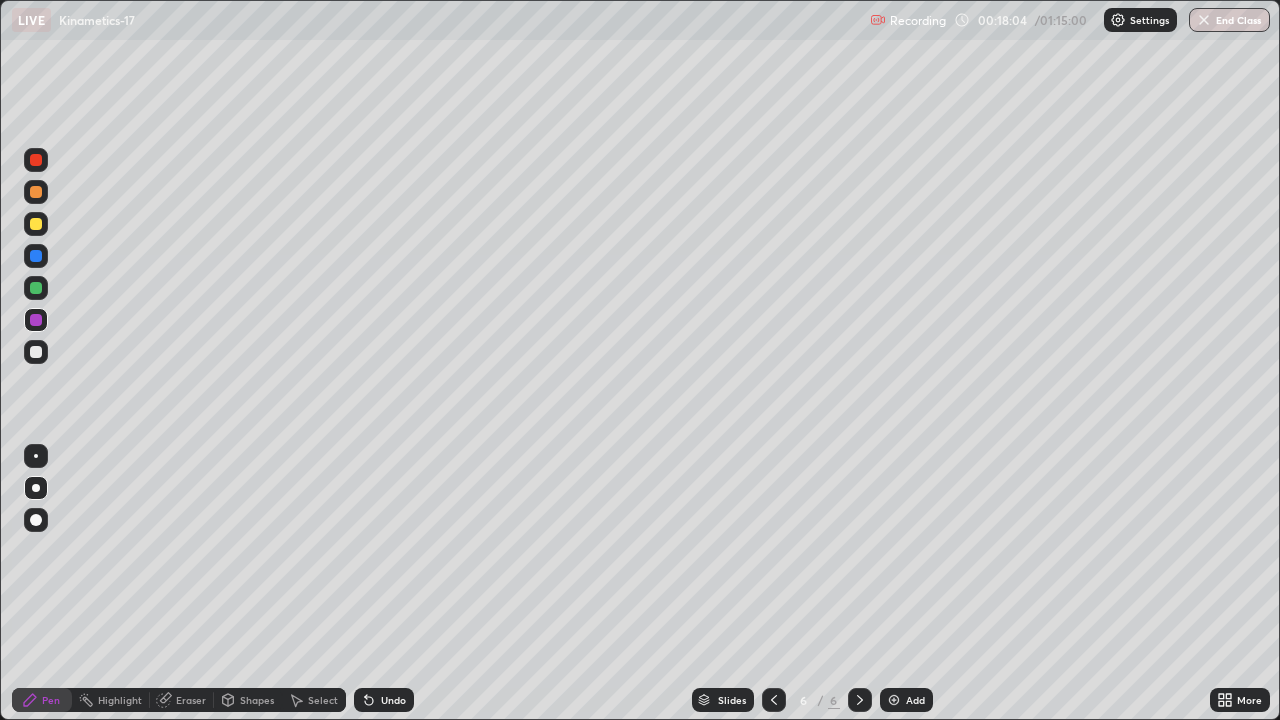click at bounding box center (894, 700) 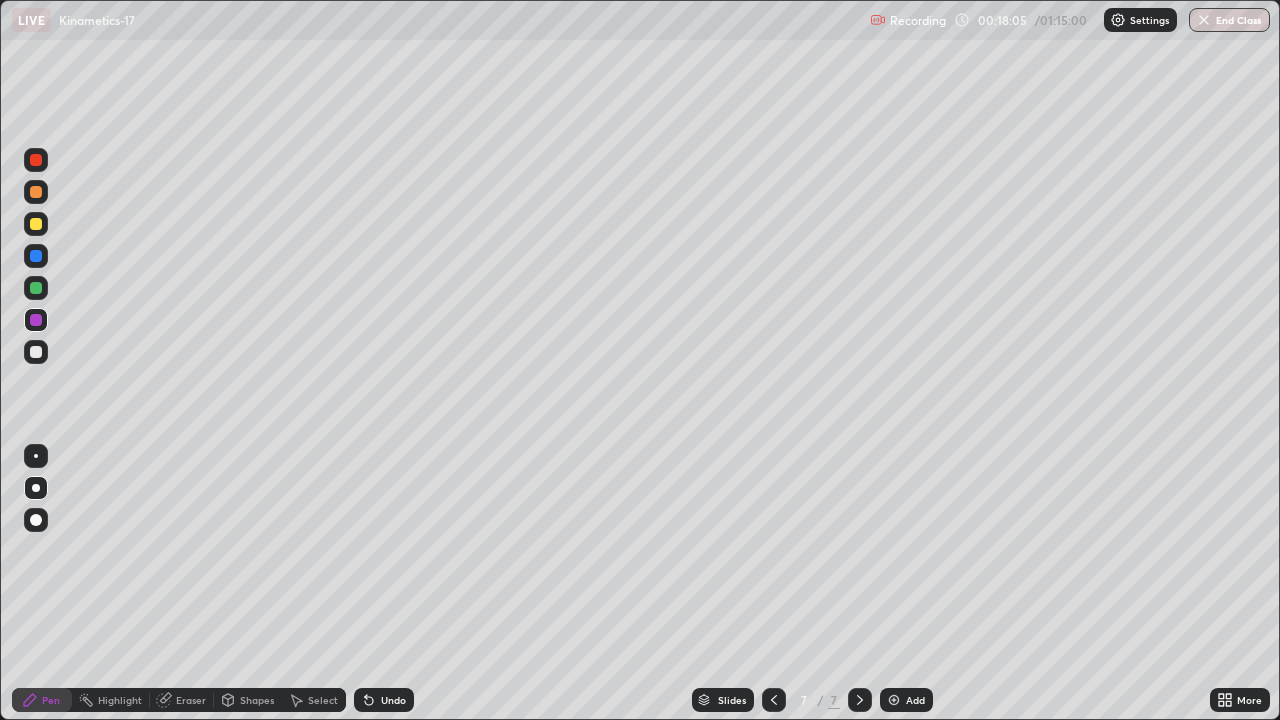 click at bounding box center (36, 288) 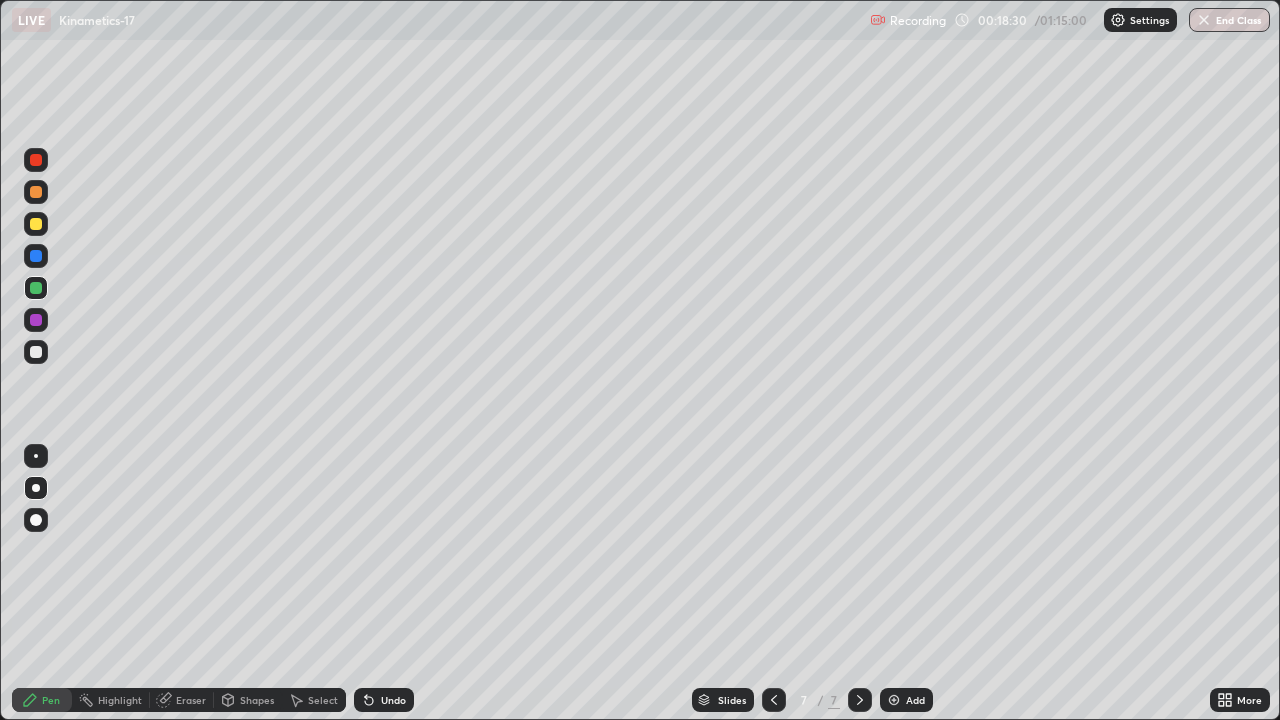 click at bounding box center (36, 320) 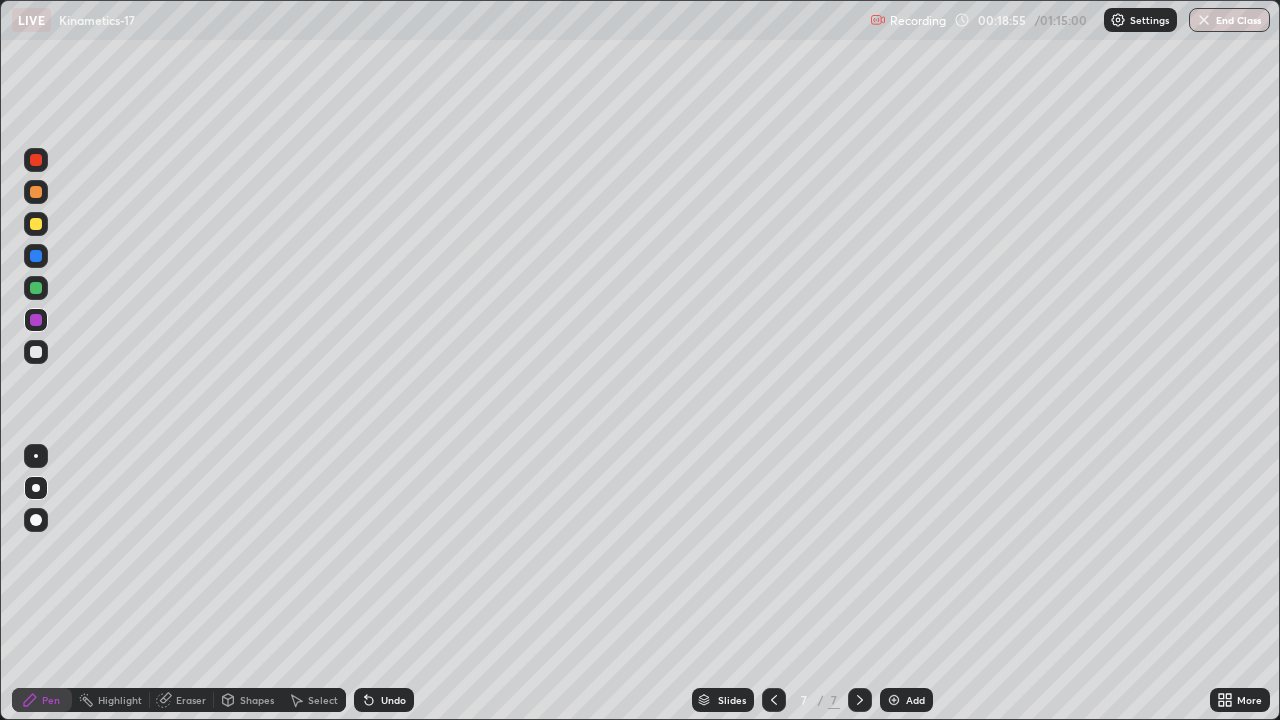 click on "Highlight" at bounding box center (120, 700) 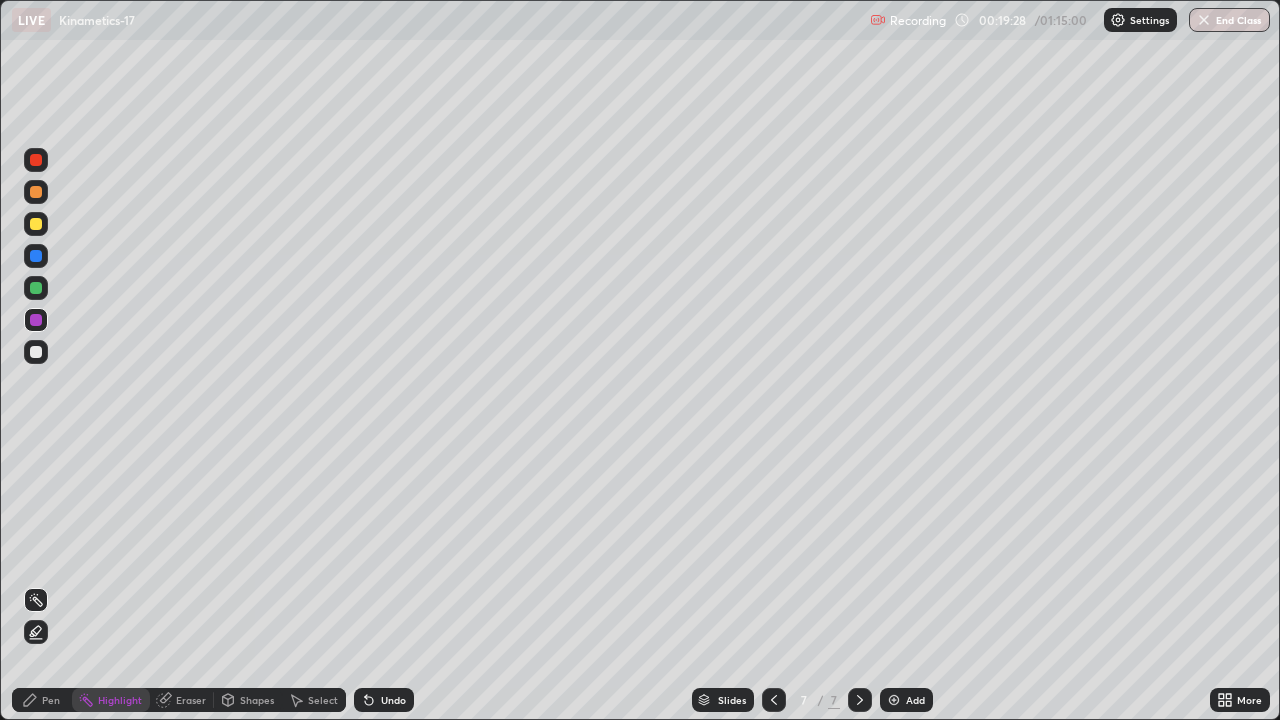 click on "Pen" at bounding box center (51, 700) 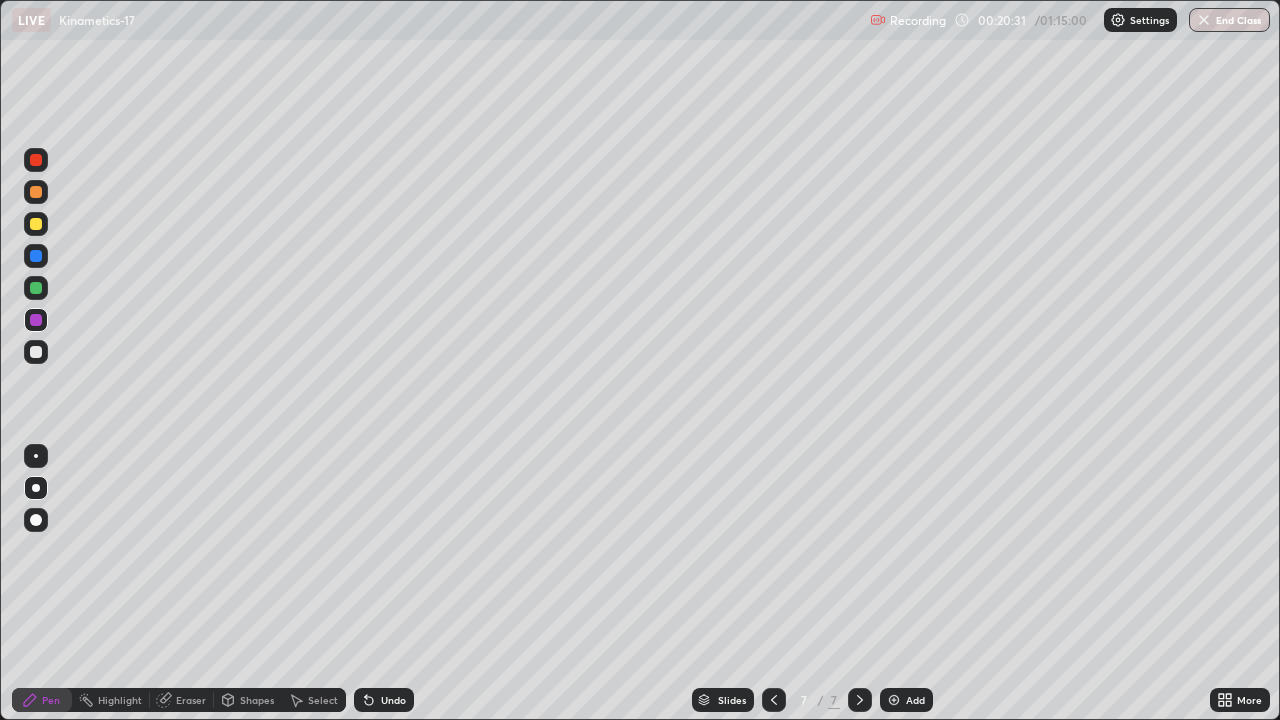 click on "Highlight" at bounding box center (120, 700) 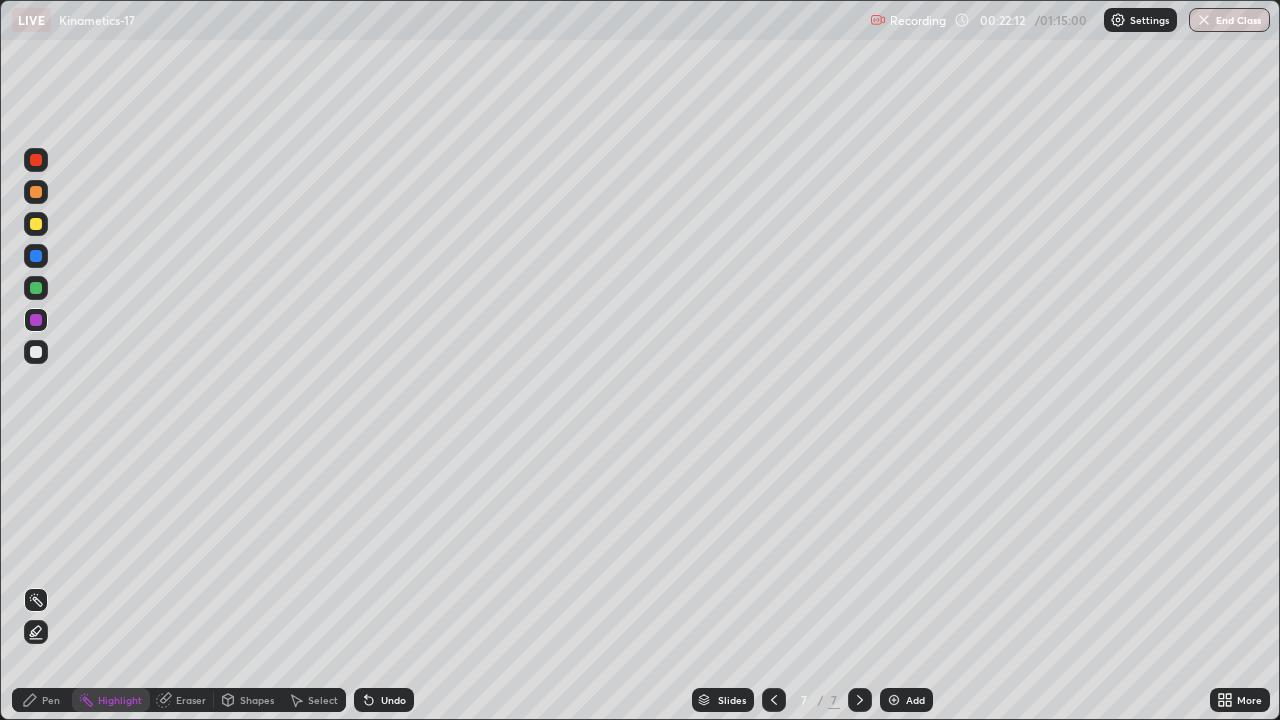 click on "Pen" at bounding box center [51, 700] 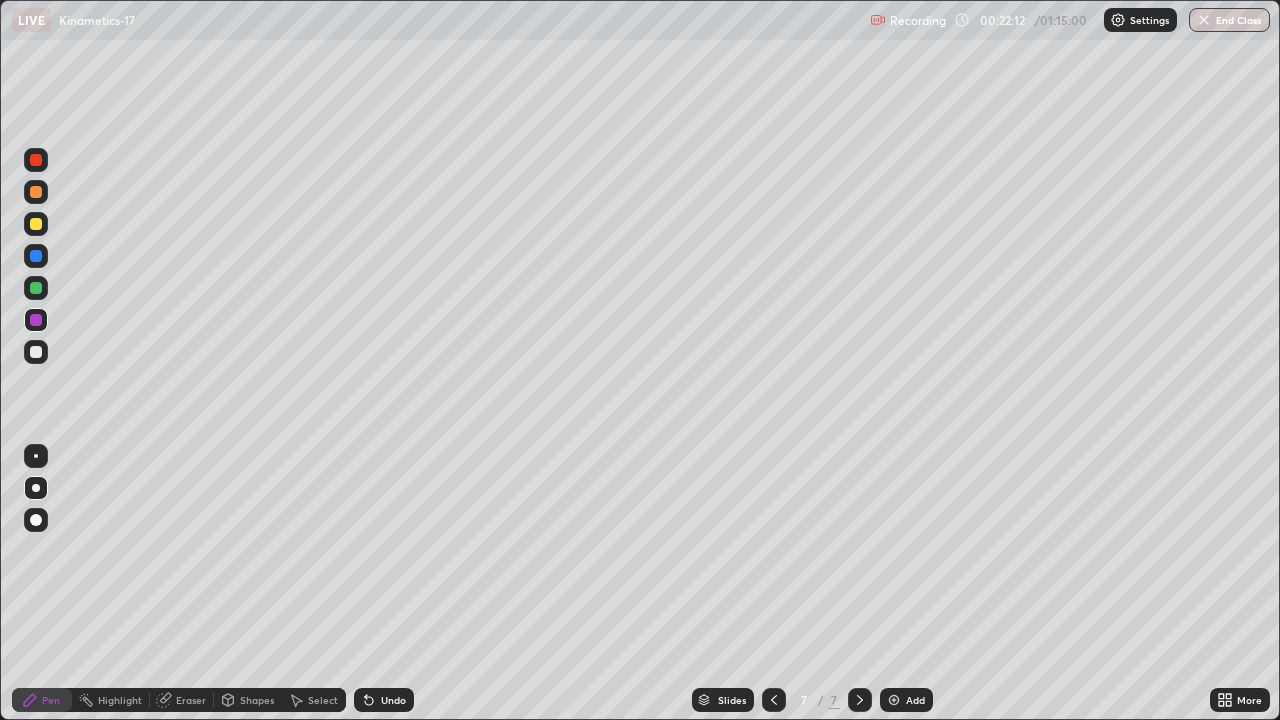 click at bounding box center [36, 352] 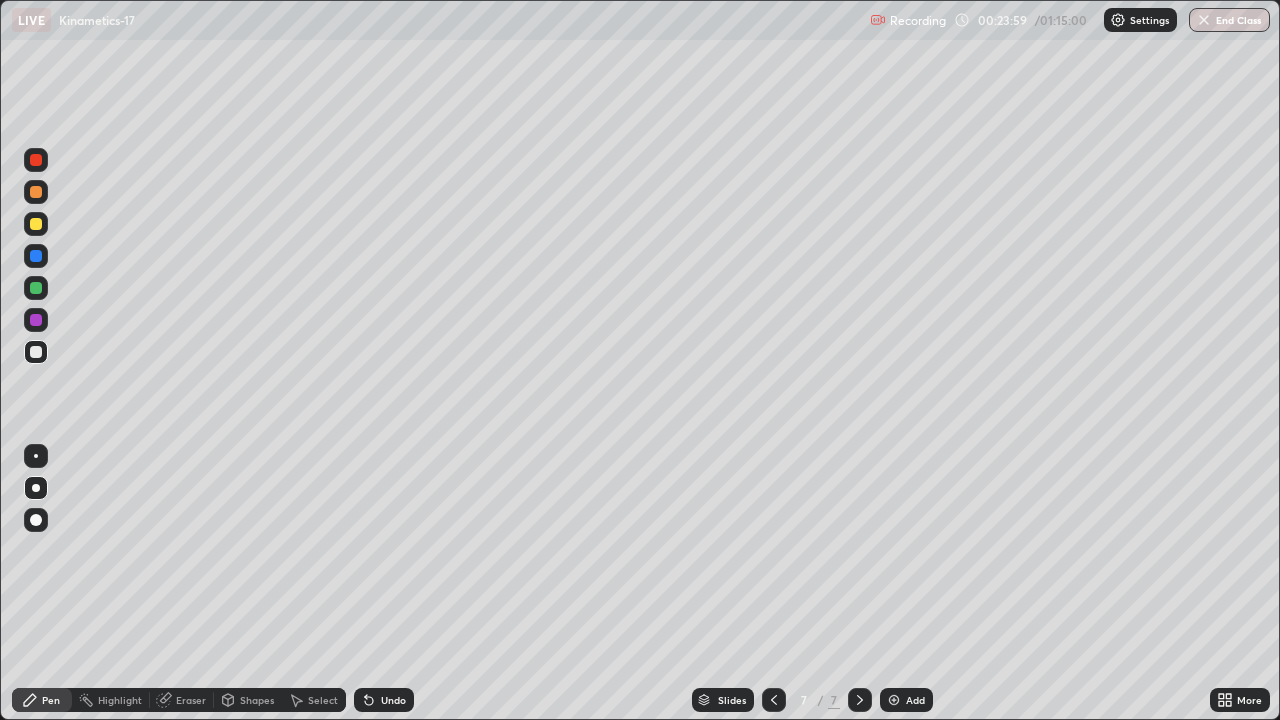 click on "Undo" at bounding box center [393, 700] 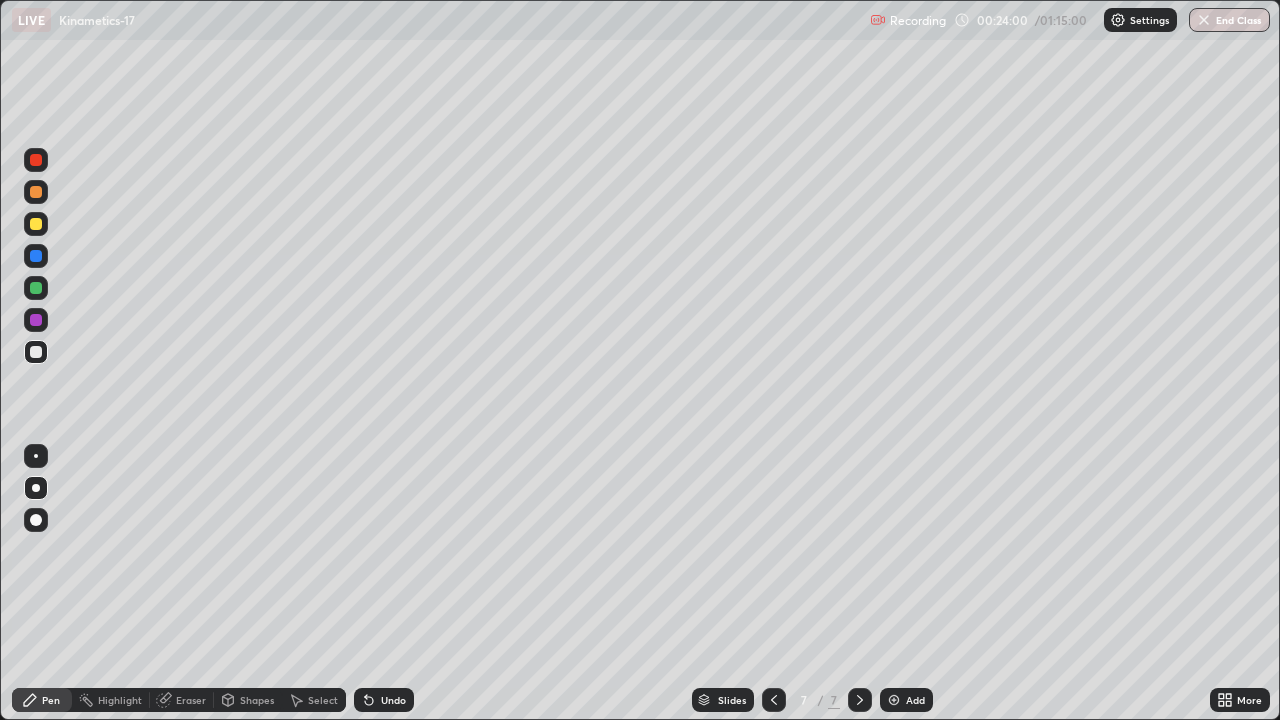 click on "Undo" at bounding box center [393, 700] 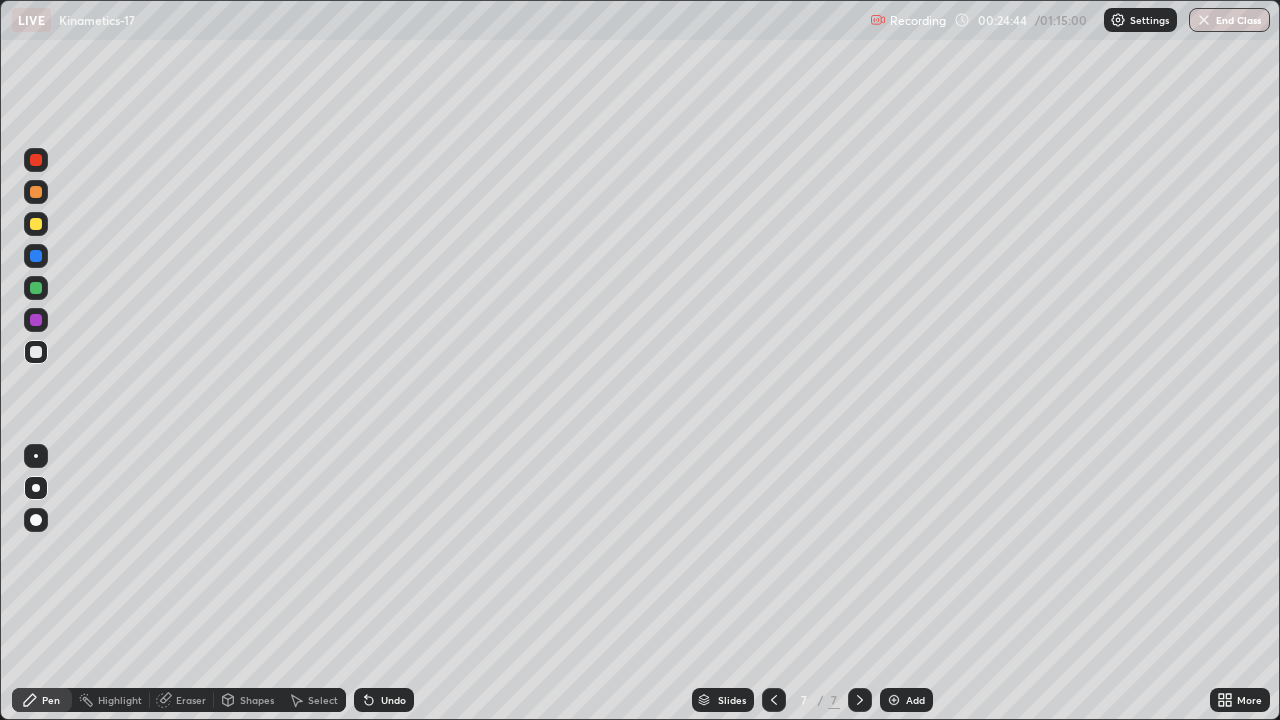 click at bounding box center [36, 320] 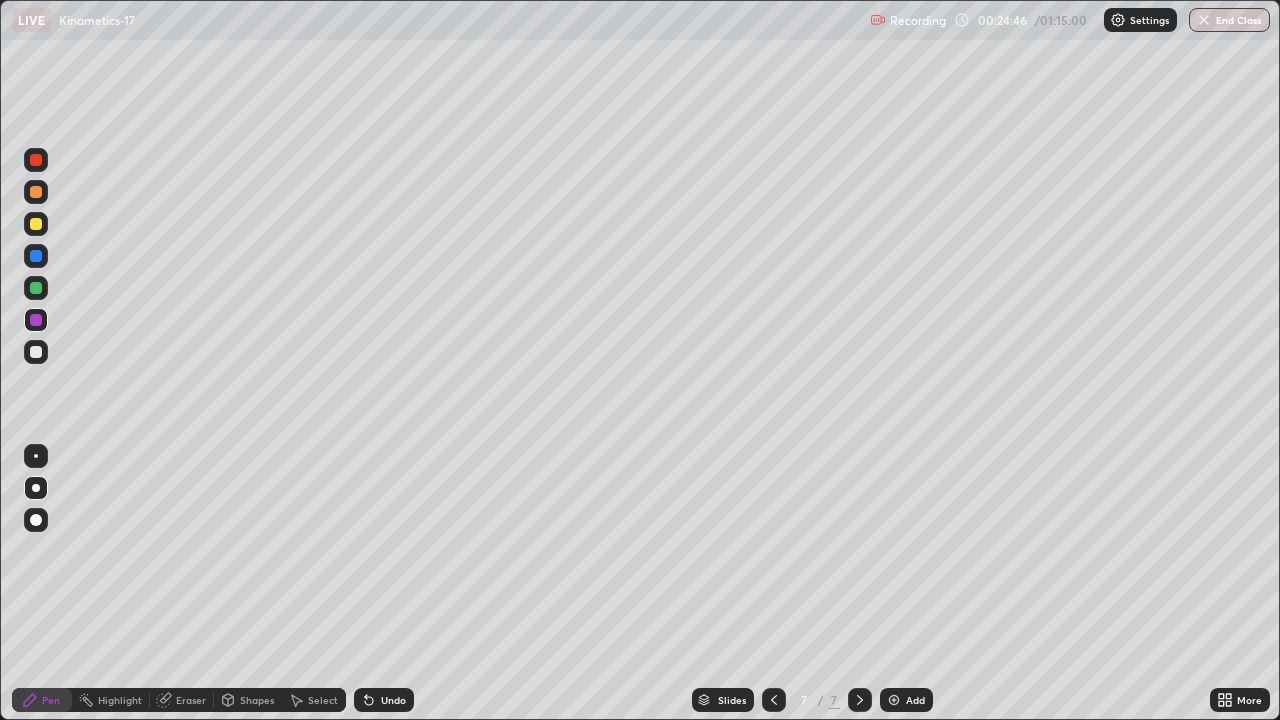 click at bounding box center [36, 160] 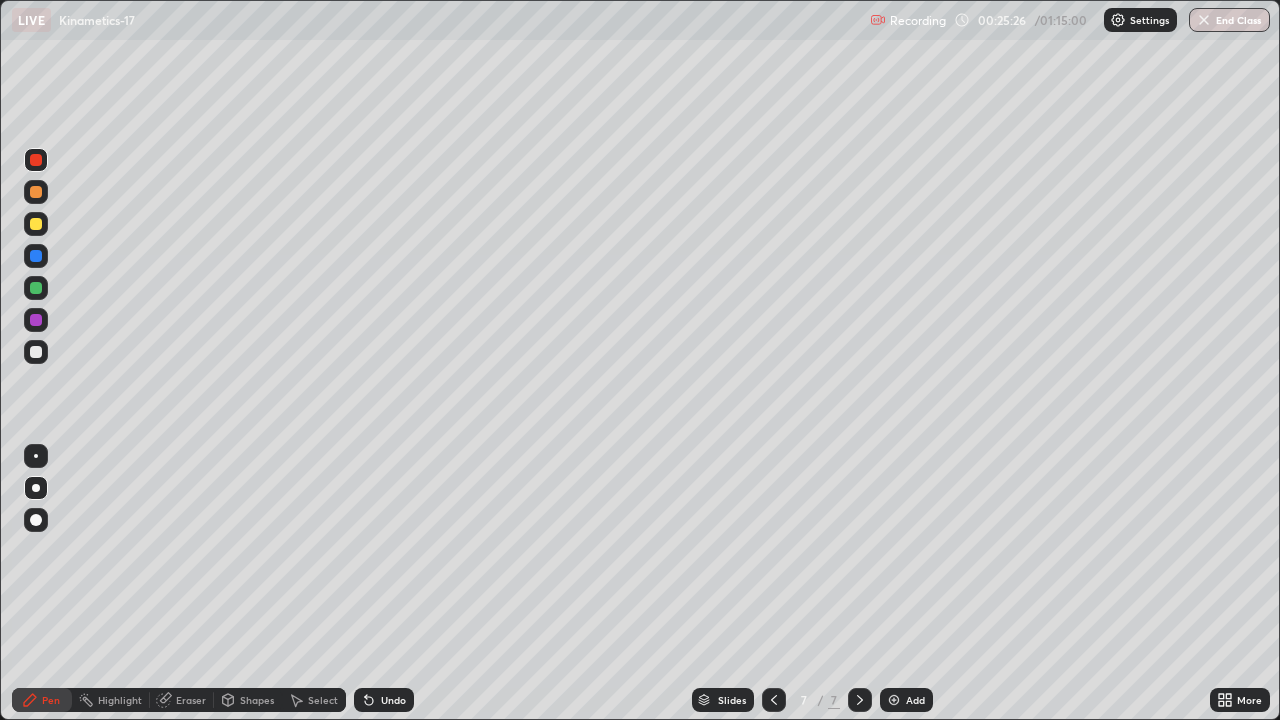click on "Highlight" at bounding box center (120, 700) 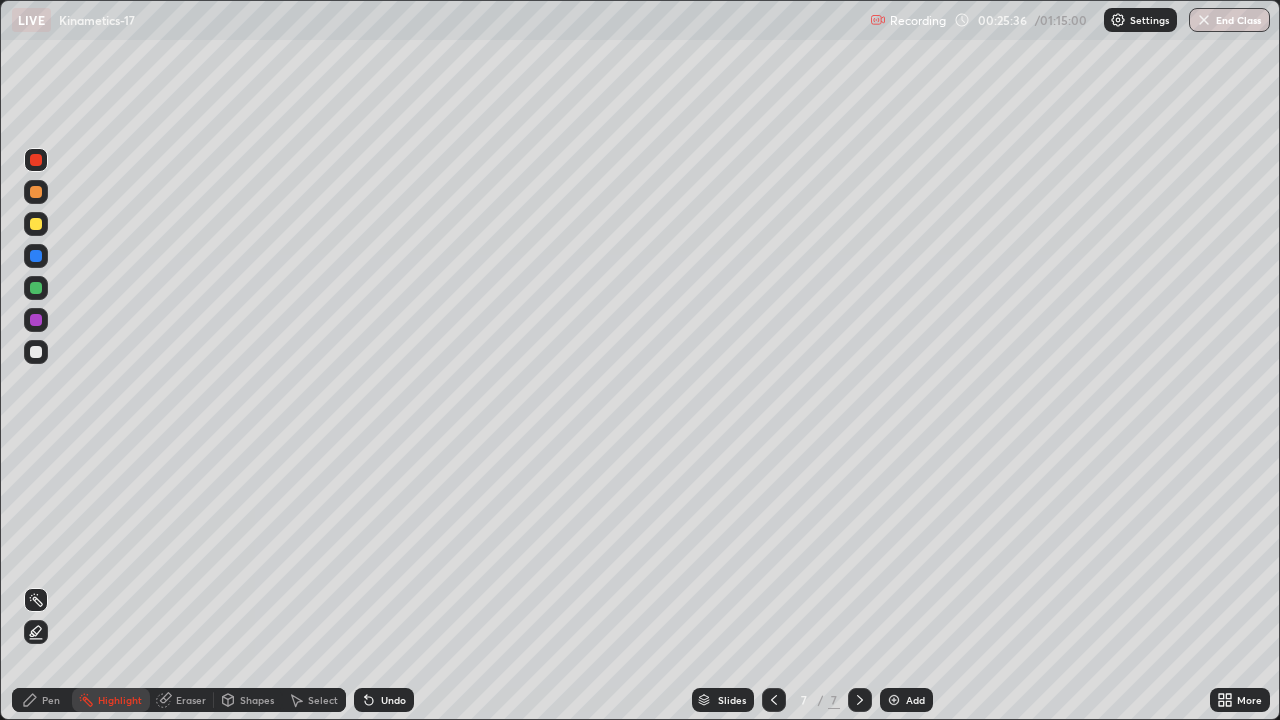 click on "Pen" at bounding box center (51, 700) 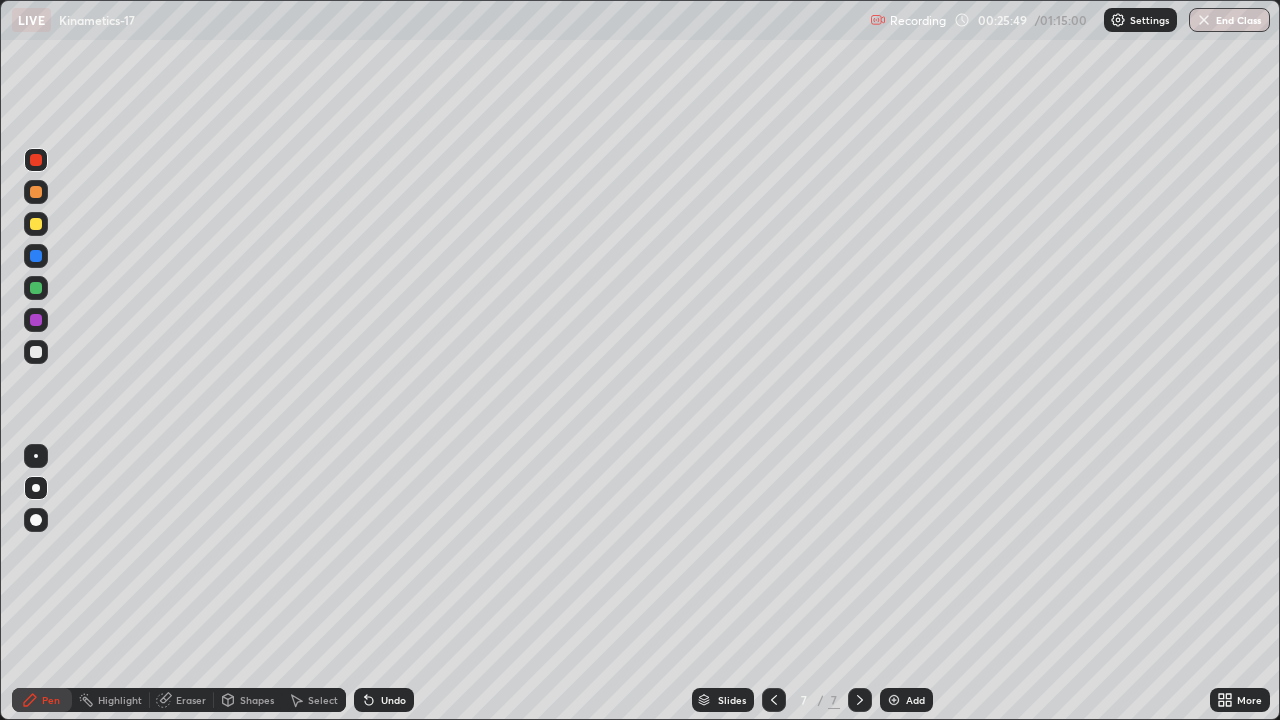 click on "Undo" at bounding box center [384, 700] 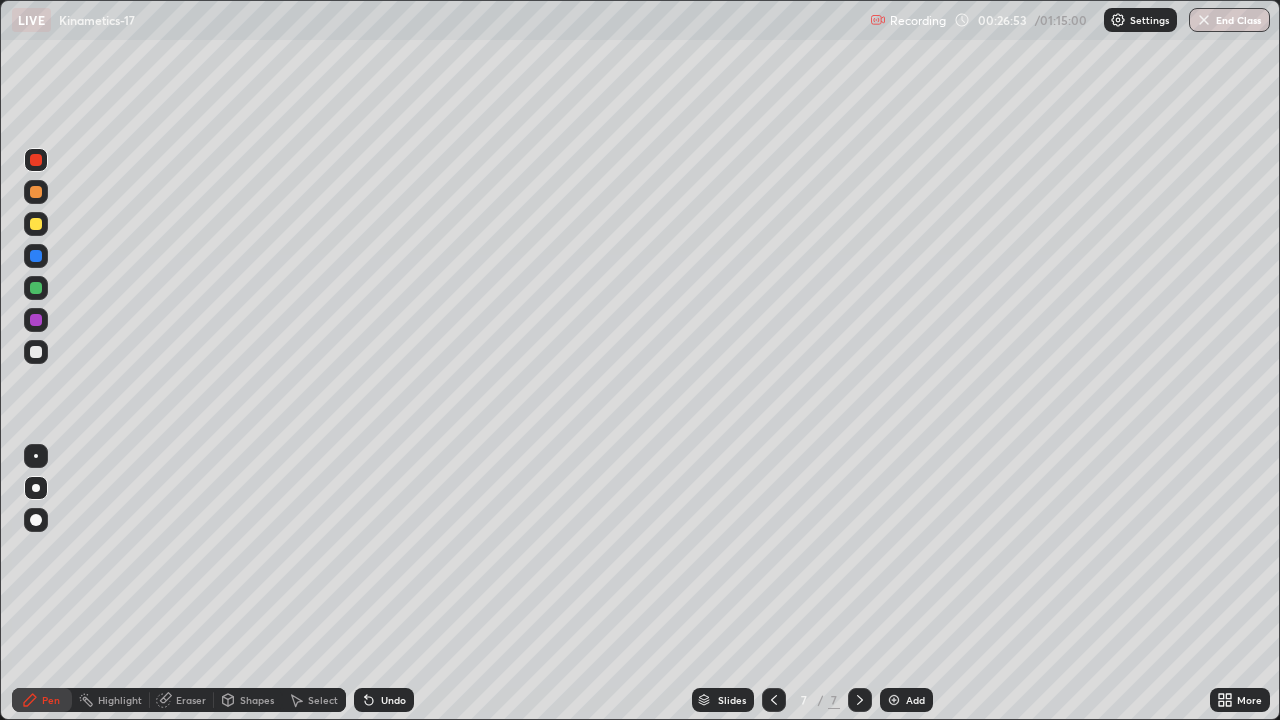 click on "Highlight" at bounding box center (120, 700) 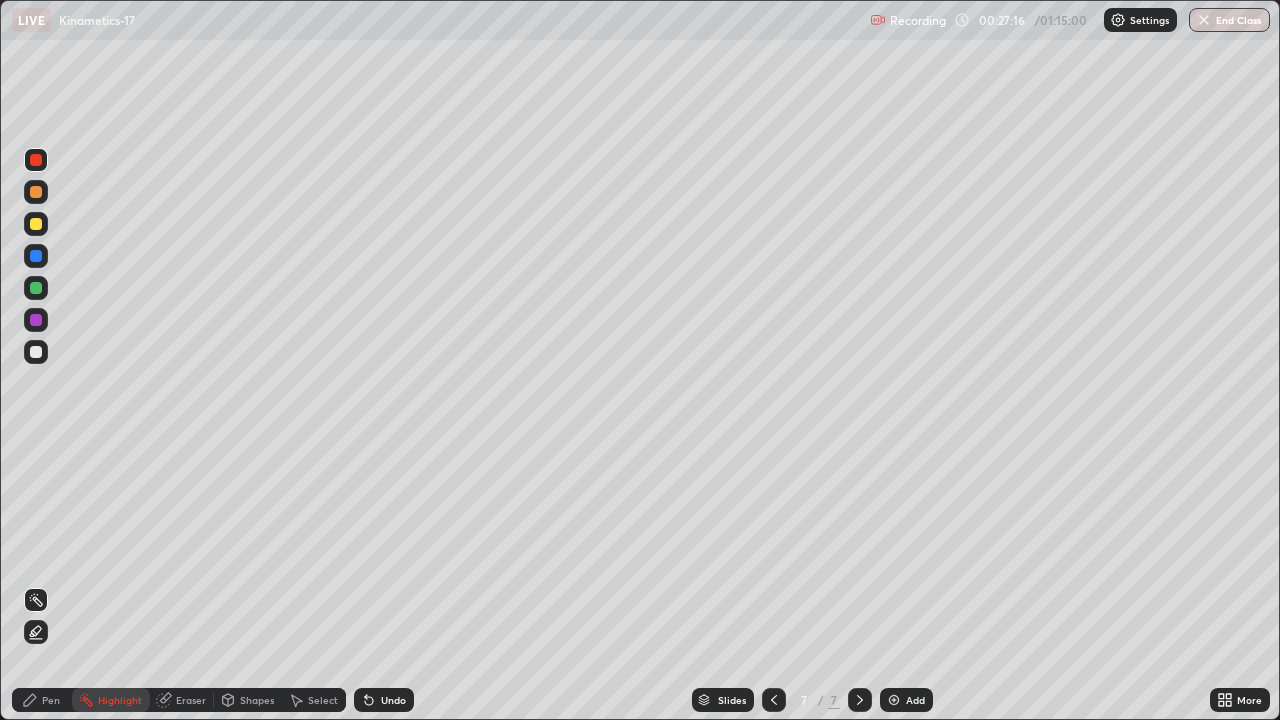 click on "Pen" at bounding box center (51, 700) 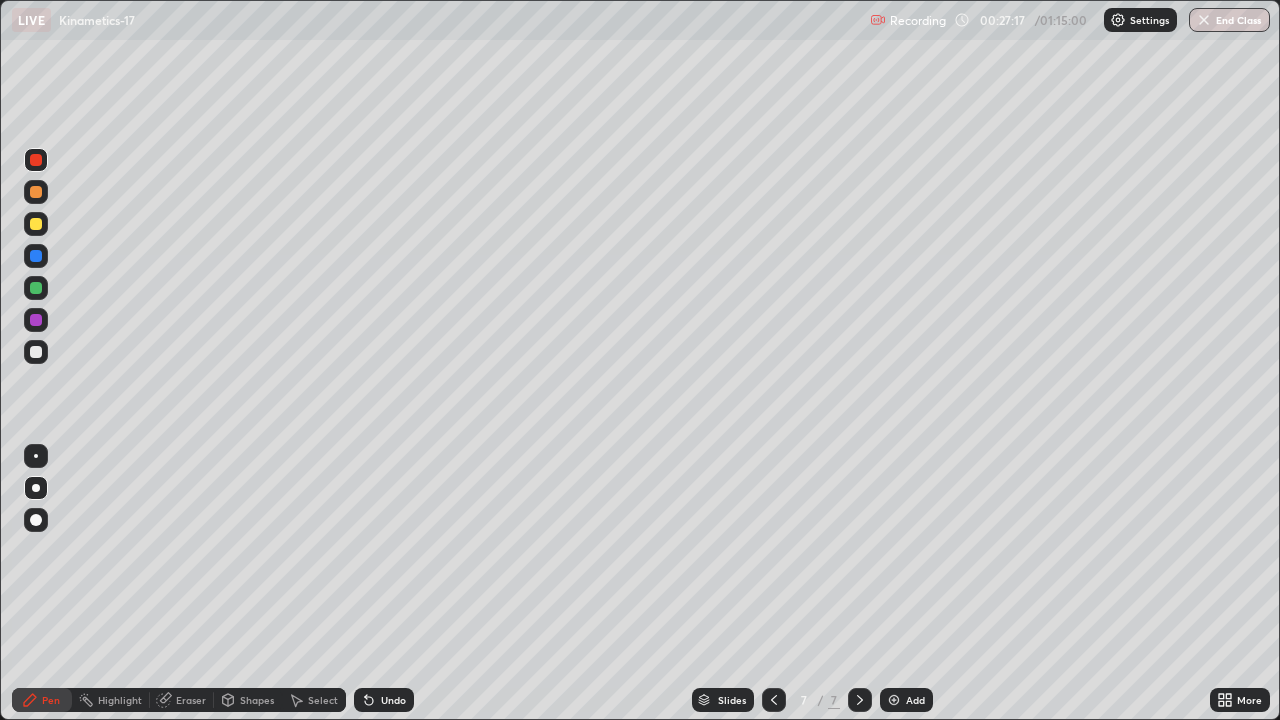 click at bounding box center [36, 288] 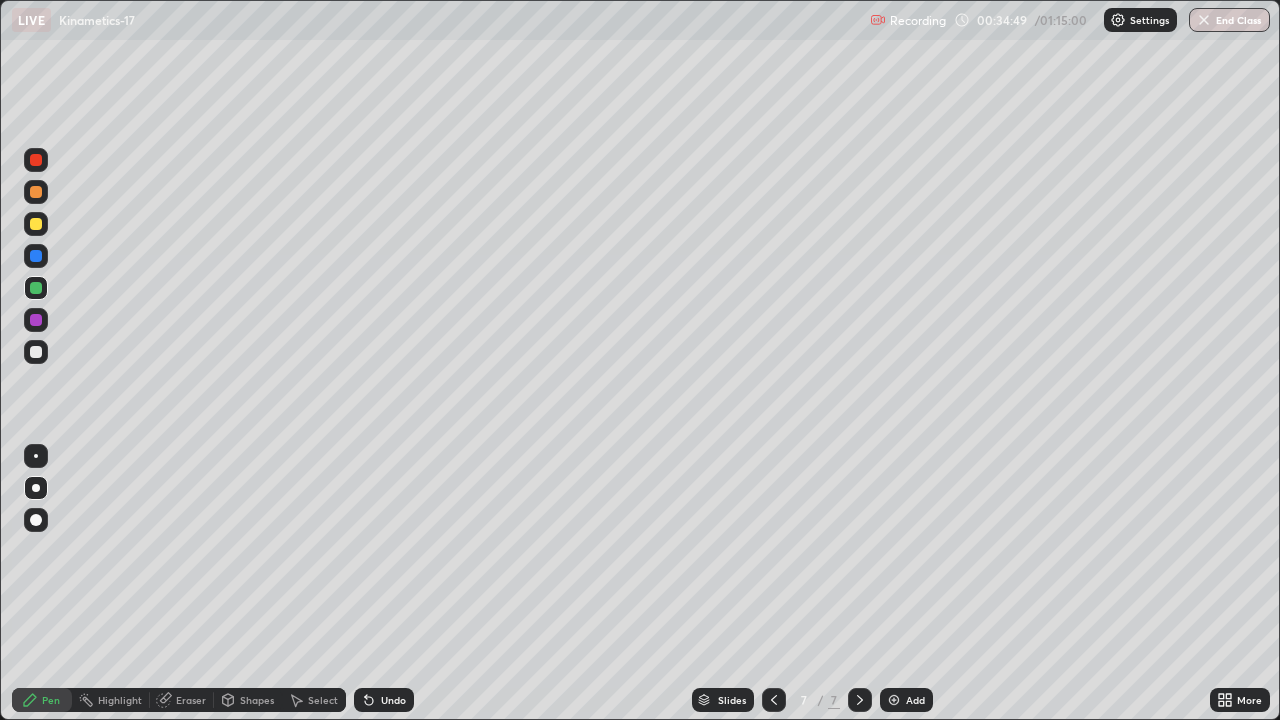 click at bounding box center [894, 700] 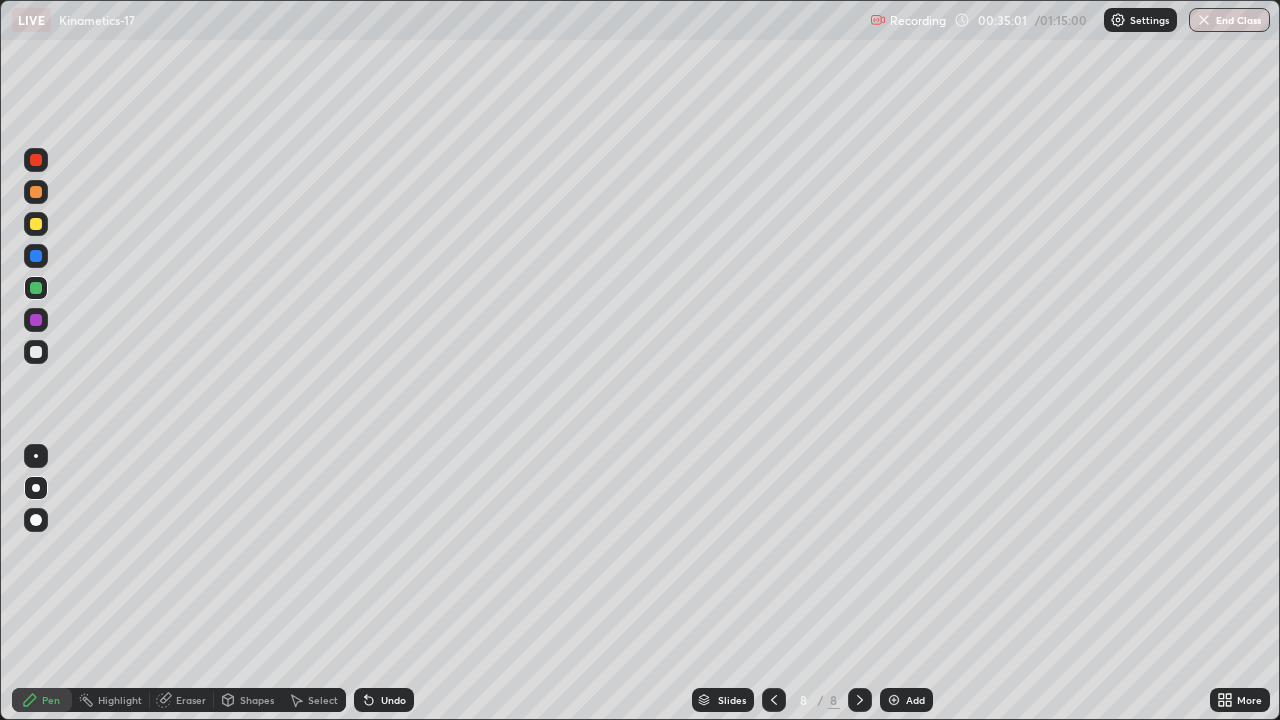 click on "Undo" at bounding box center (393, 700) 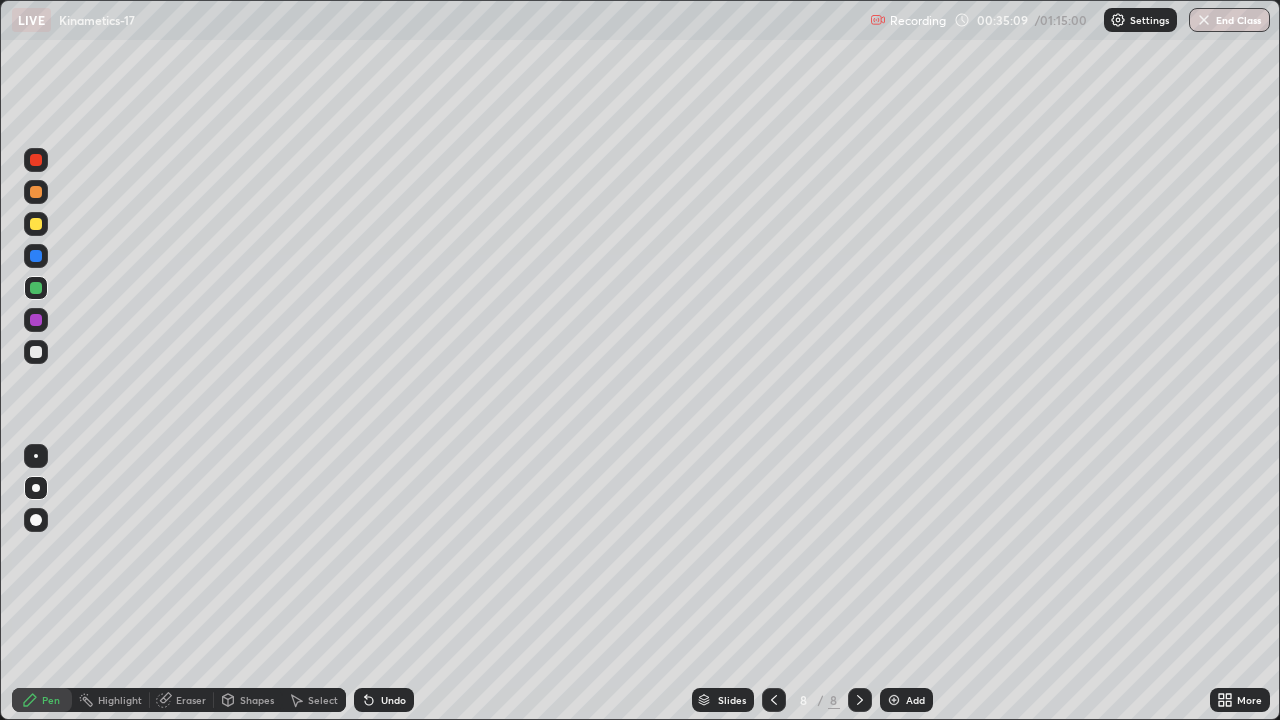 click at bounding box center (36, 320) 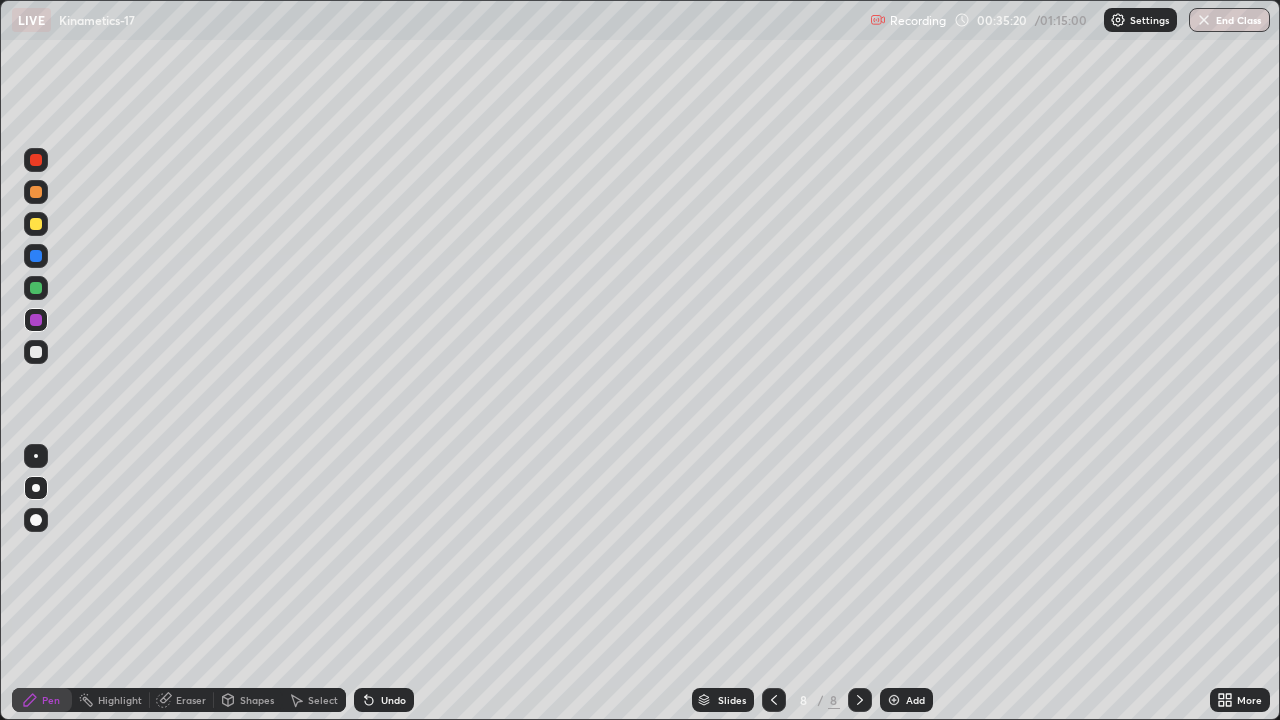 click at bounding box center [36, 352] 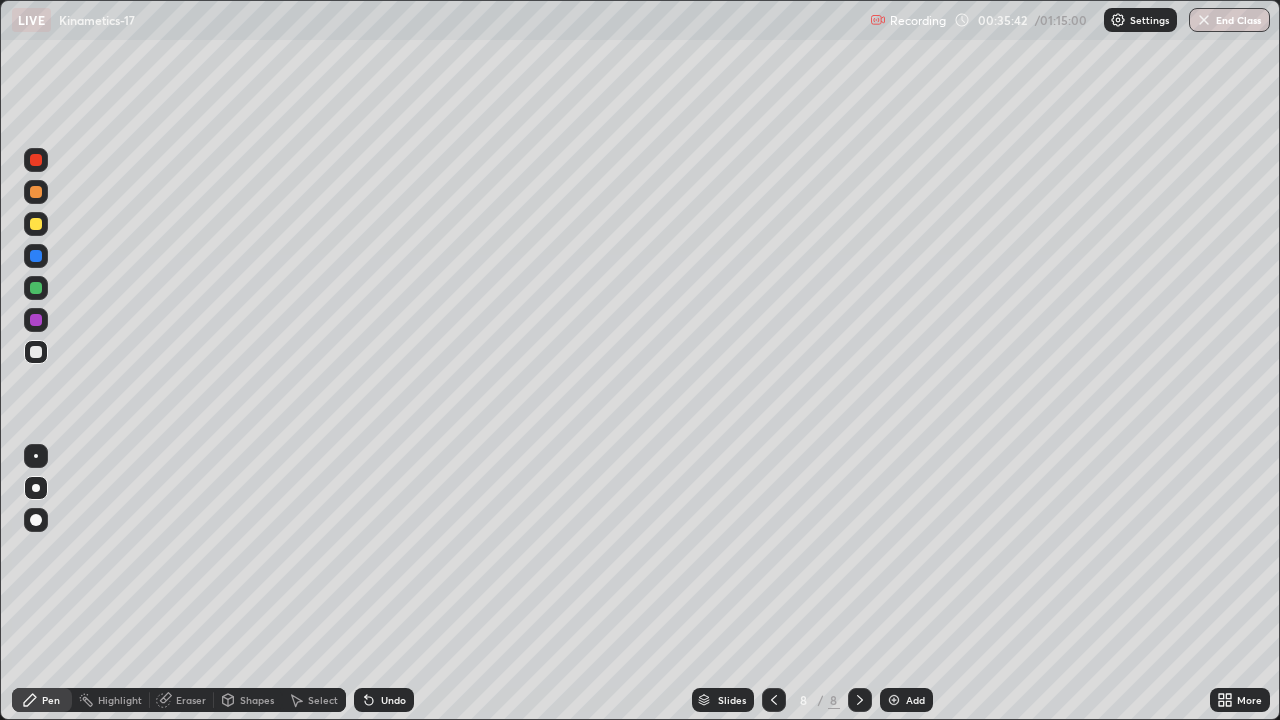 click at bounding box center [774, 700] 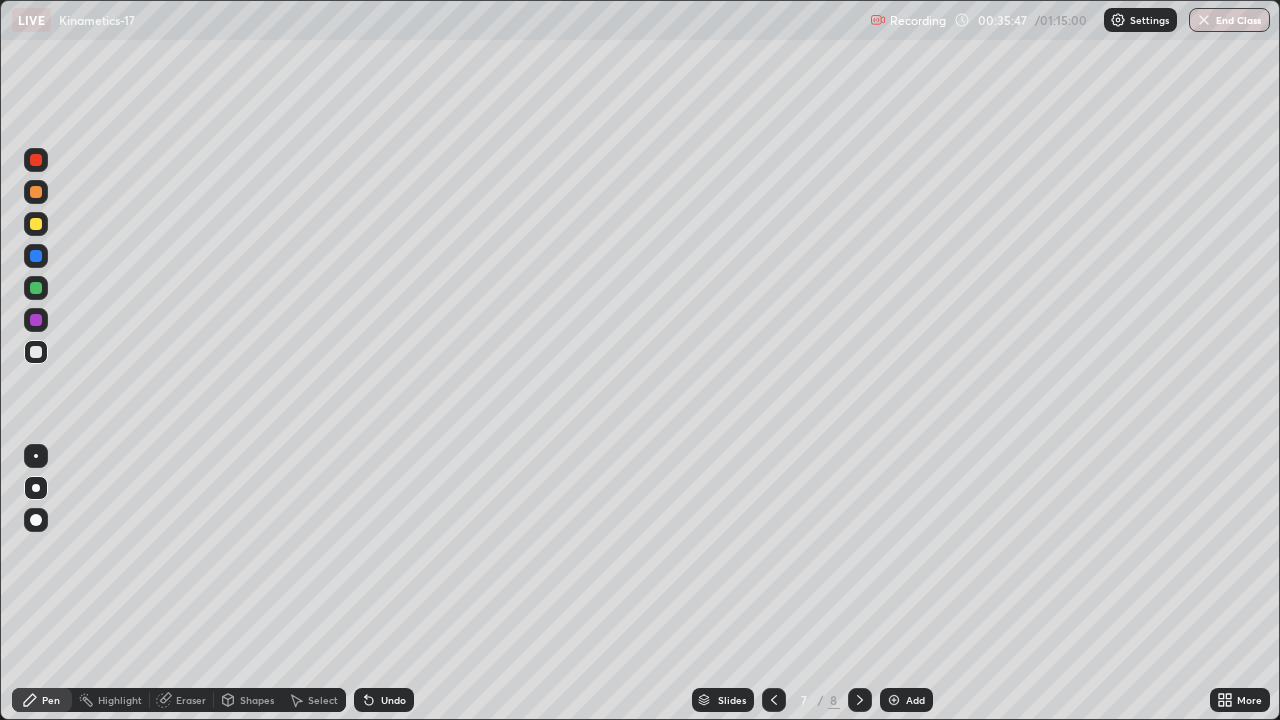 click 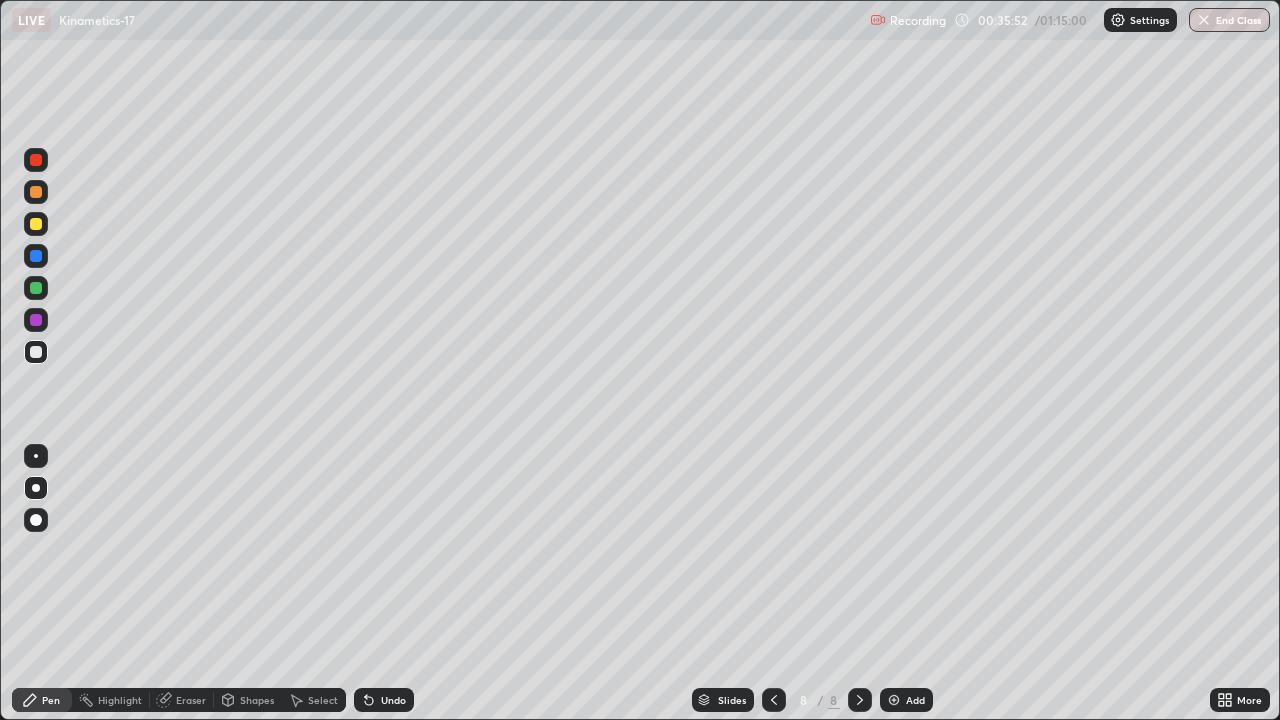 click at bounding box center (36, 320) 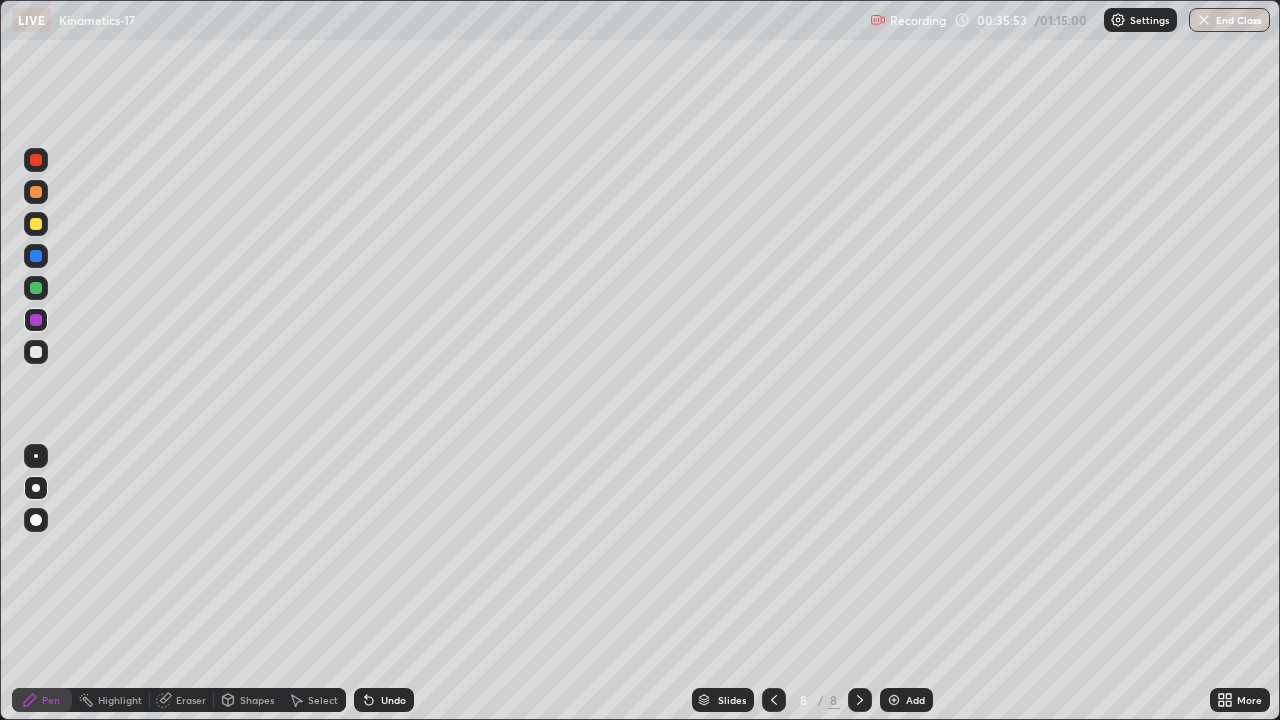 click at bounding box center [36, 288] 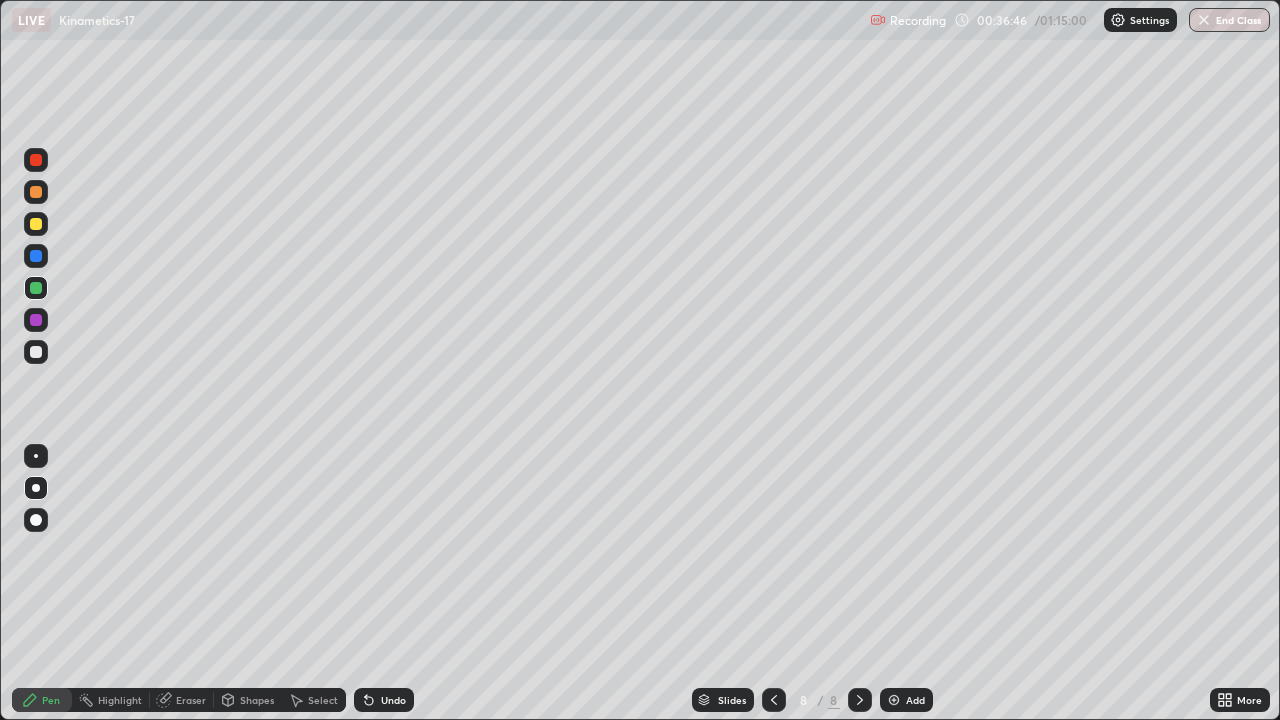 click at bounding box center (36, 160) 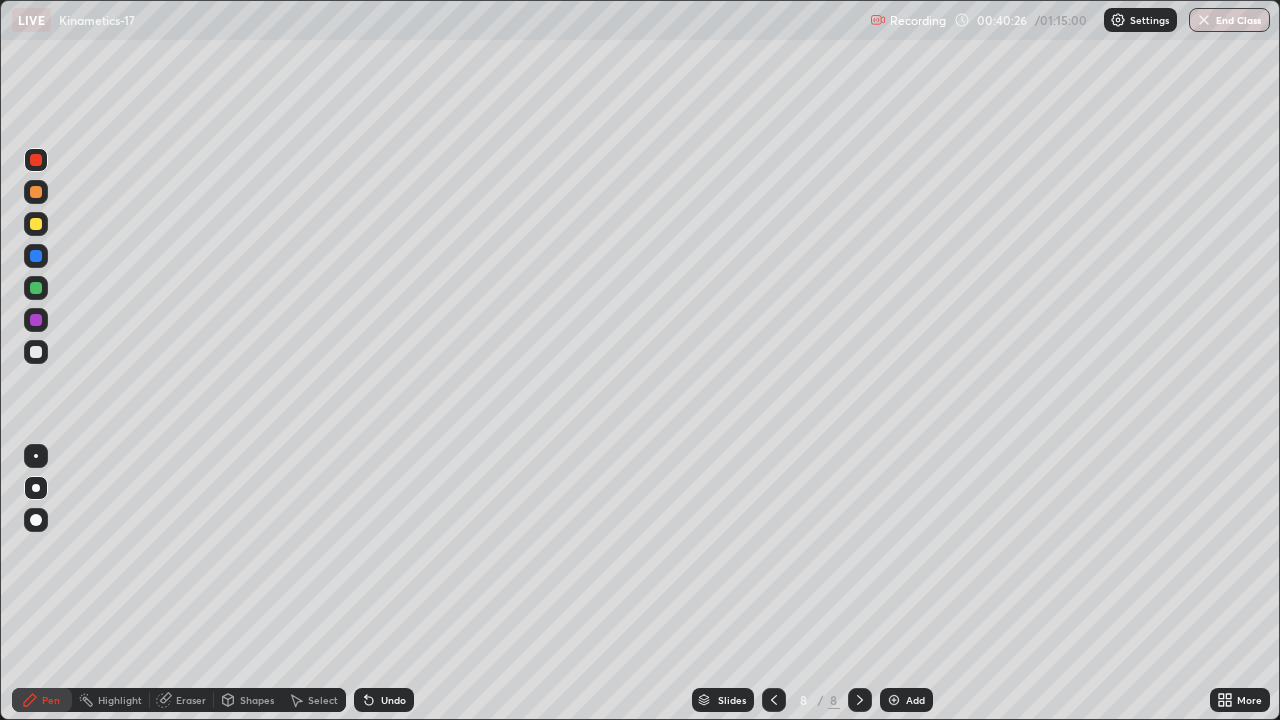click at bounding box center (894, 700) 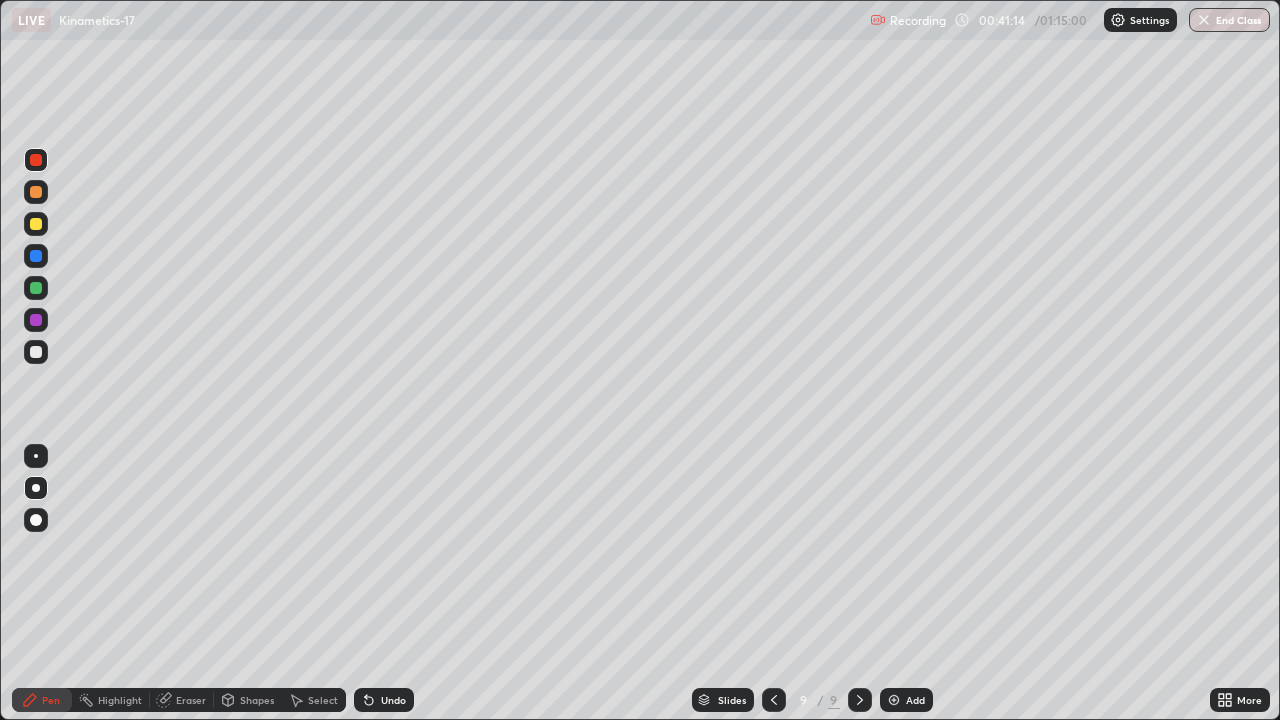 click at bounding box center (36, 352) 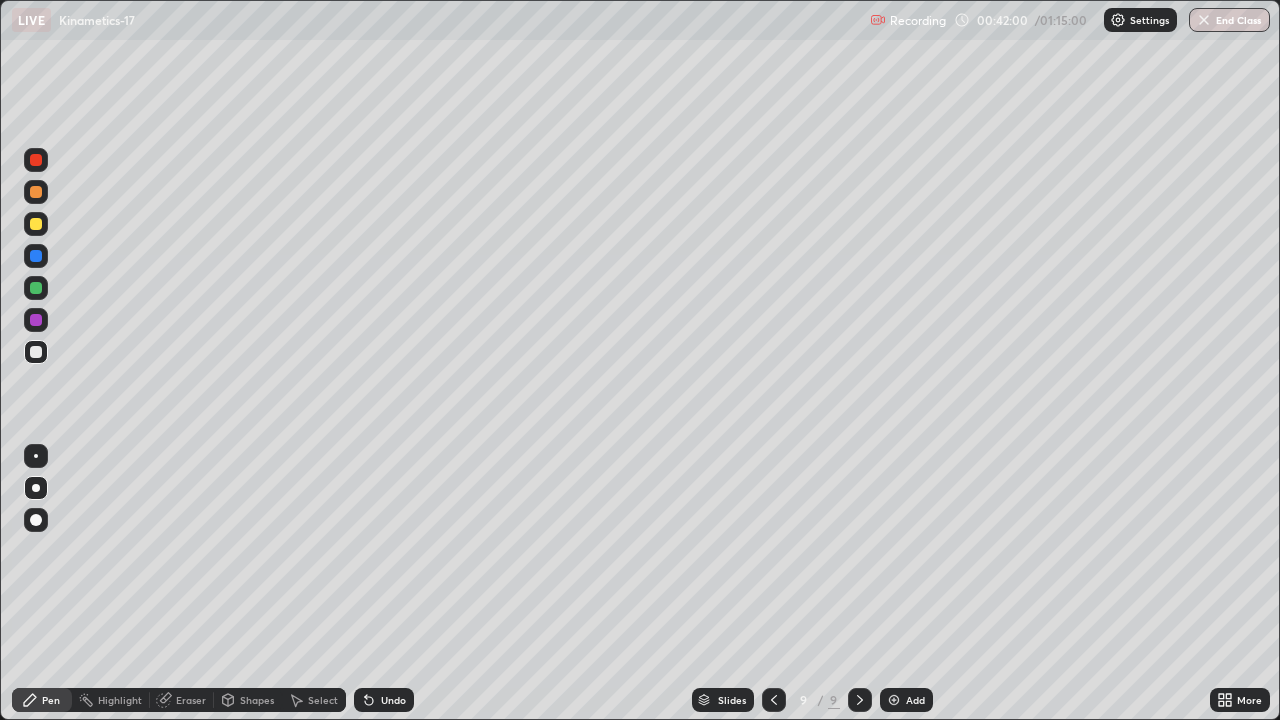 click 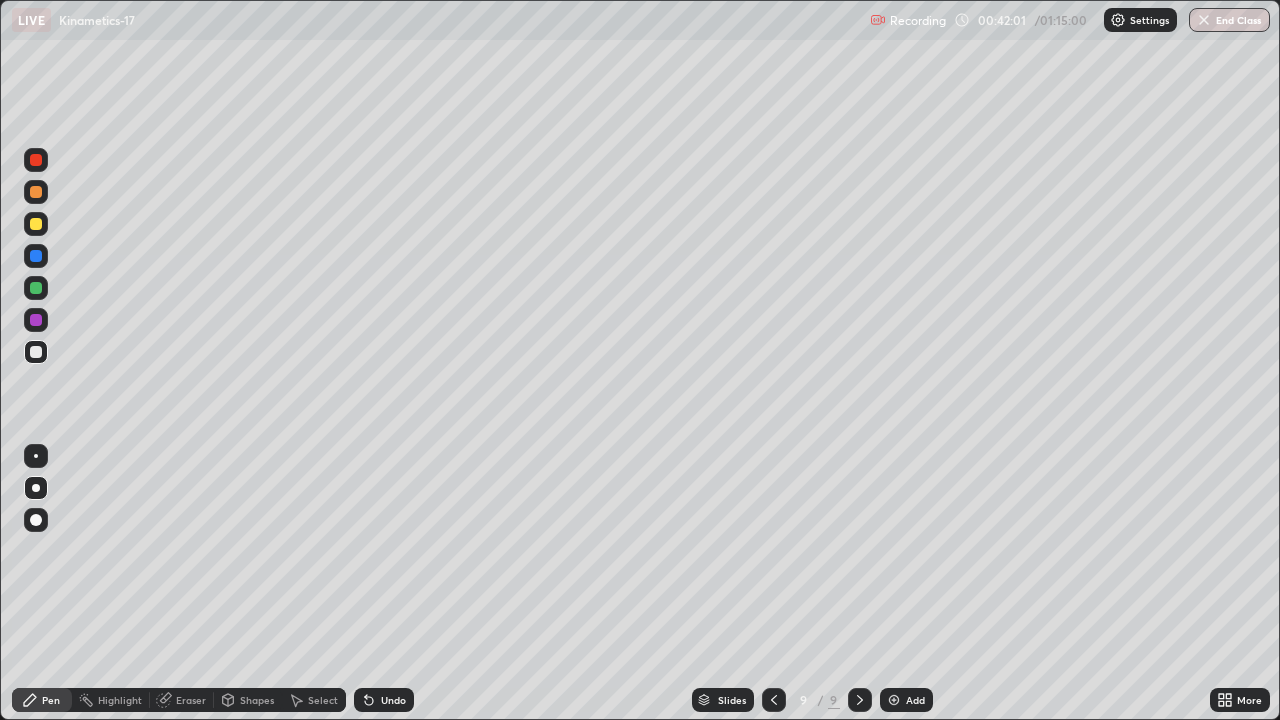click on "Undo" at bounding box center [393, 700] 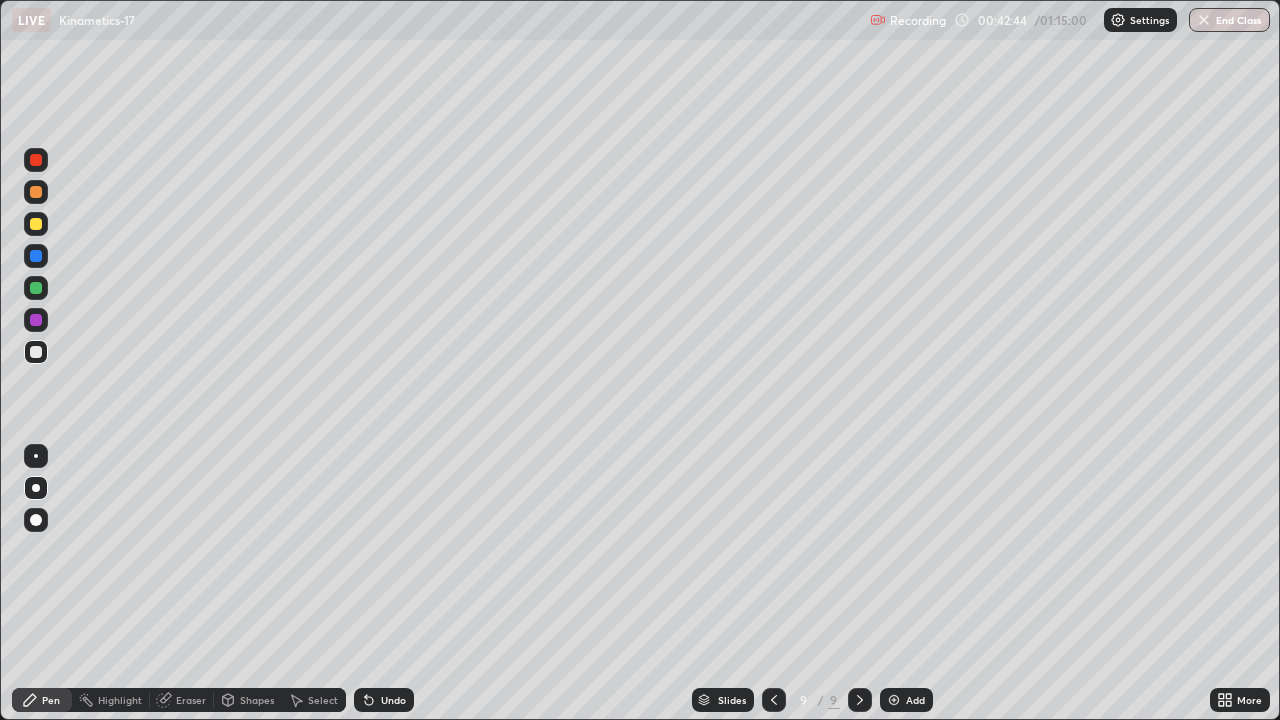 click on "Eraser" at bounding box center (191, 700) 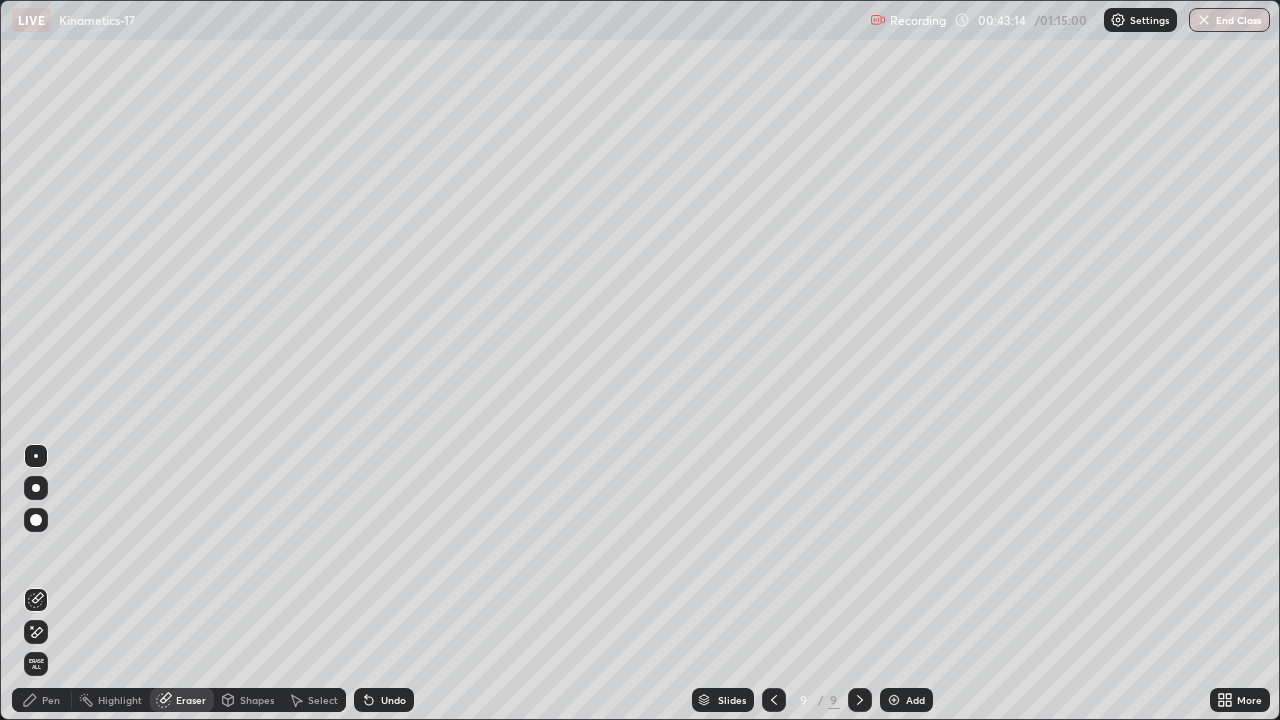 click on "Pen" at bounding box center (51, 700) 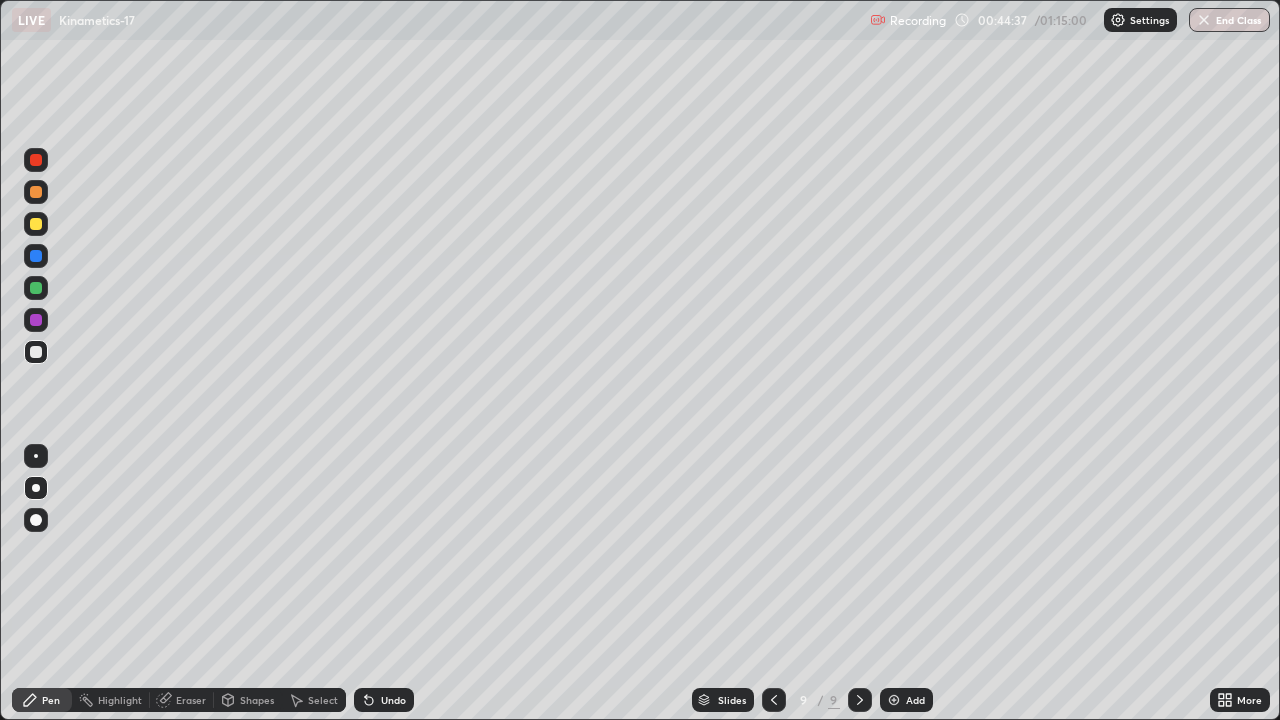 click on "Highlight" at bounding box center [120, 700] 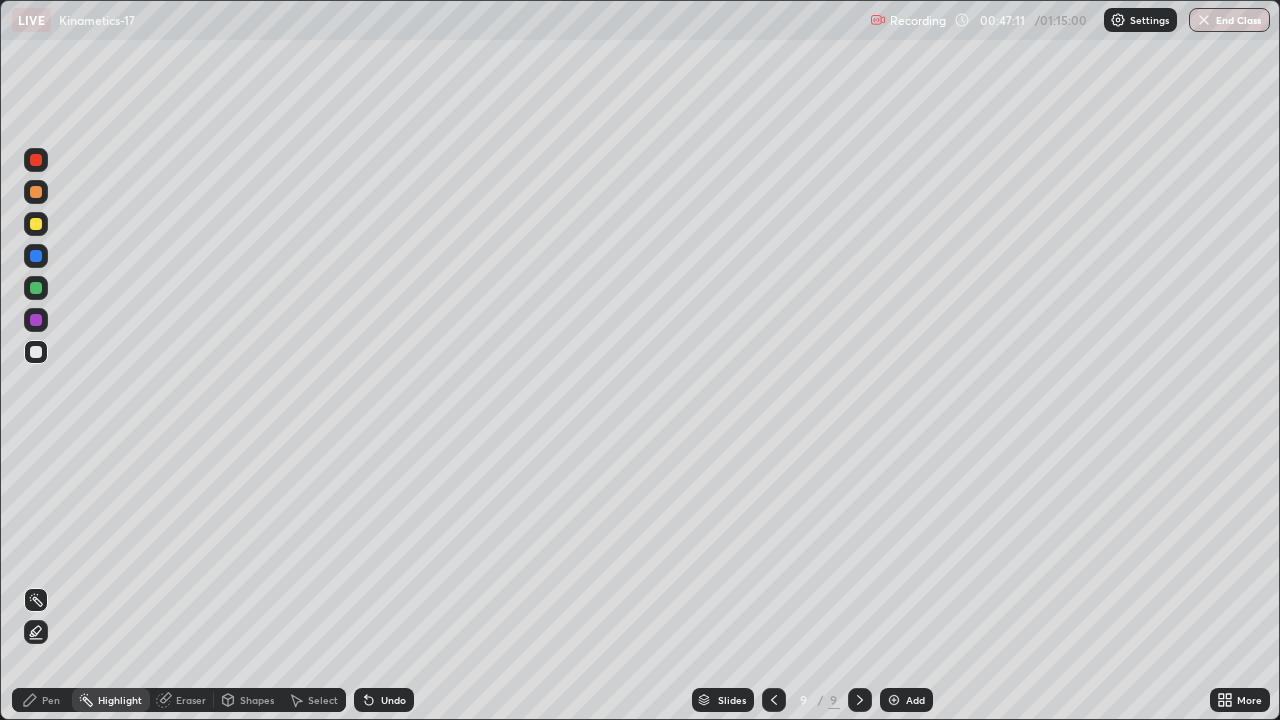 click on "Pen" at bounding box center (51, 700) 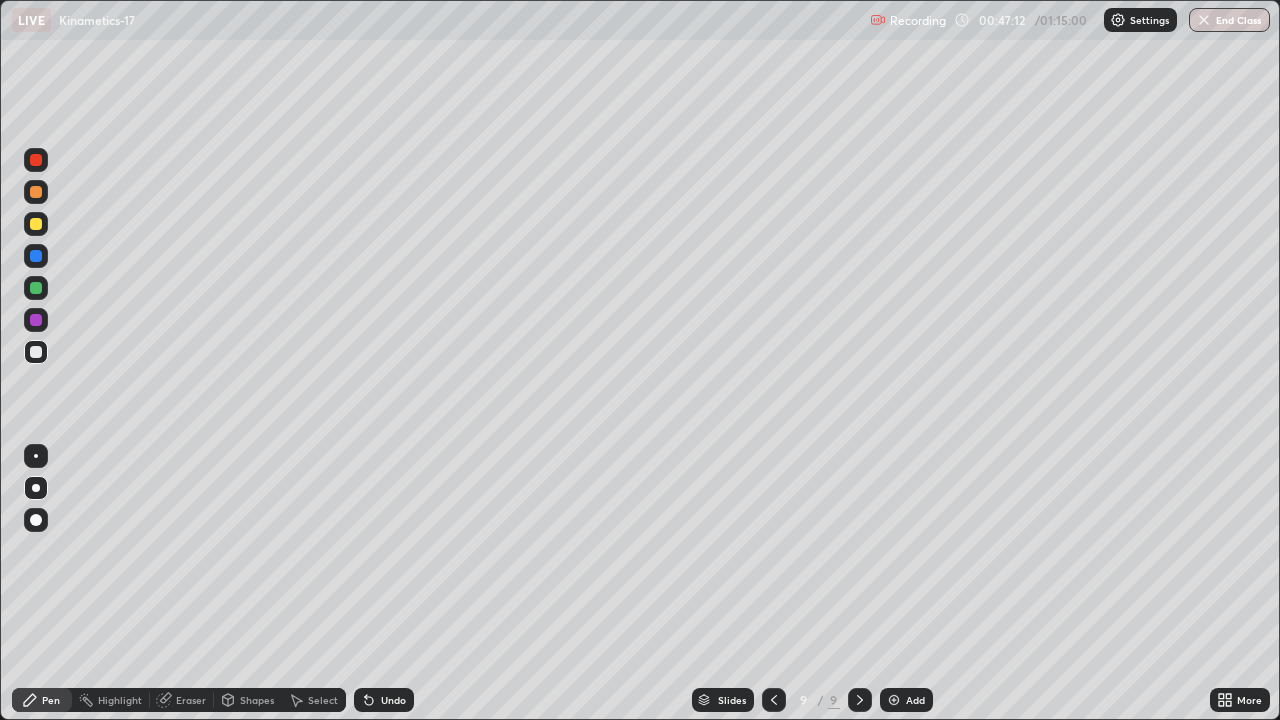 click at bounding box center [36, 352] 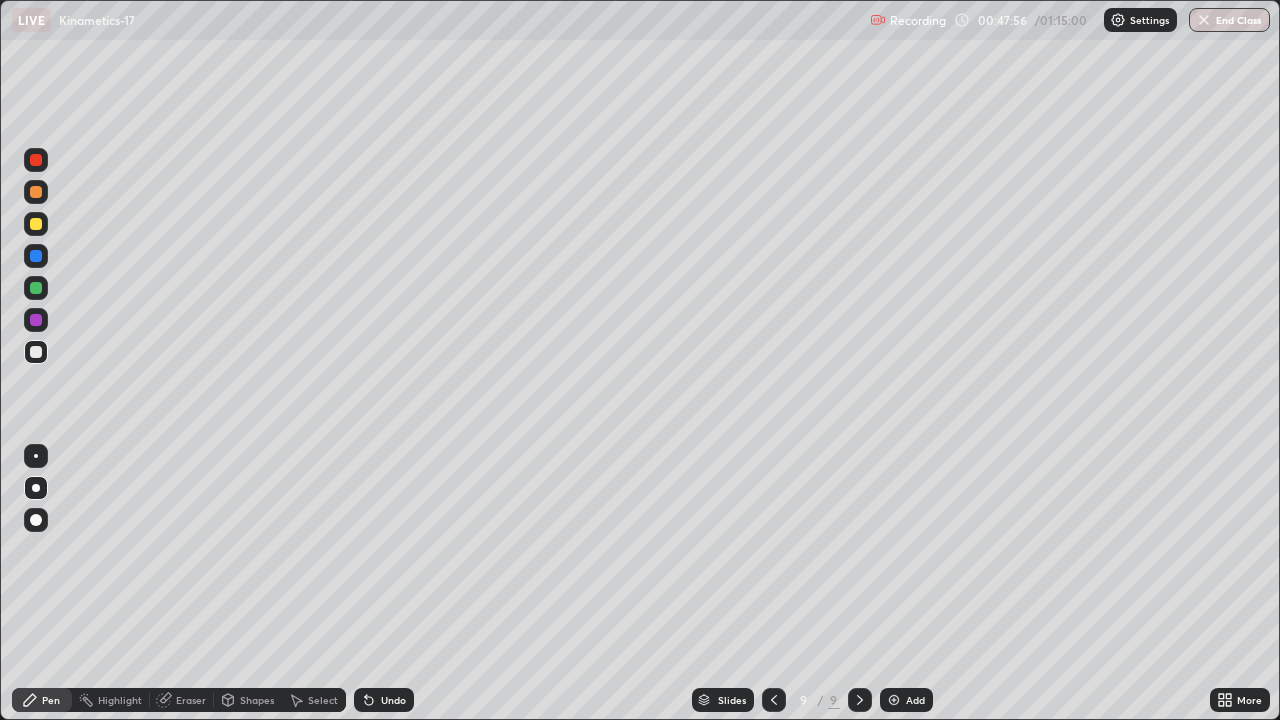 click 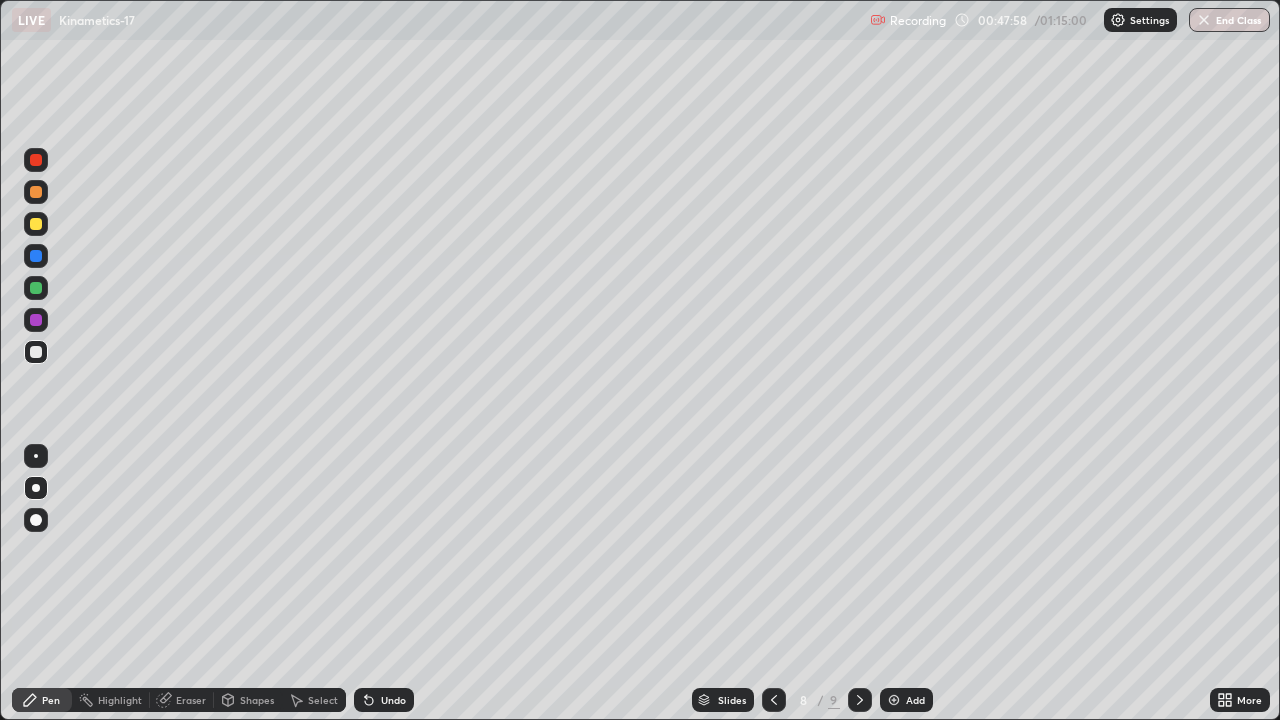click 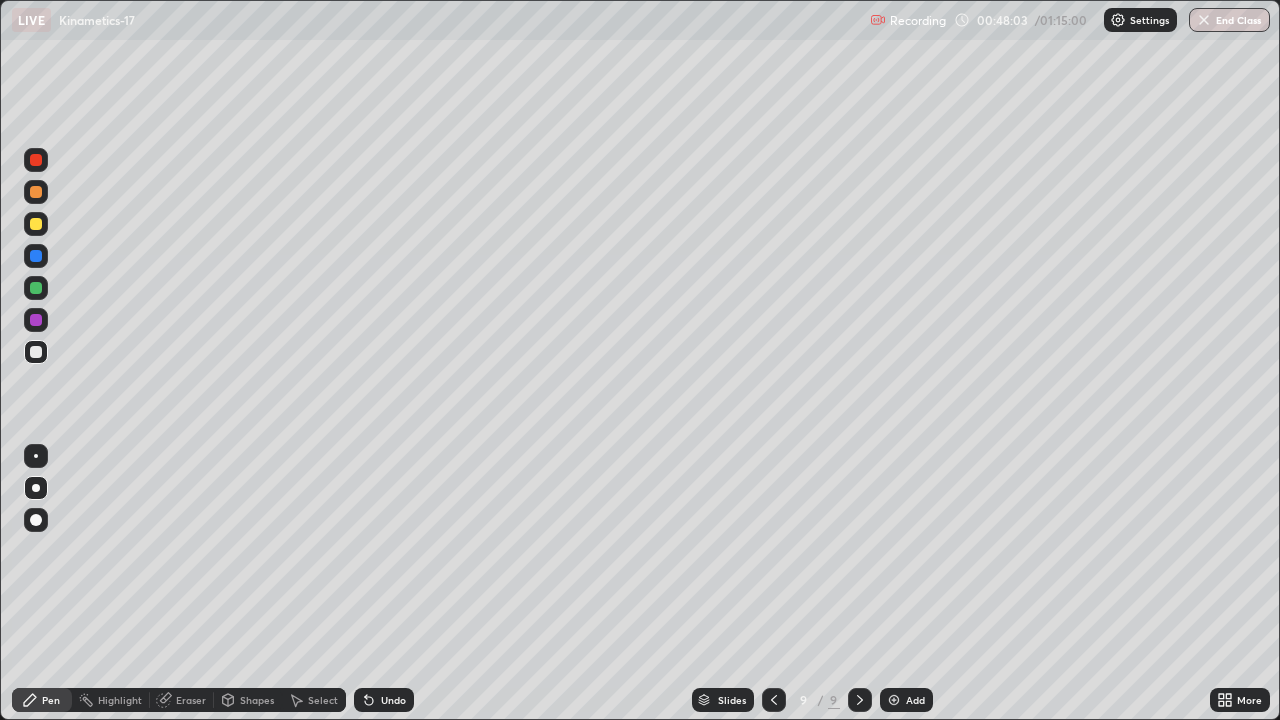 click at bounding box center [774, 700] 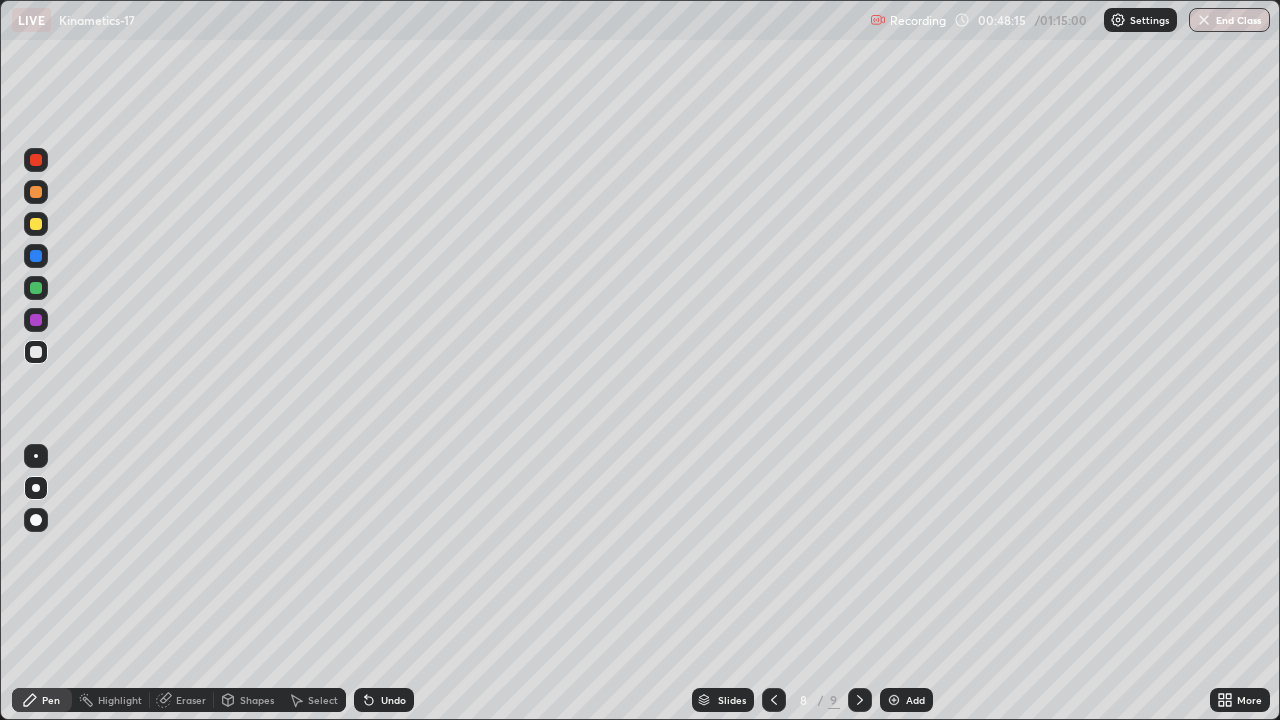 click 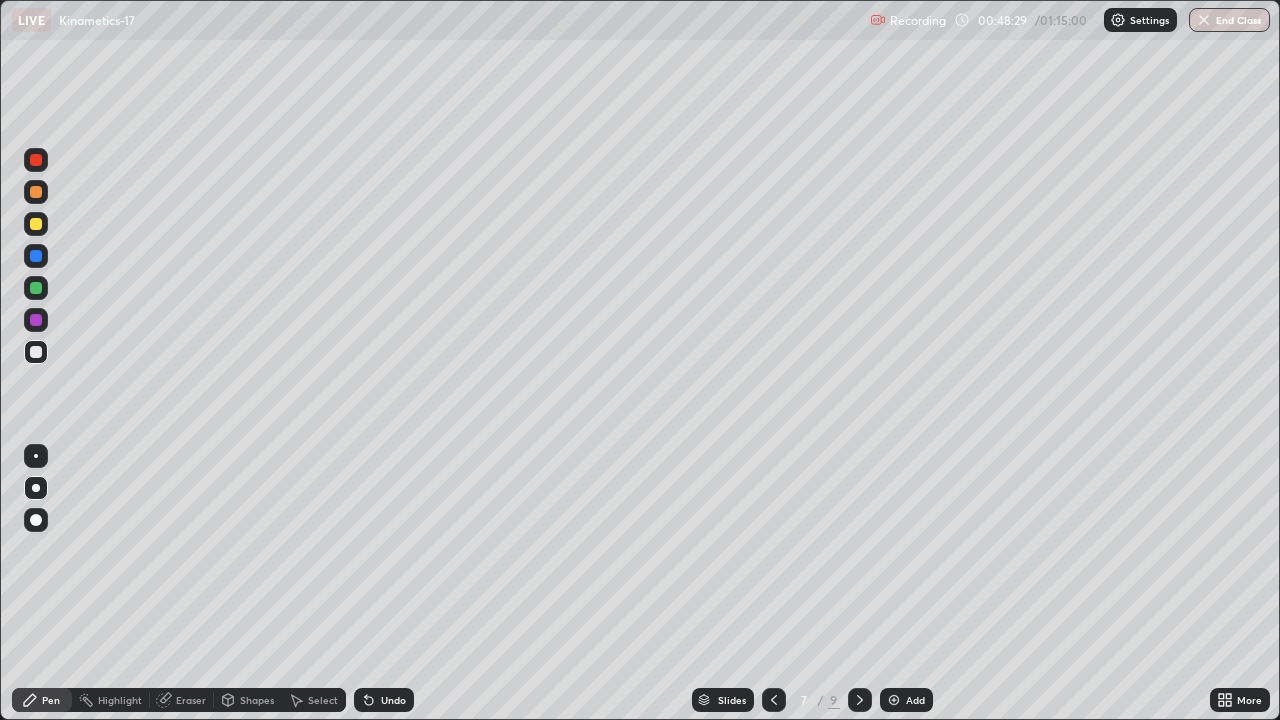 click 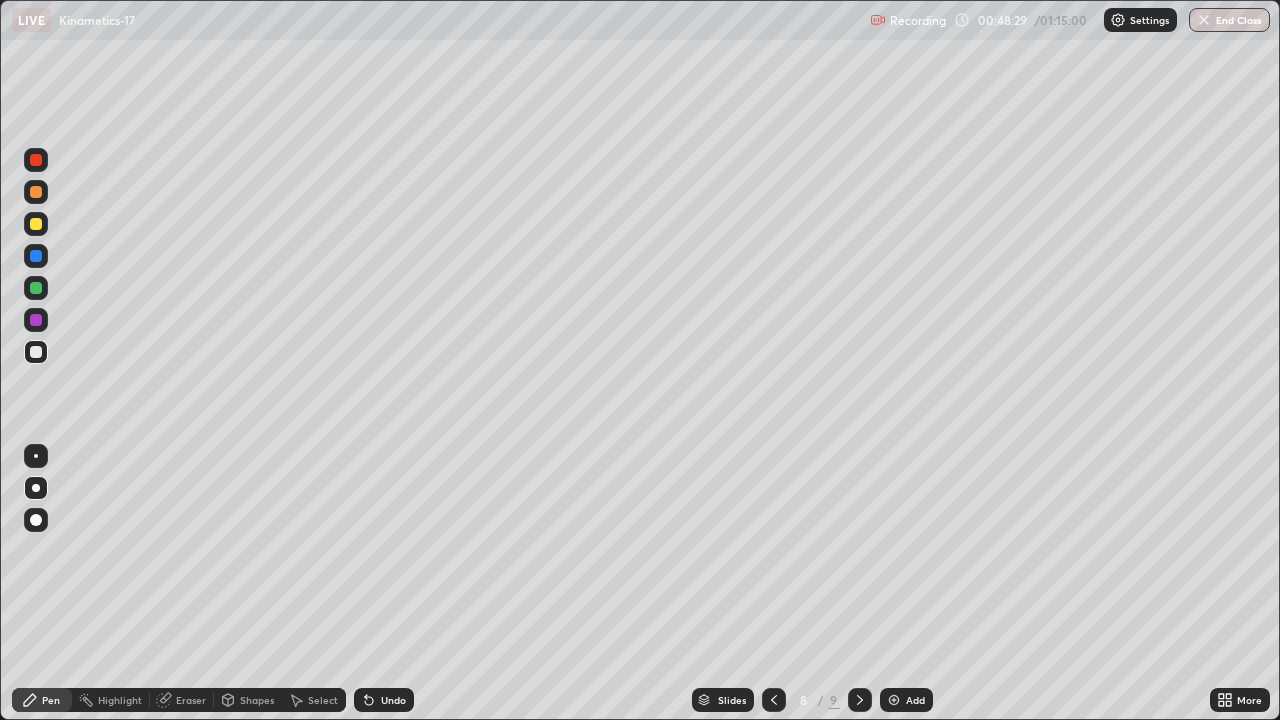 click 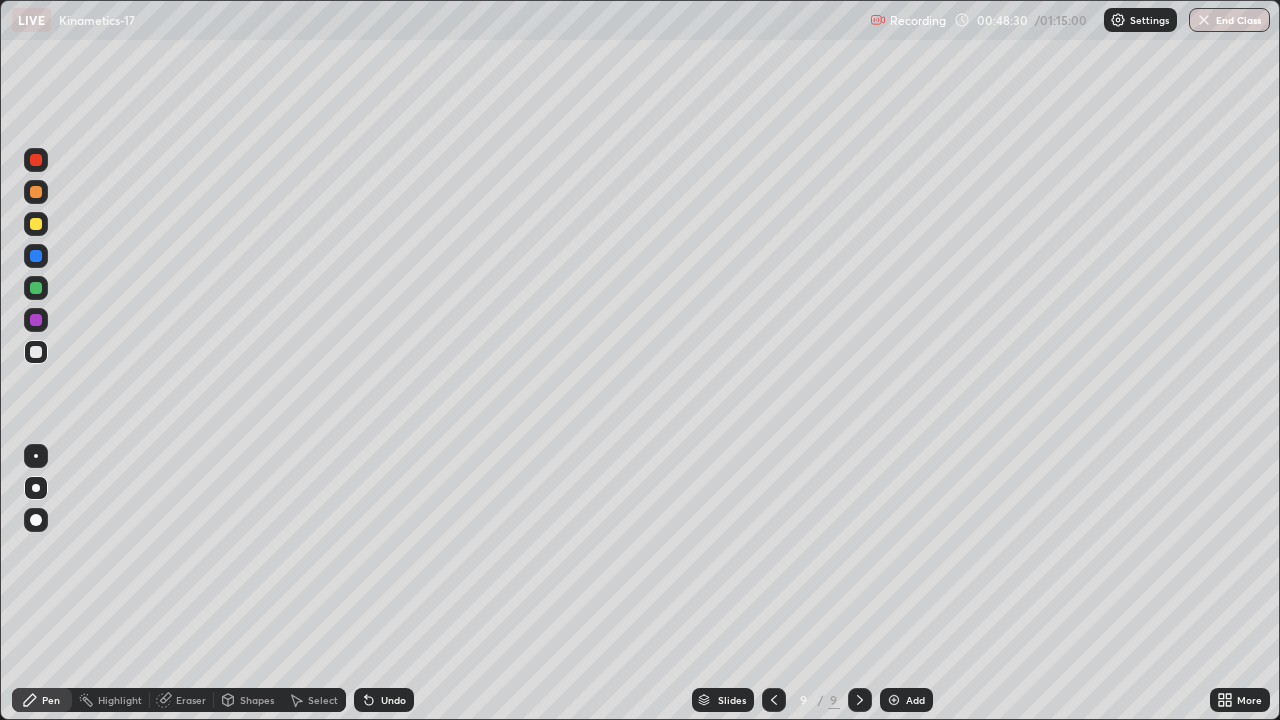 click on "Add" at bounding box center [906, 700] 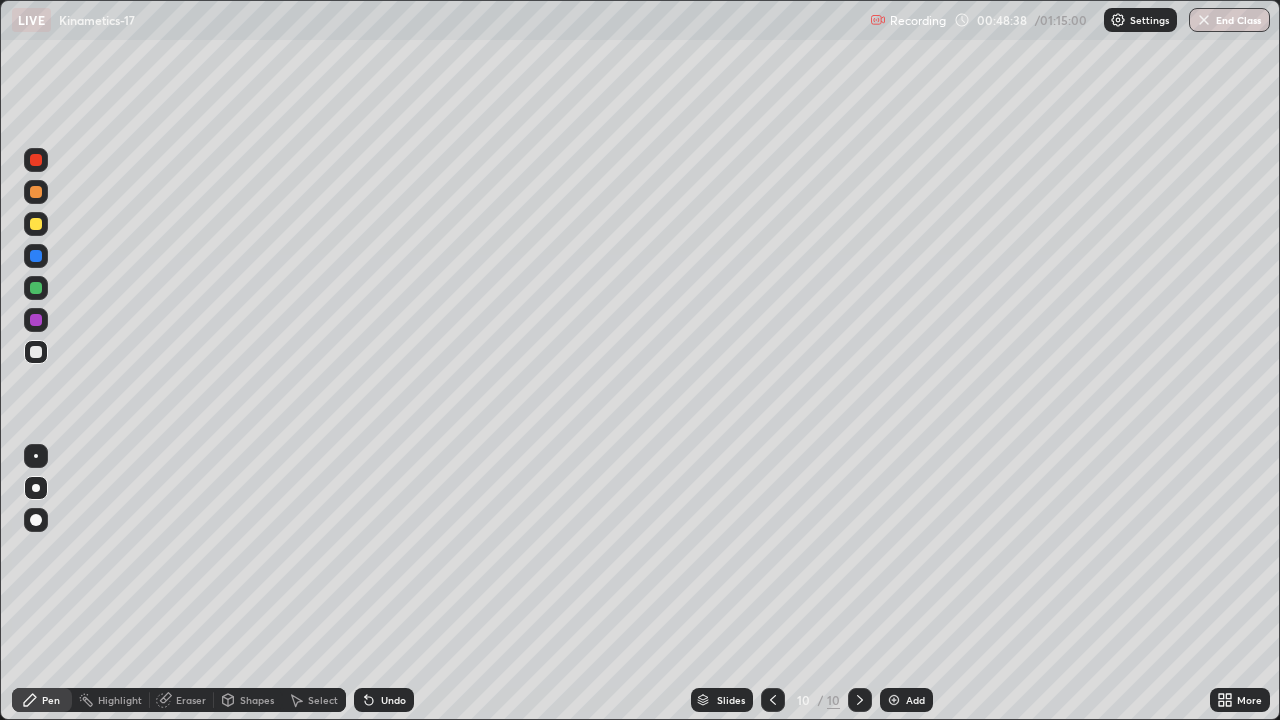click at bounding box center [36, 288] 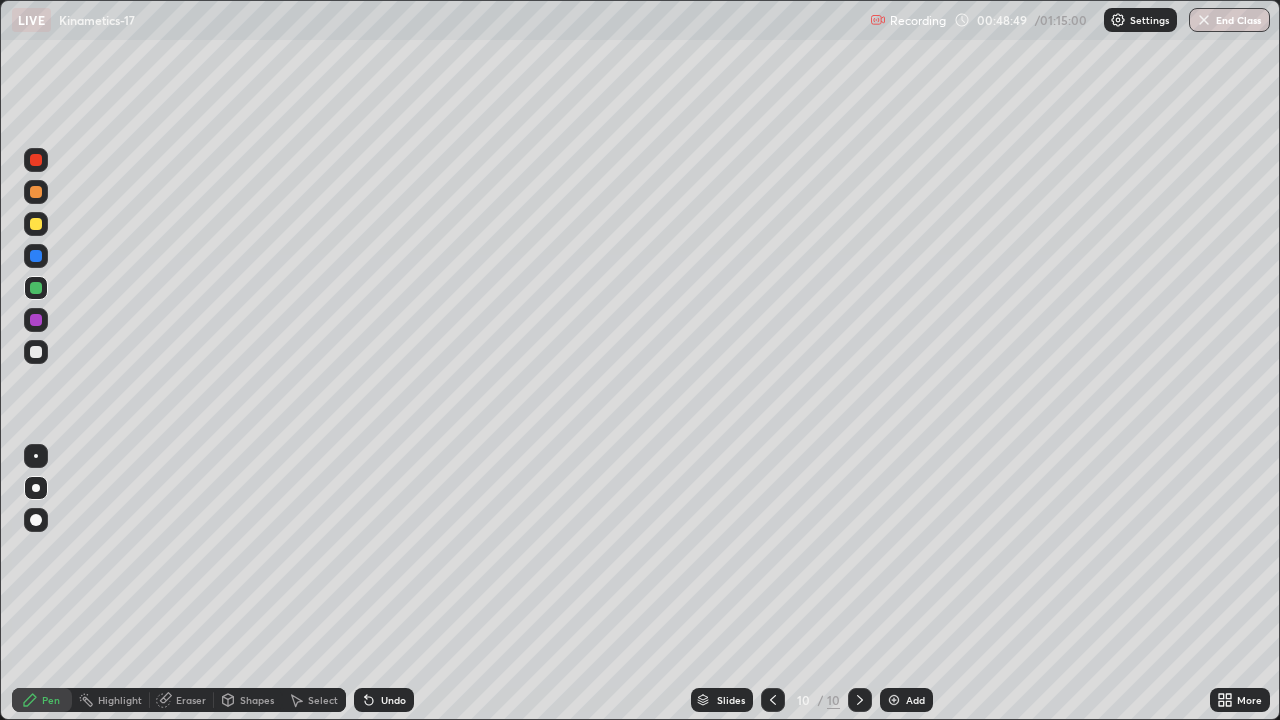 click at bounding box center (36, 320) 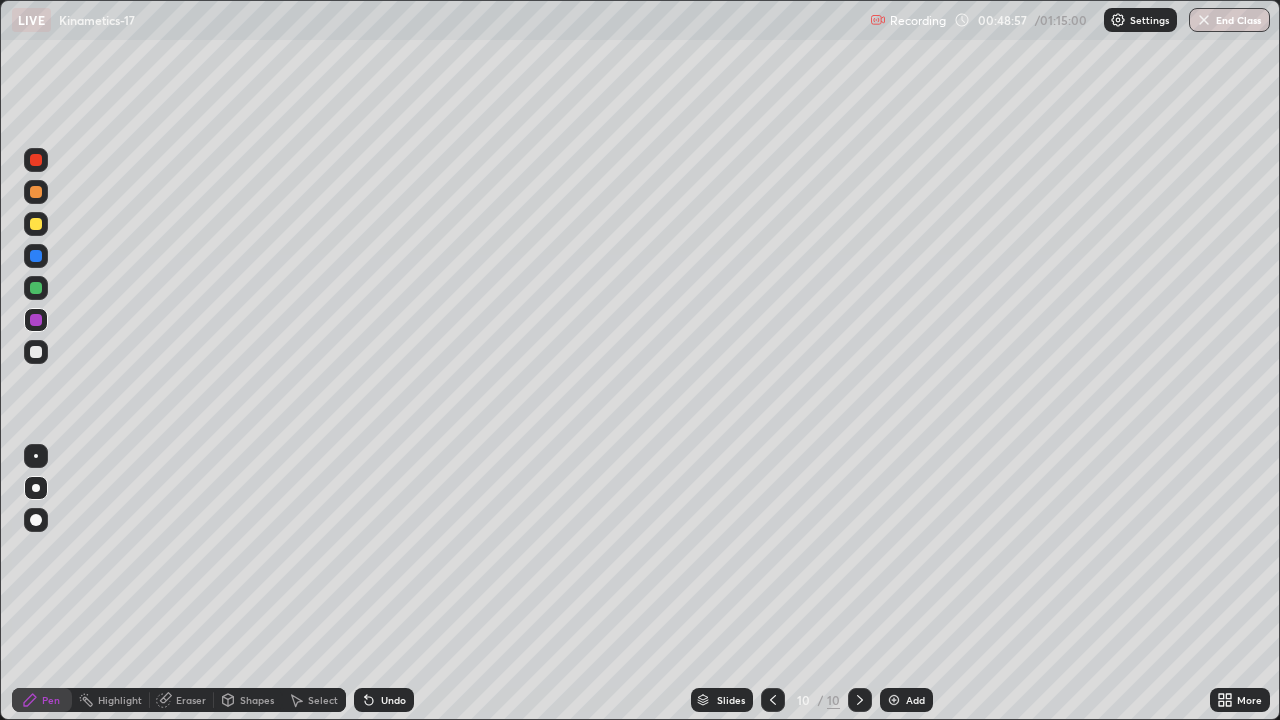 click at bounding box center [36, 352] 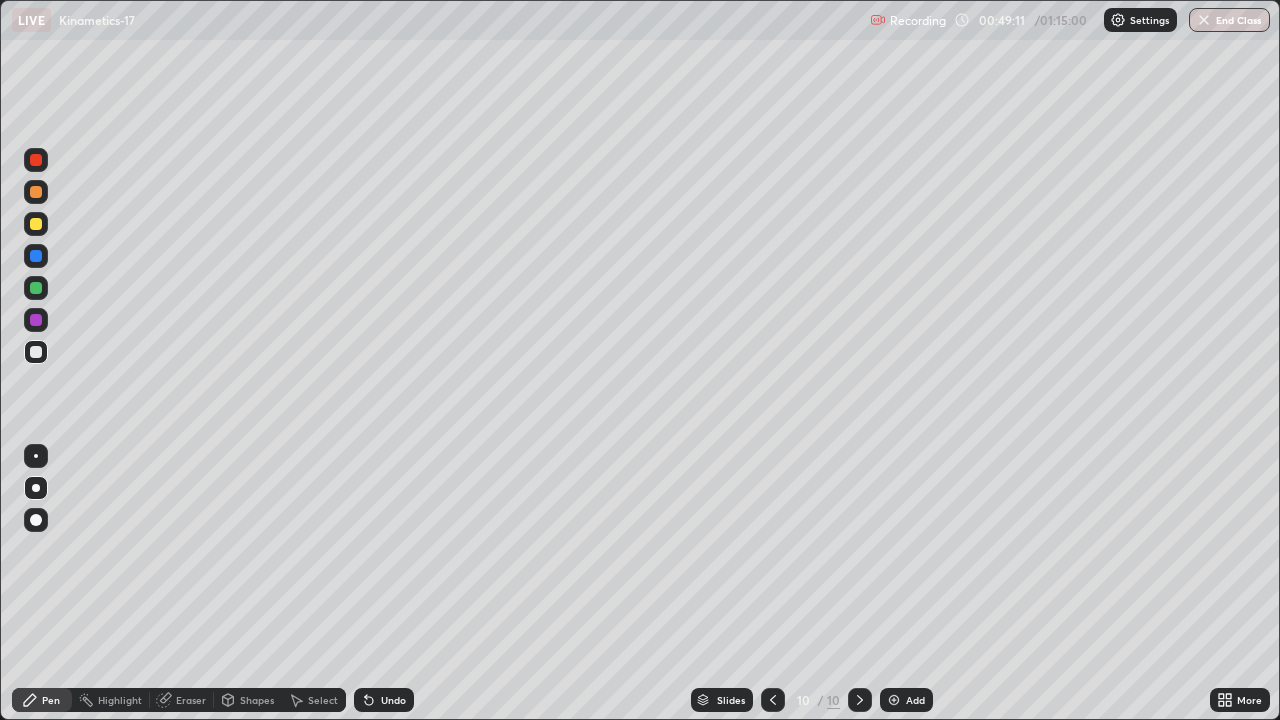 click 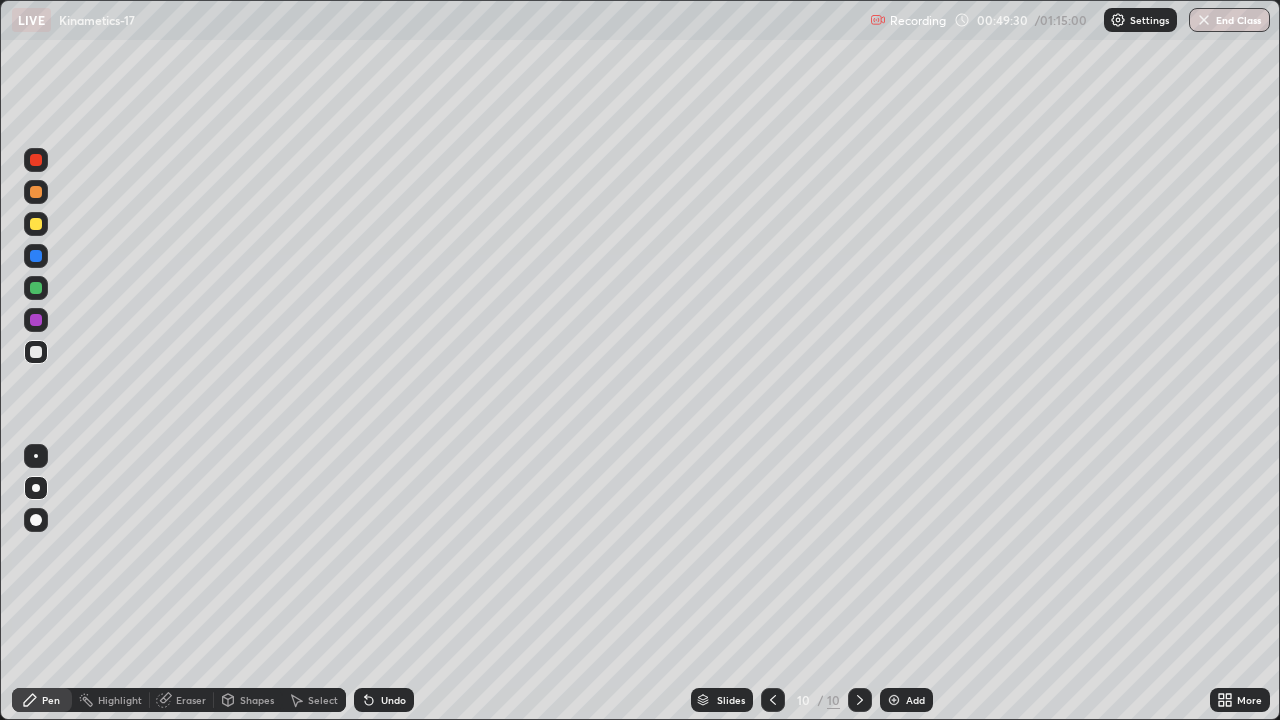 click on "Highlight" at bounding box center (111, 700) 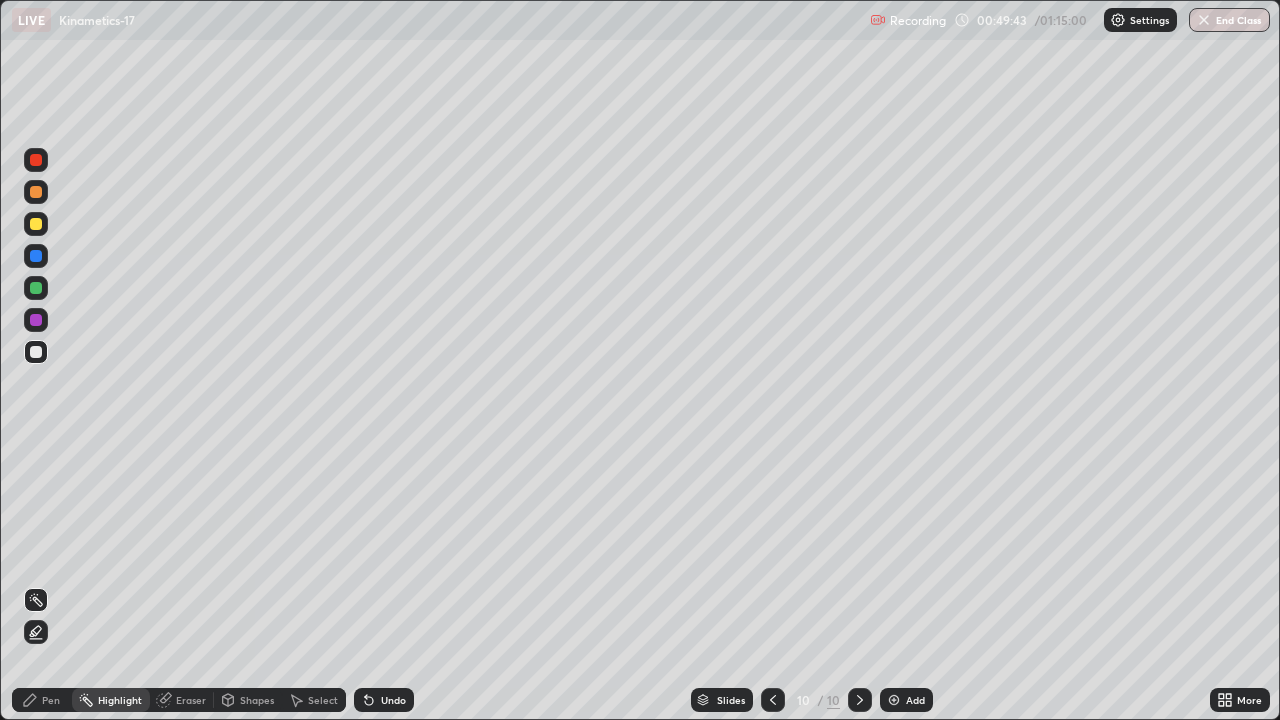 click on "Pen" at bounding box center [51, 700] 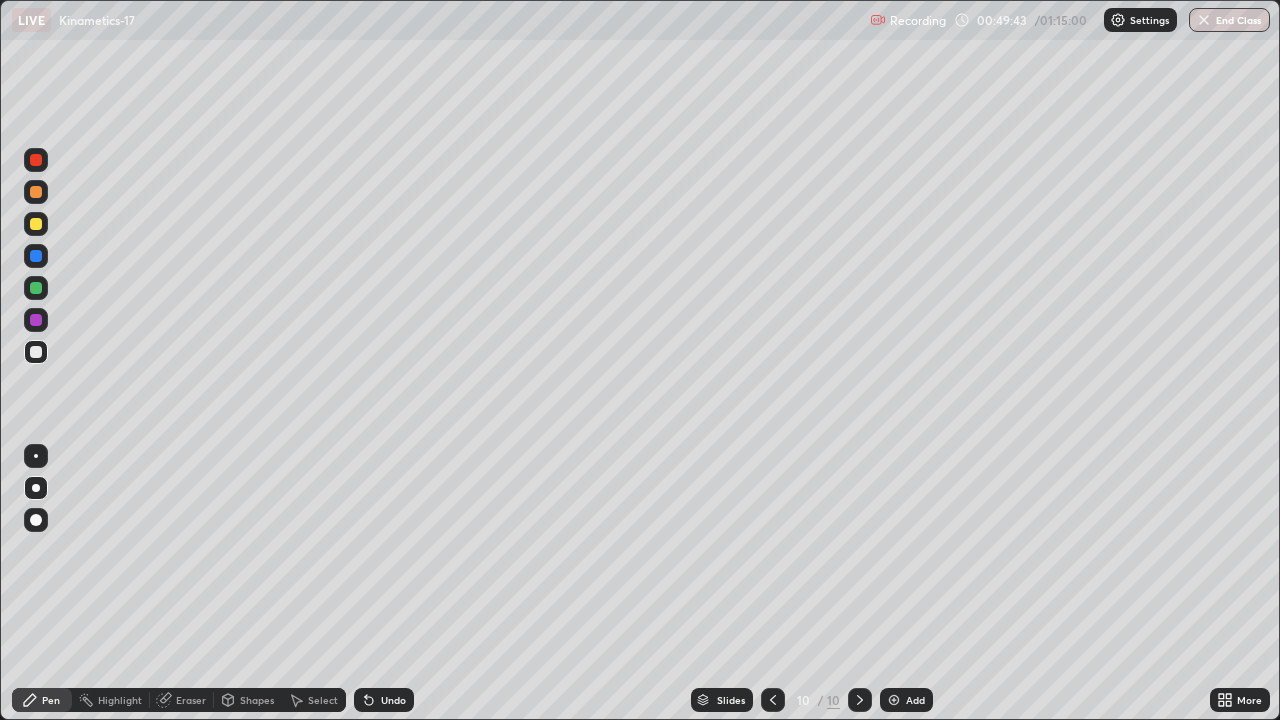click at bounding box center (36, 288) 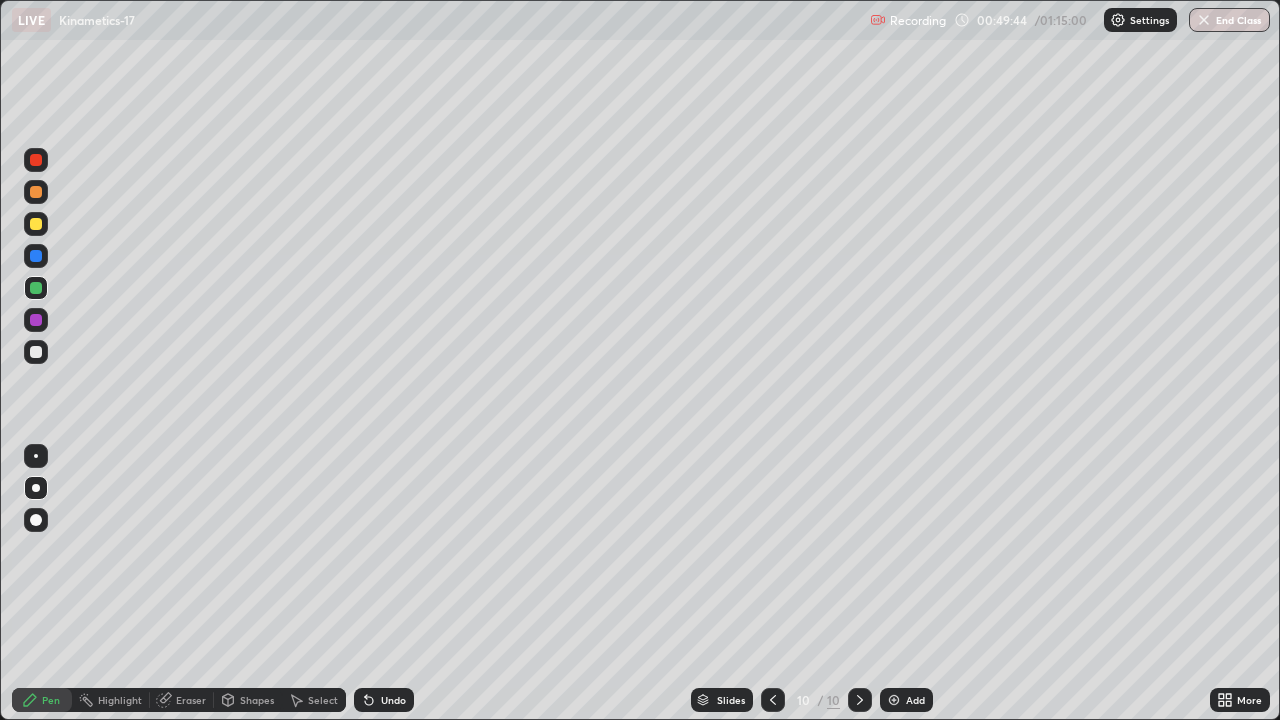click at bounding box center (36, 256) 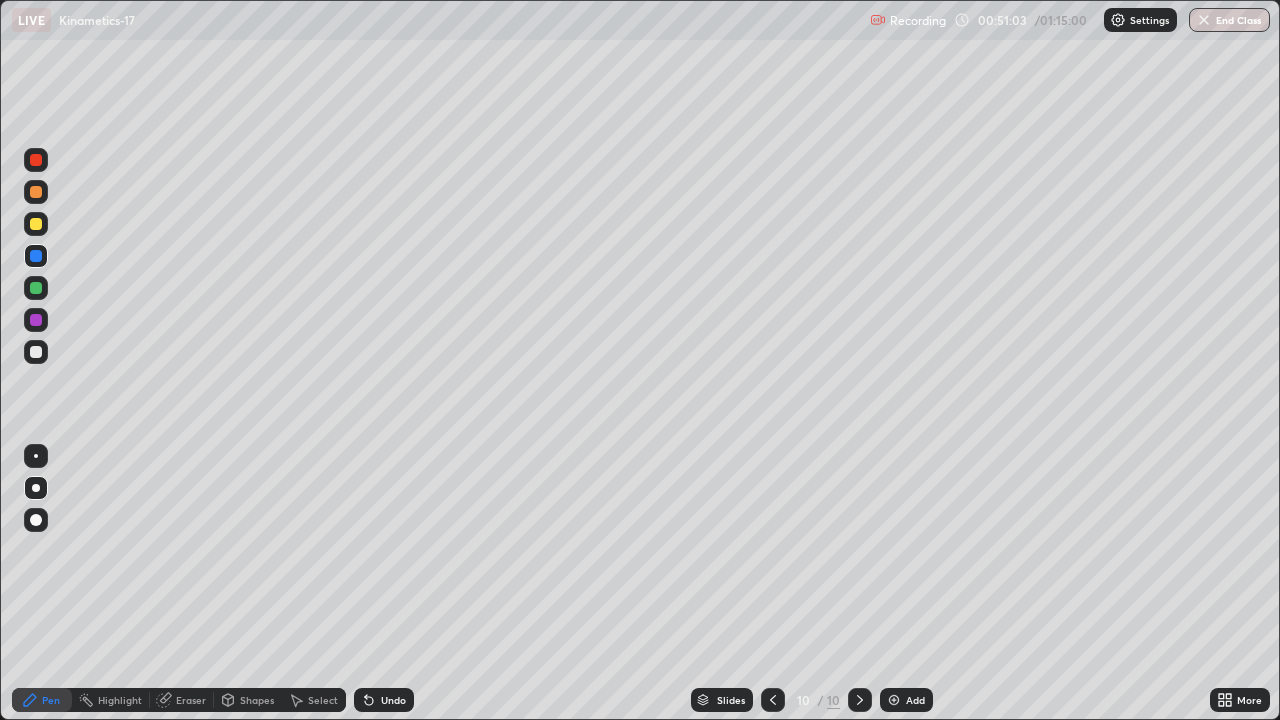 click at bounding box center (36, 320) 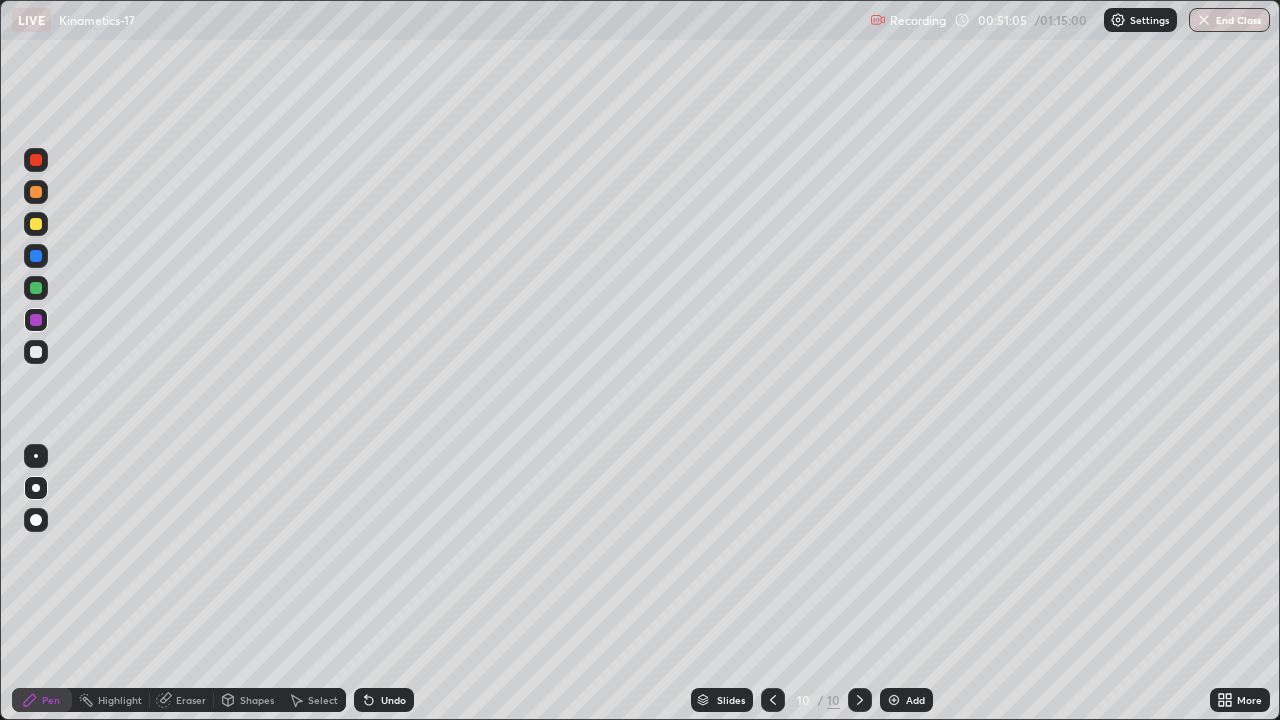 click at bounding box center [36, 160] 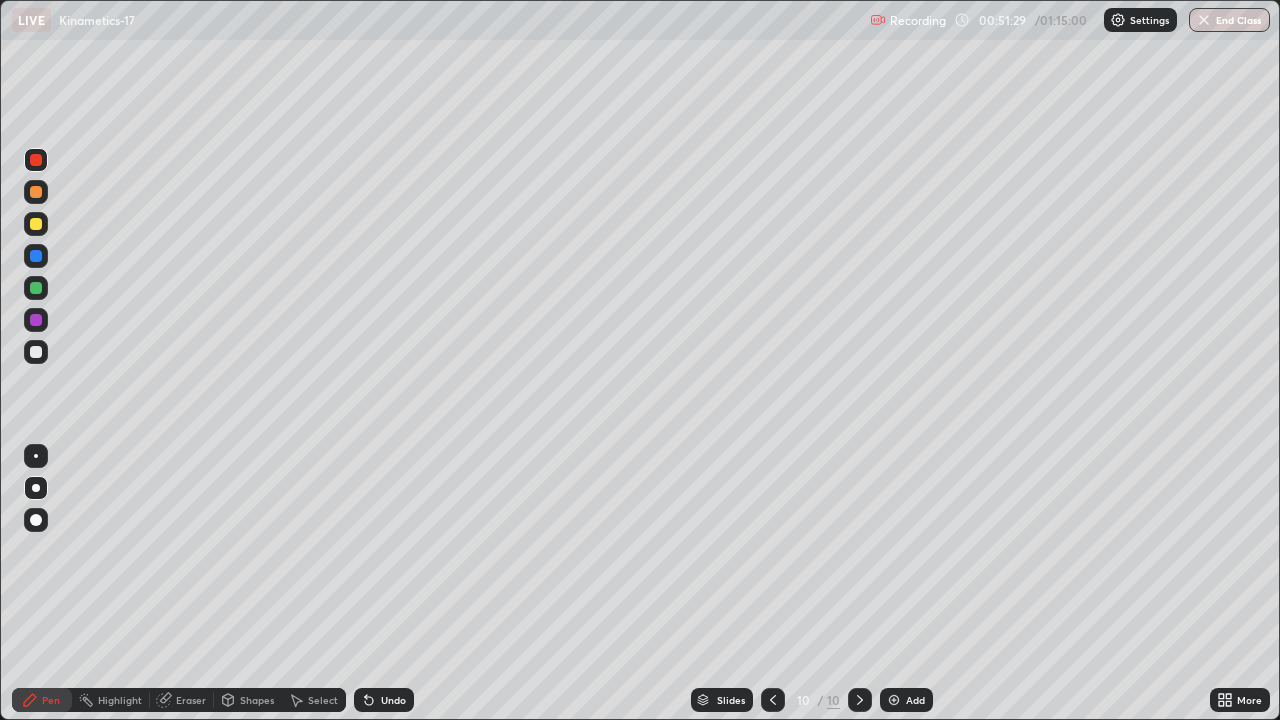 click on "Highlight" at bounding box center [120, 700] 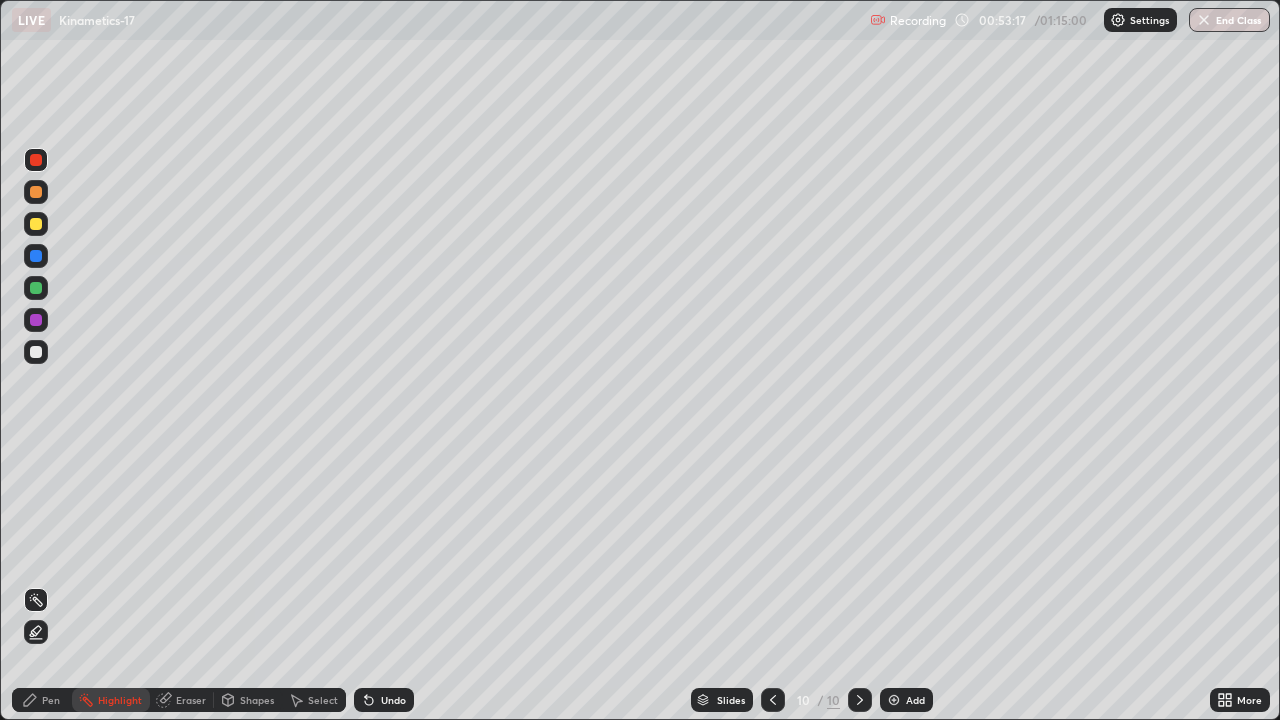 click on "Pen" at bounding box center (42, 700) 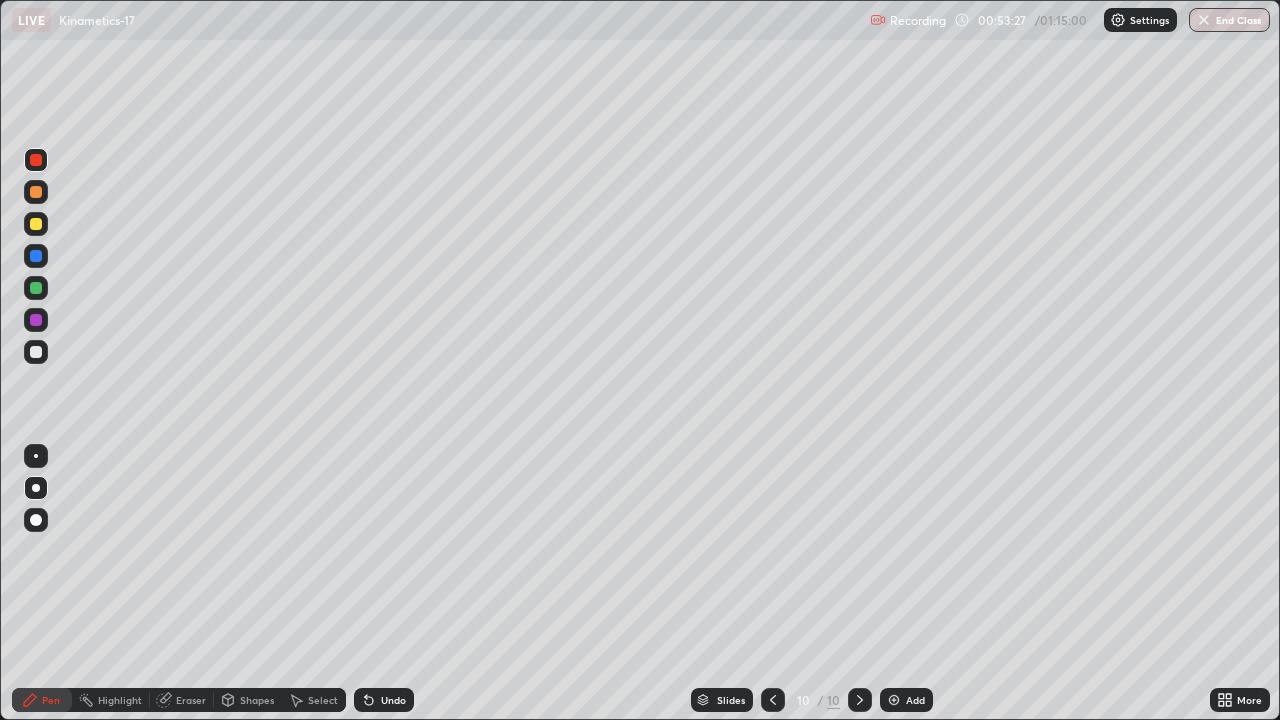 click on "Undo" at bounding box center [384, 700] 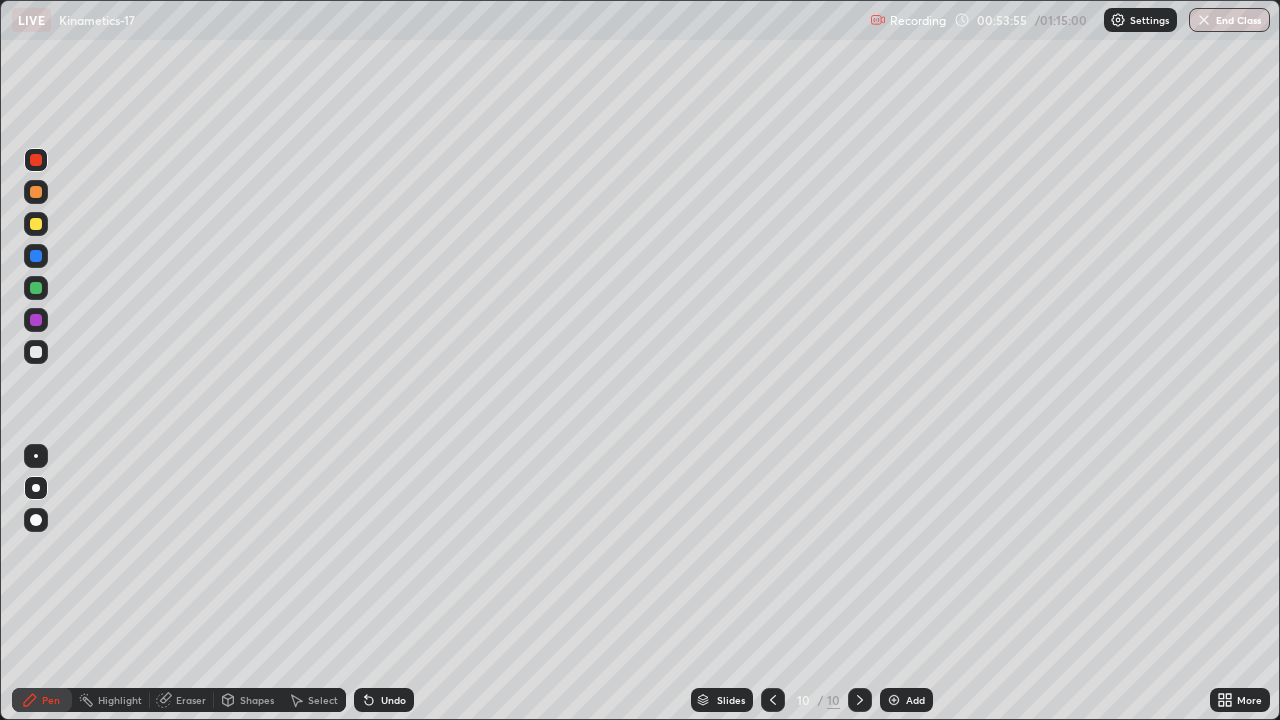 click on "Eraser" at bounding box center [182, 700] 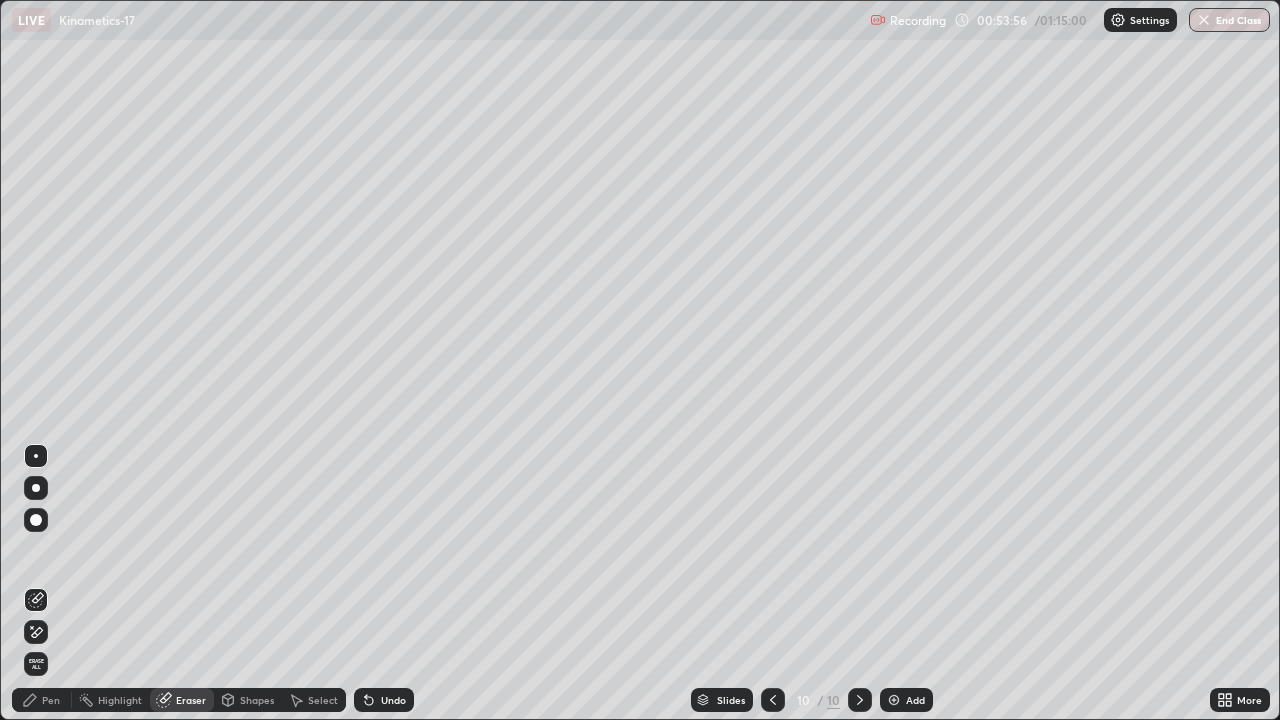 click 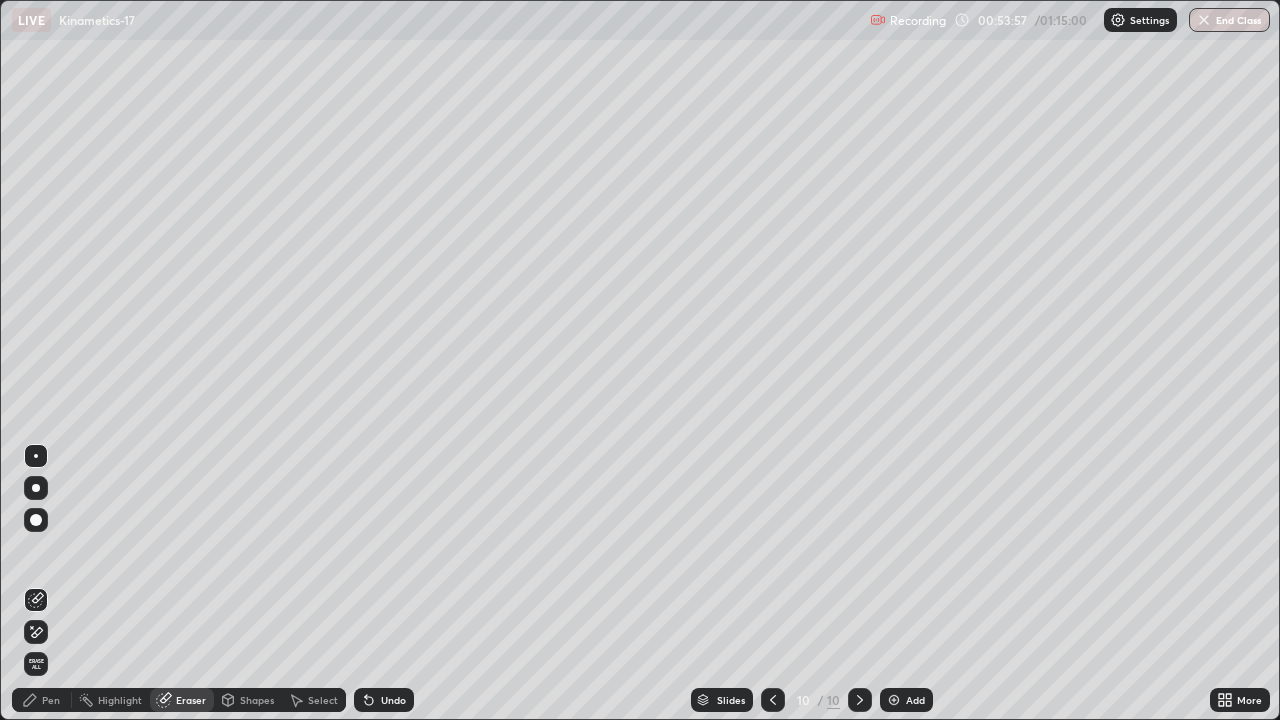 click on "Pen" at bounding box center [42, 700] 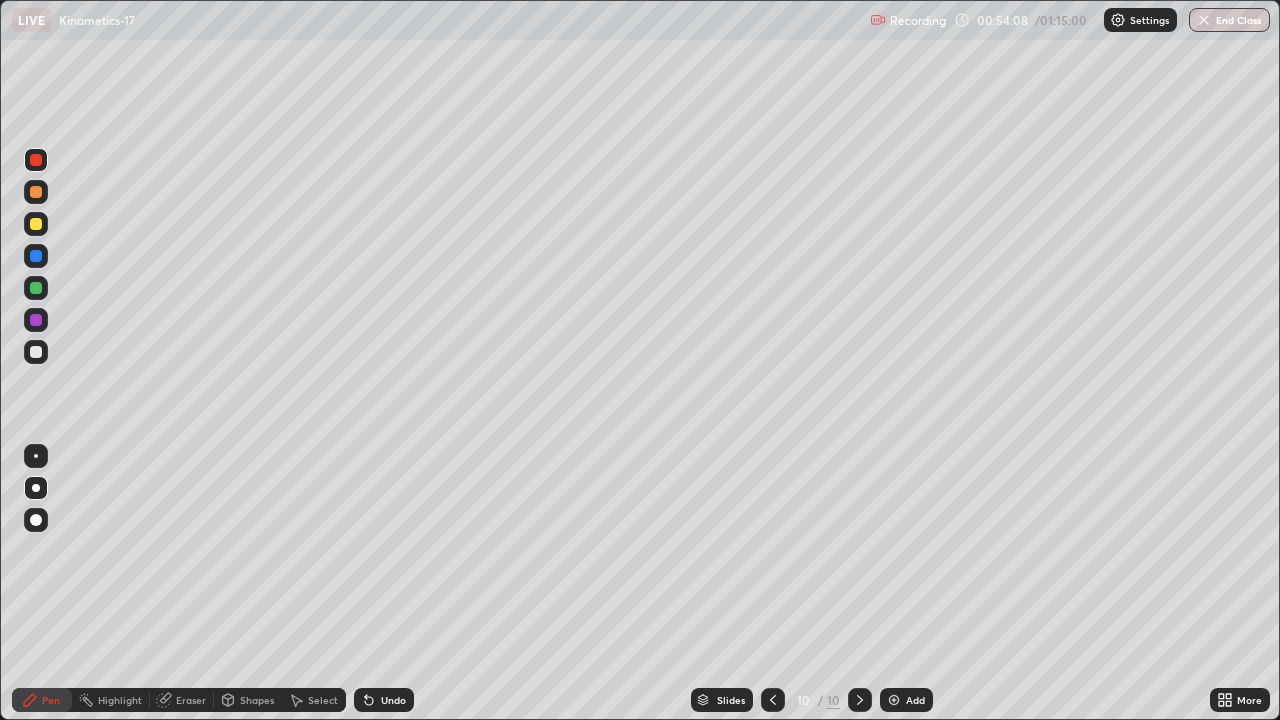 click 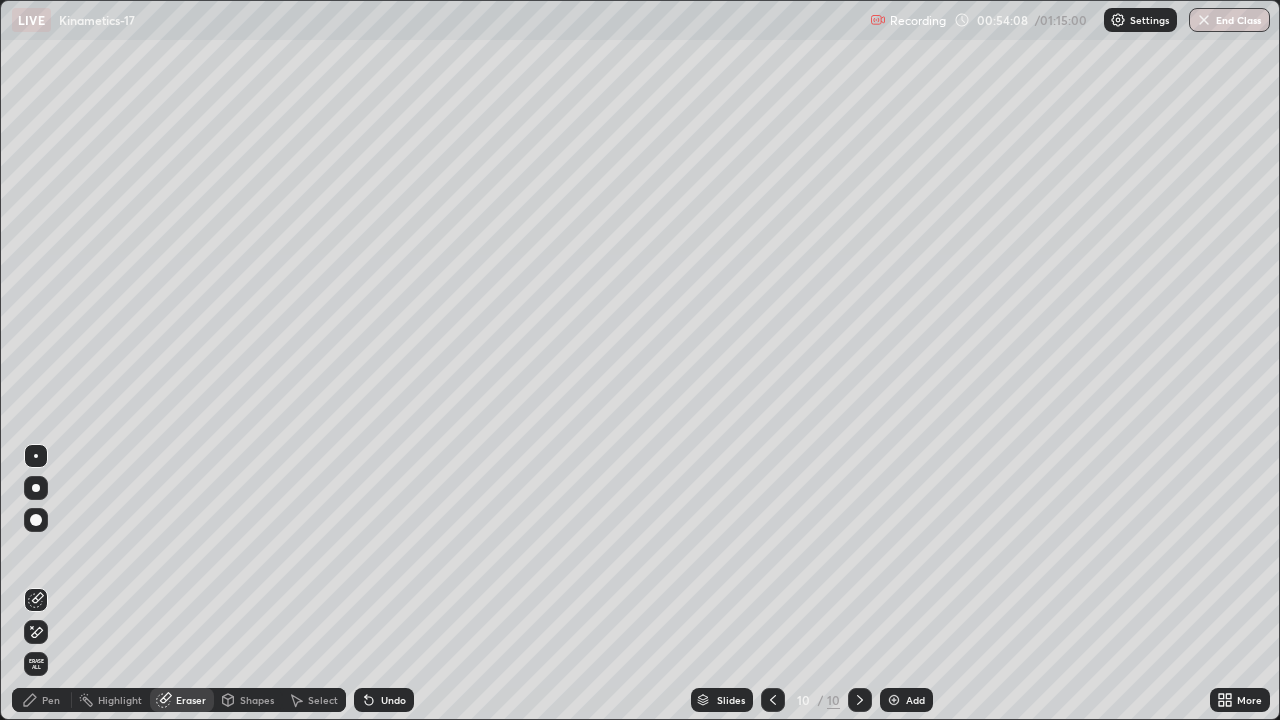 click 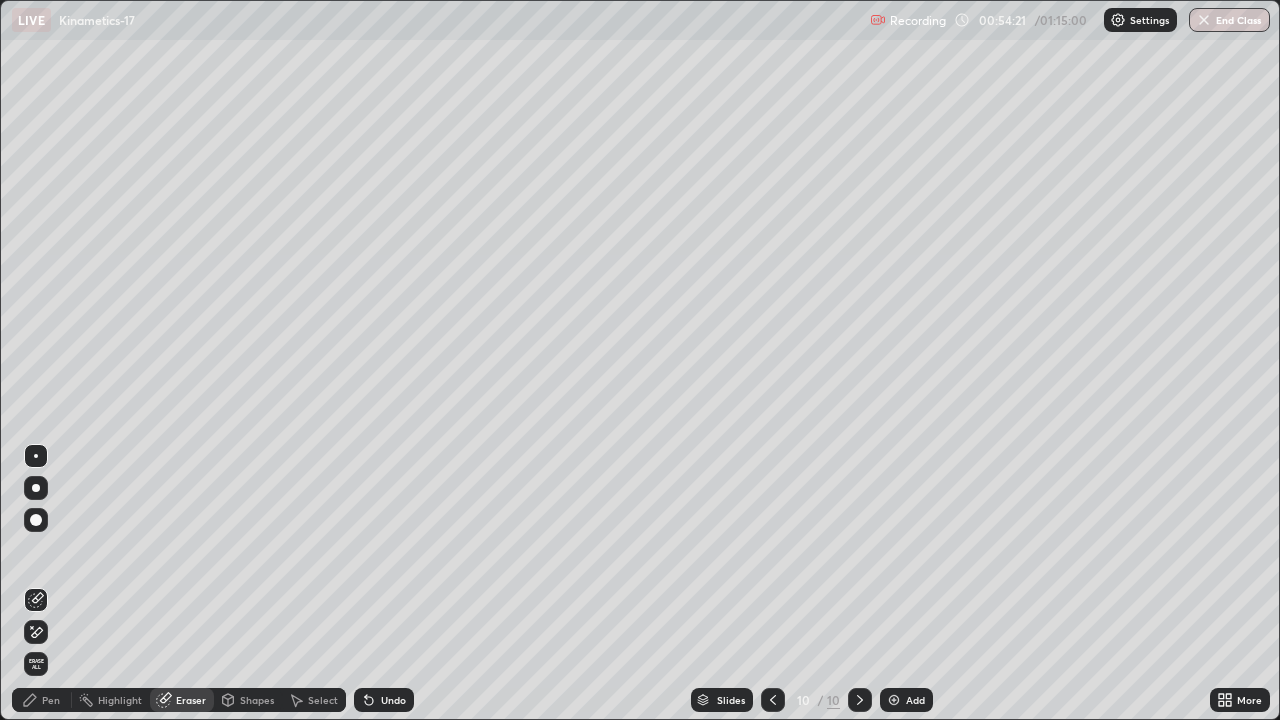 click on "Pen" at bounding box center [42, 700] 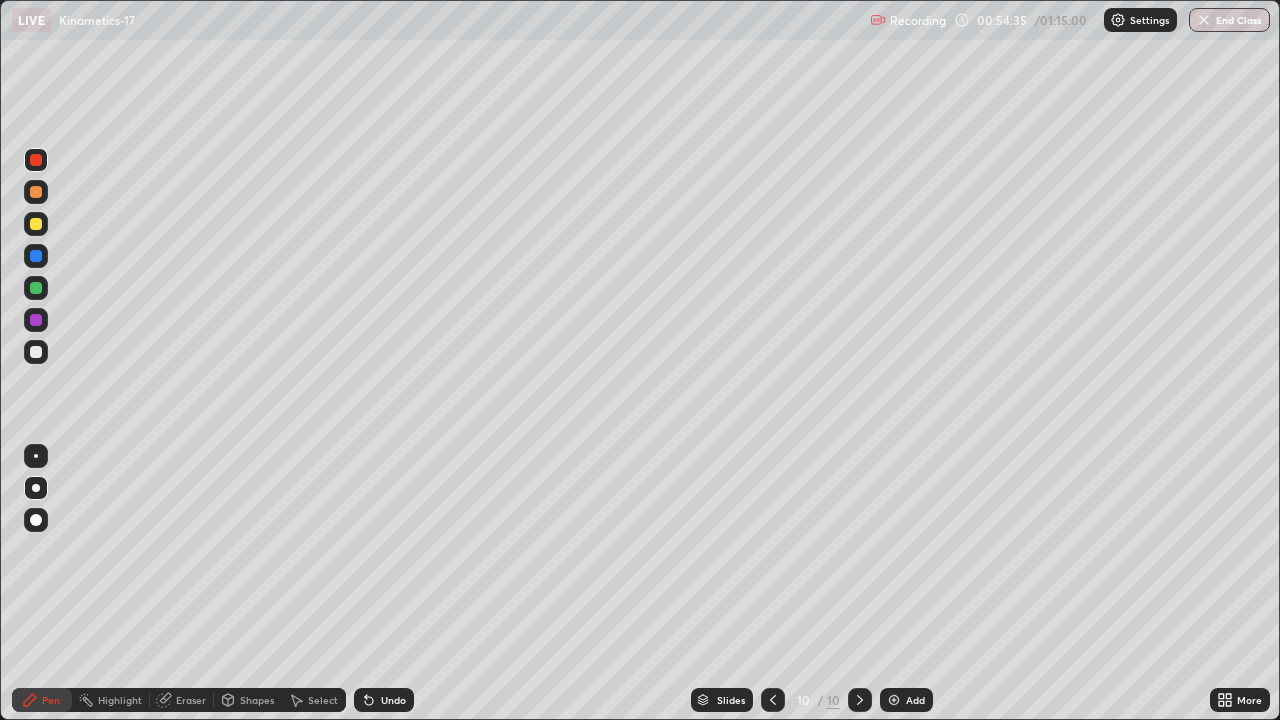 click at bounding box center (36, 352) 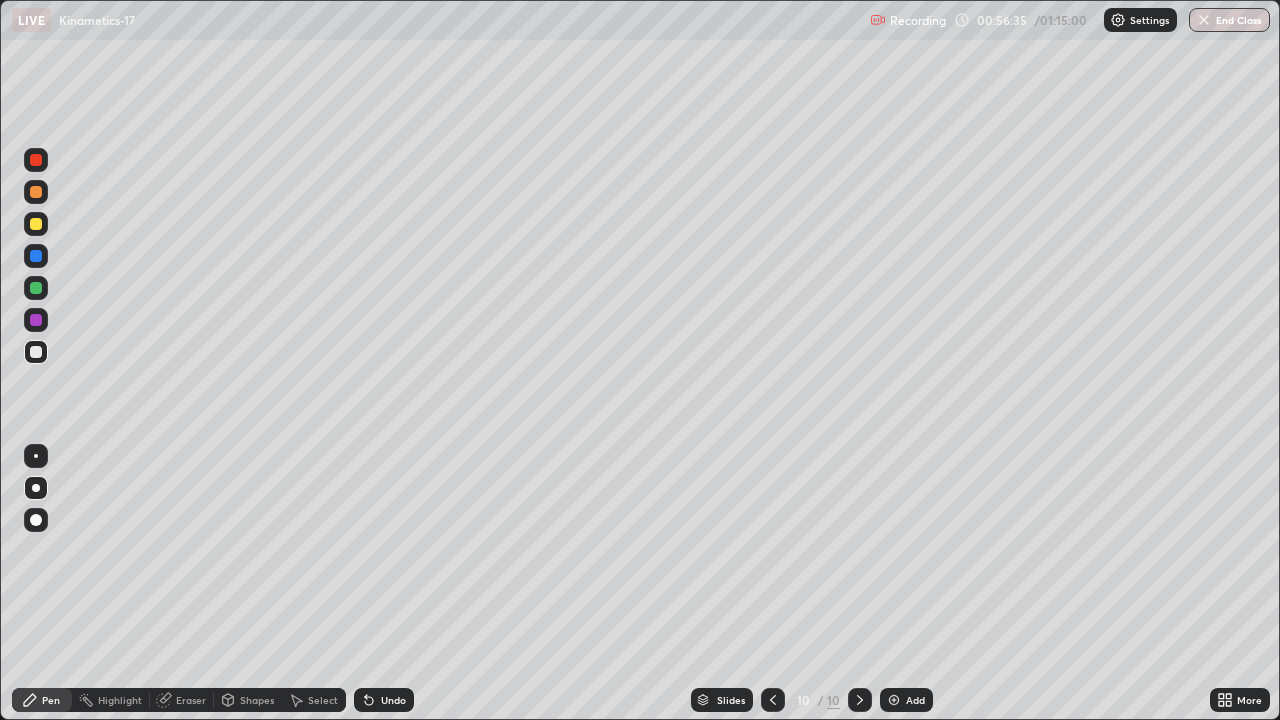 click on "Undo" at bounding box center [393, 700] 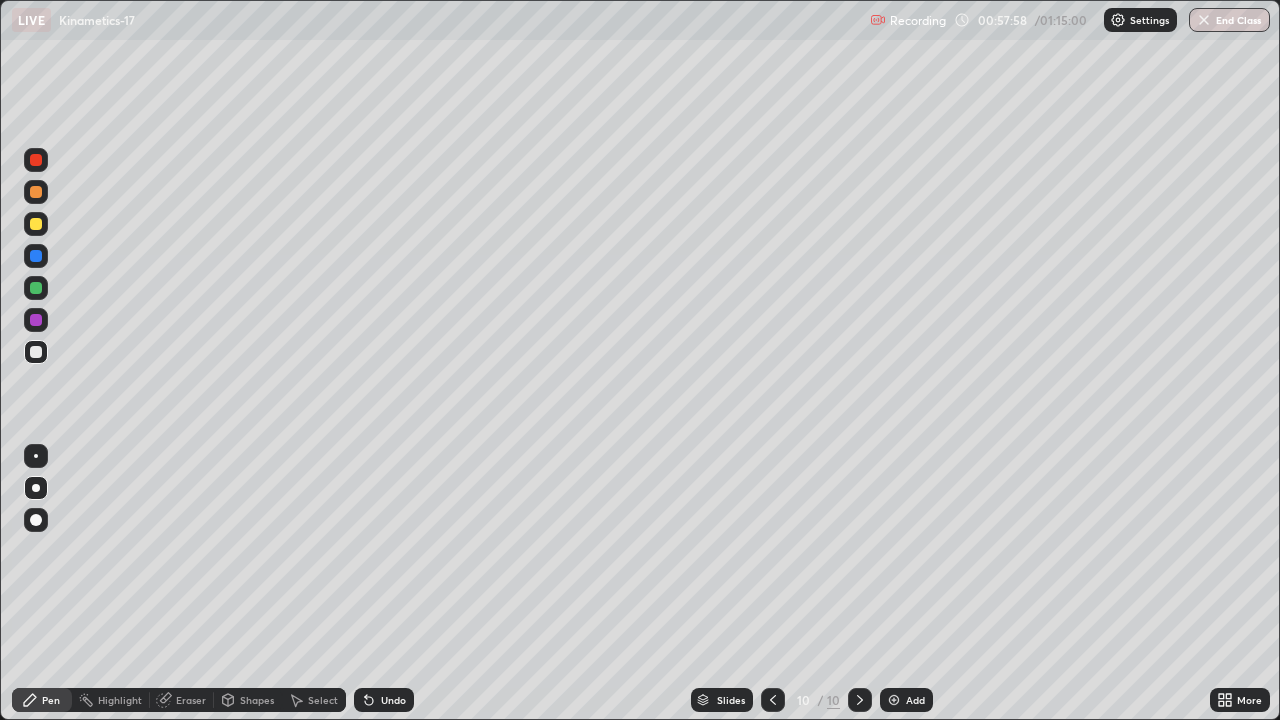 click at bounding box center [36, 160] 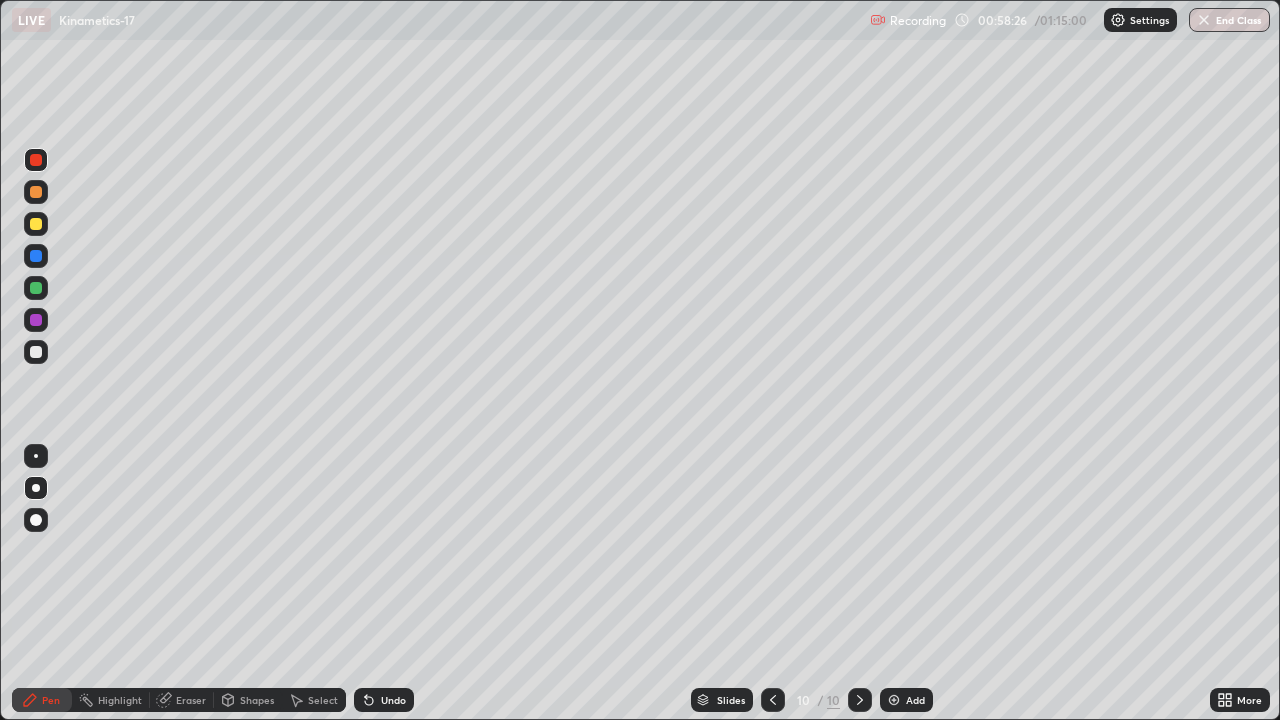 click at bounding box center [894, 700] 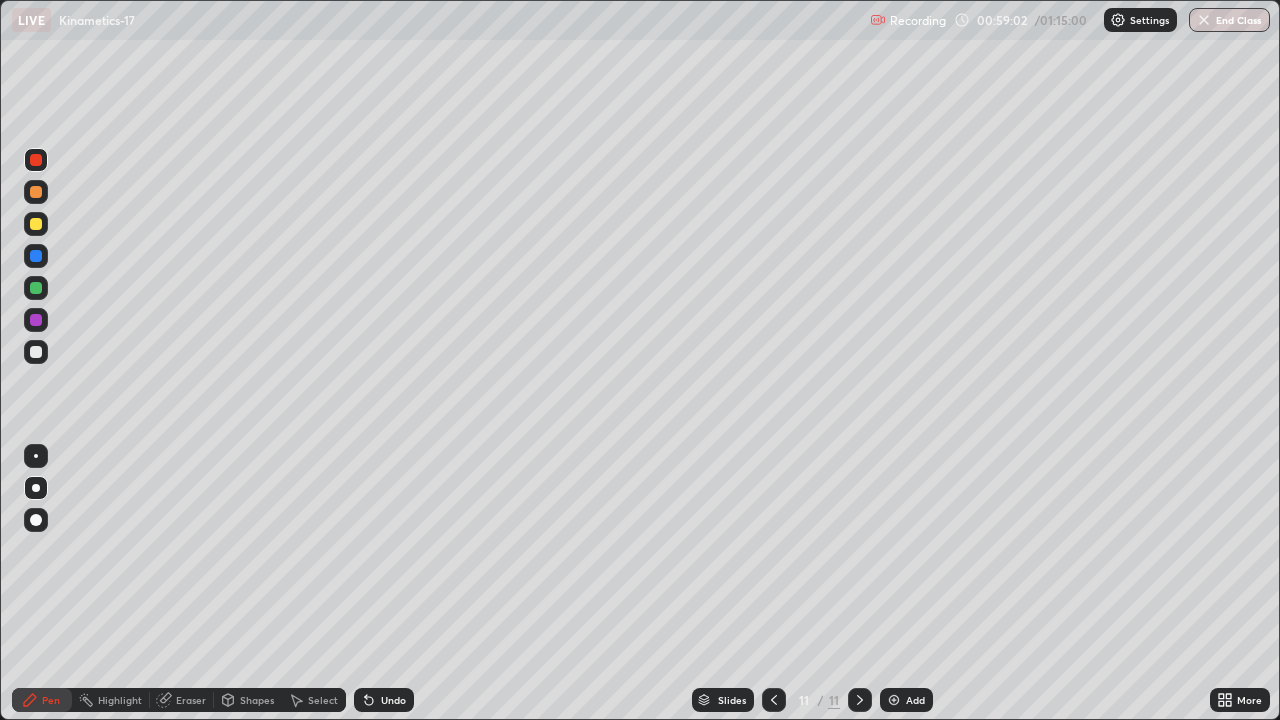 click at bounding box center (36, 320) 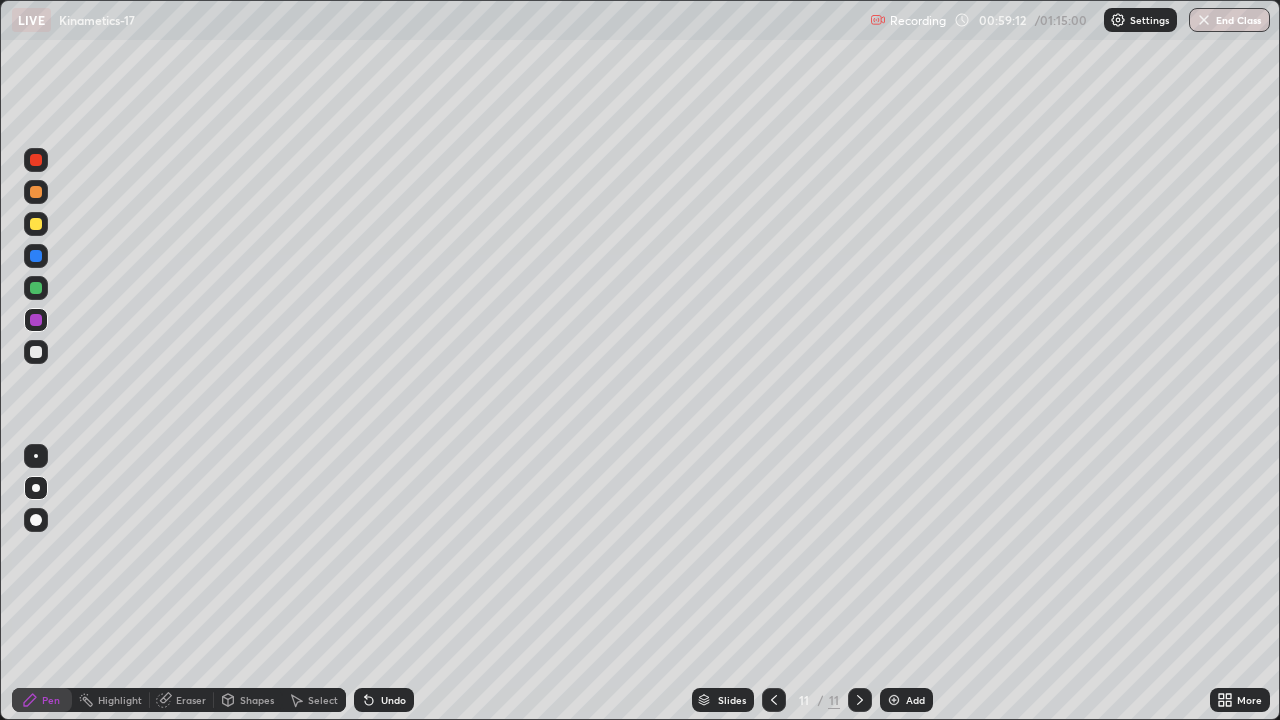 click 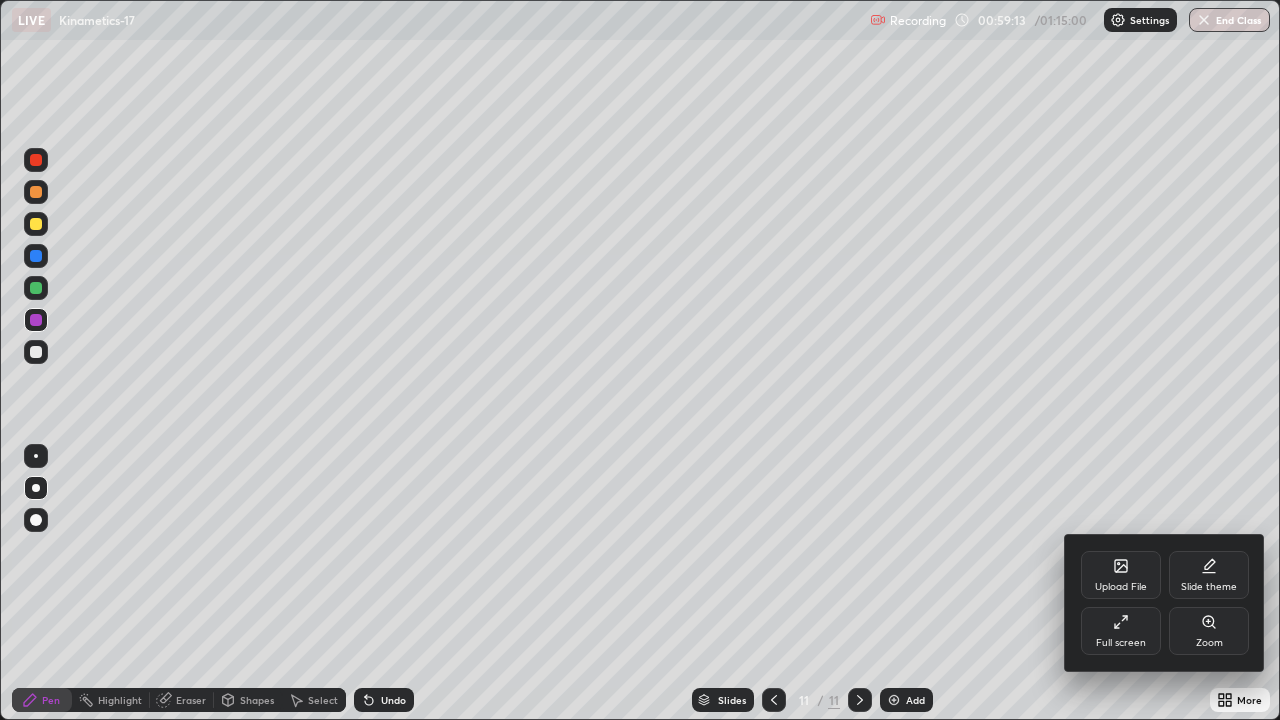 click on "Upload File" at bounding box center [1121, 575] 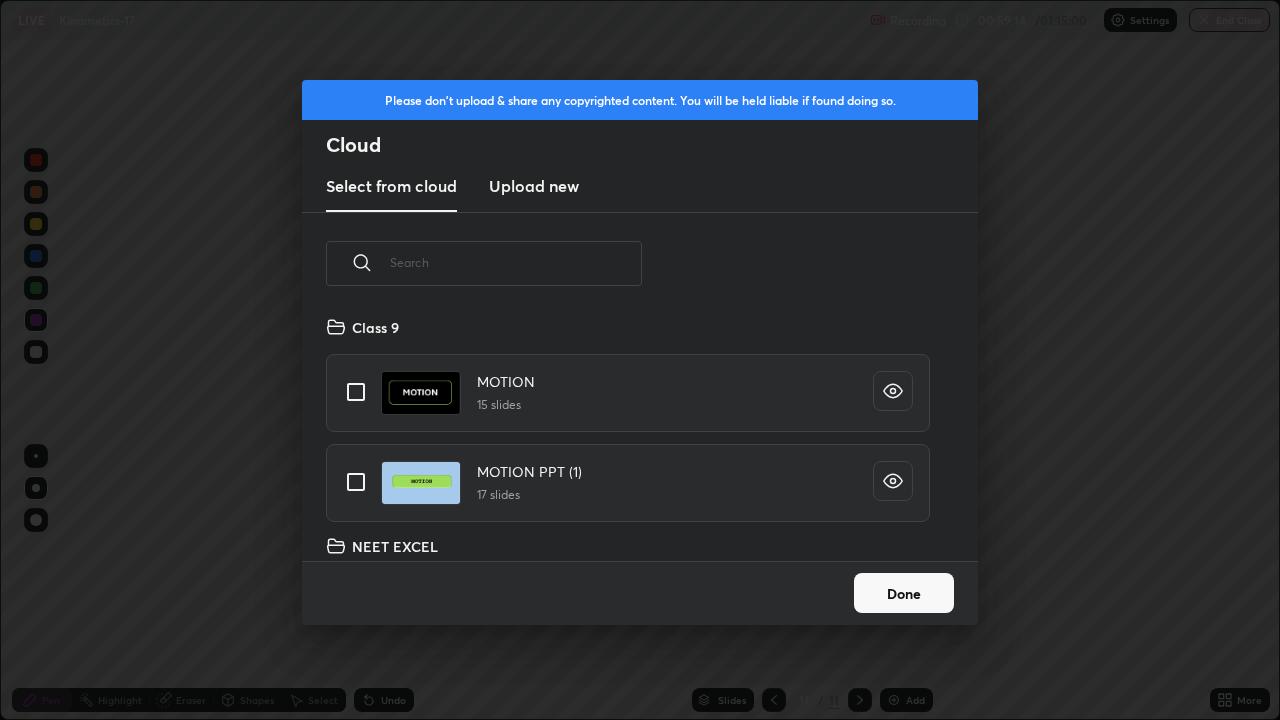 scroll, scrollTop: 7, scrollLeft: 11, axis: both 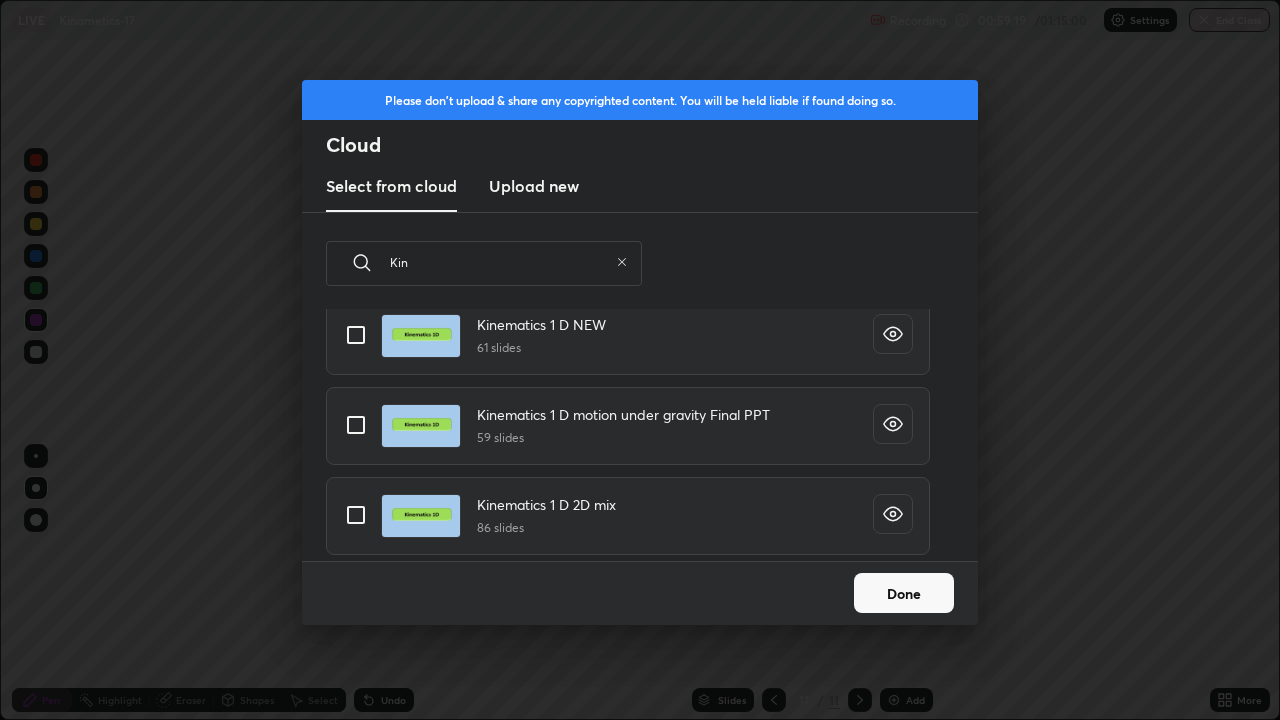 type on "Kin" 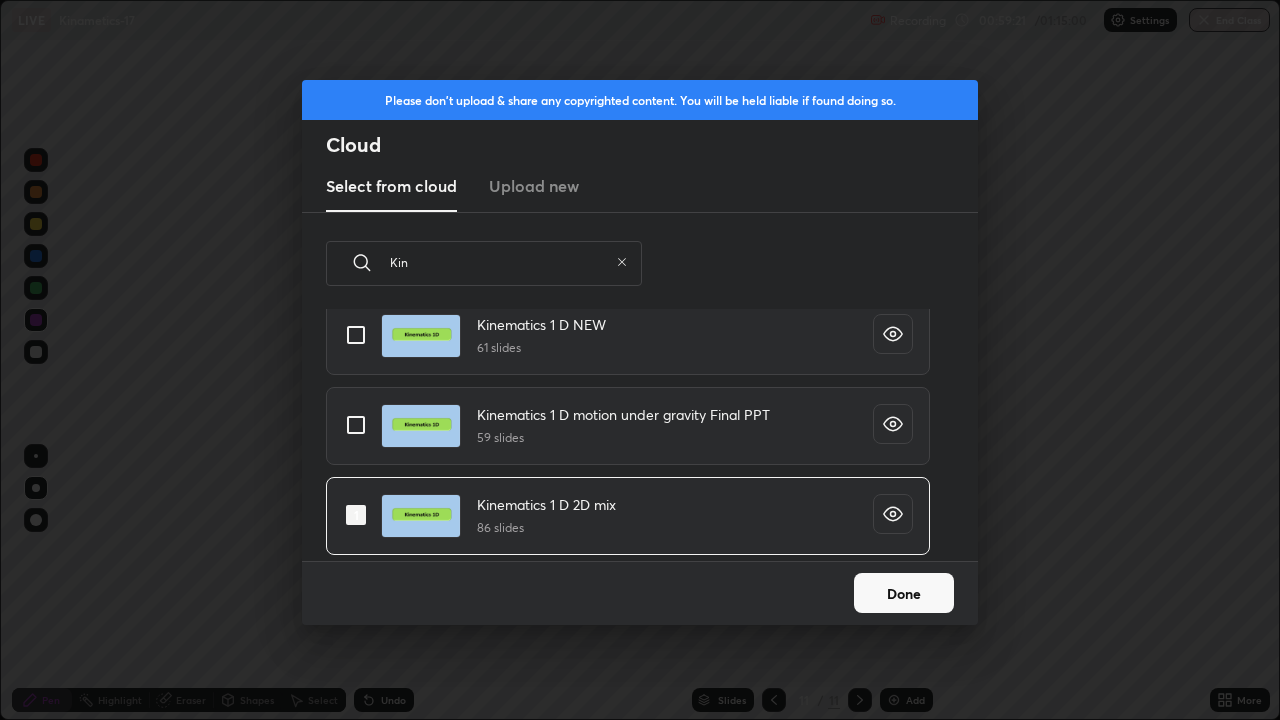 click on "Done" at bounding box center [904, 593] 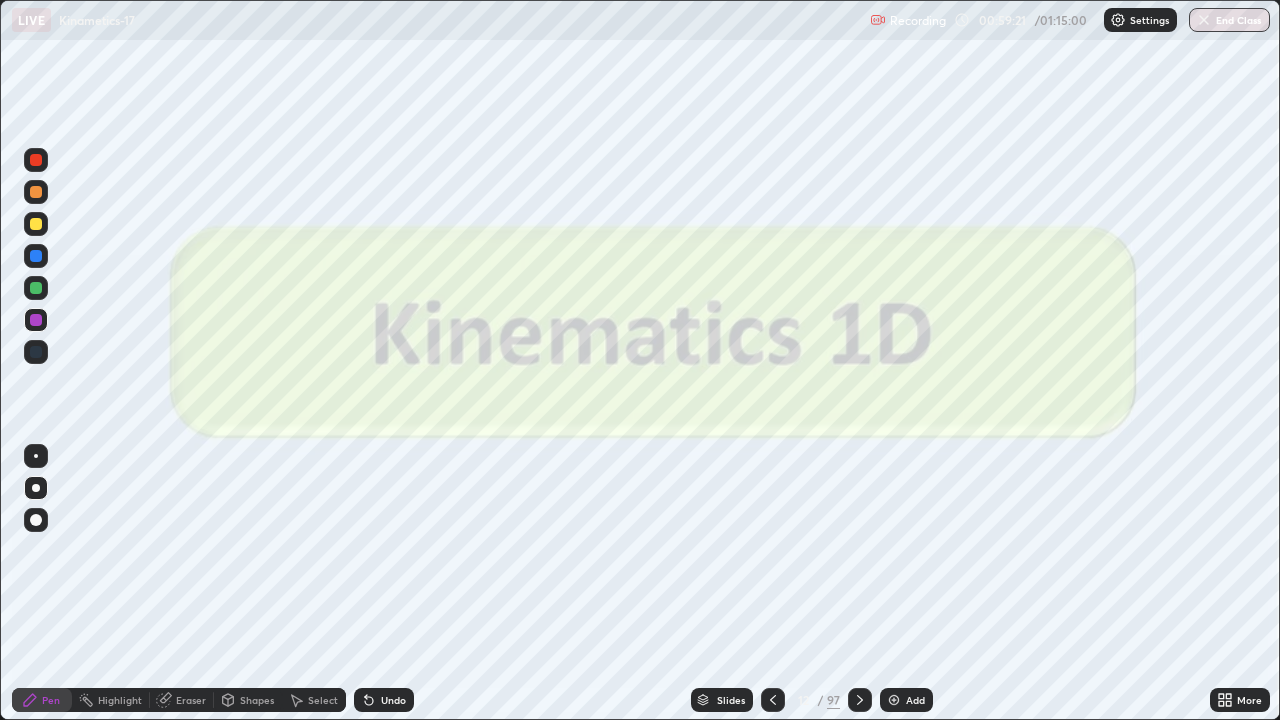 click on "Slides" at bounding box center (731, 700) 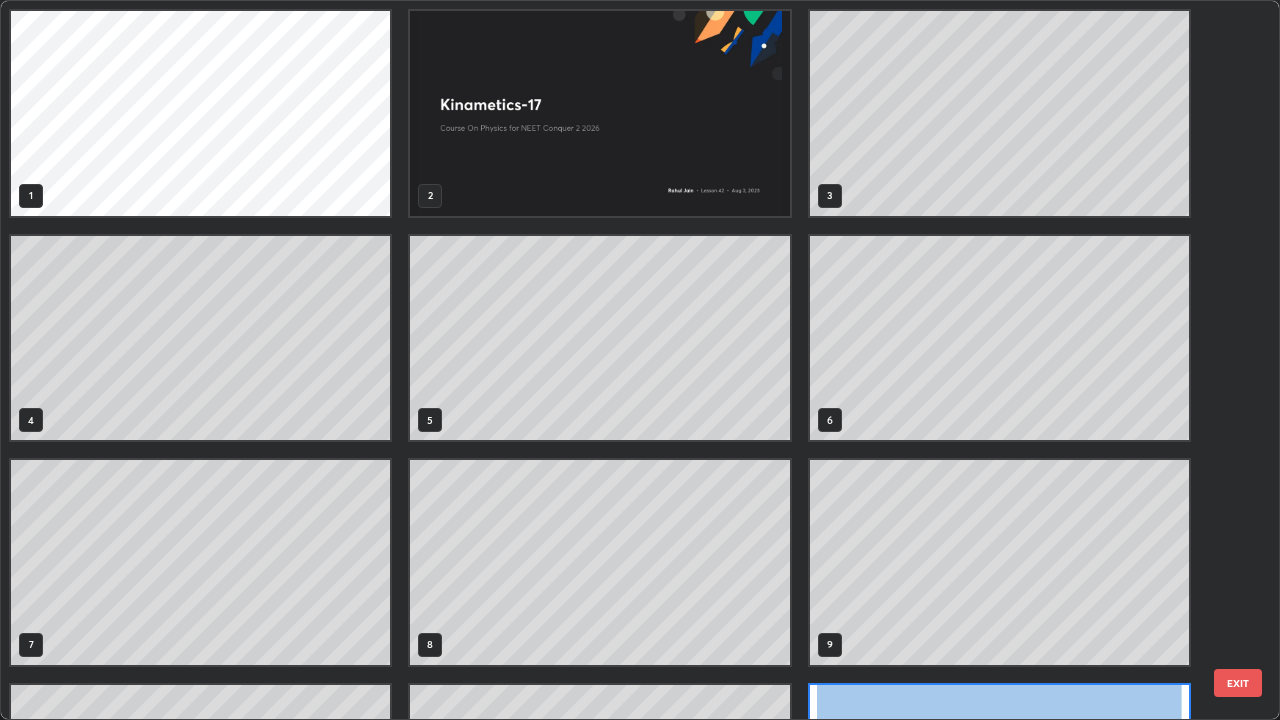 scroll, scrollTop: 180, scrollLeft: 0, axis: vertical 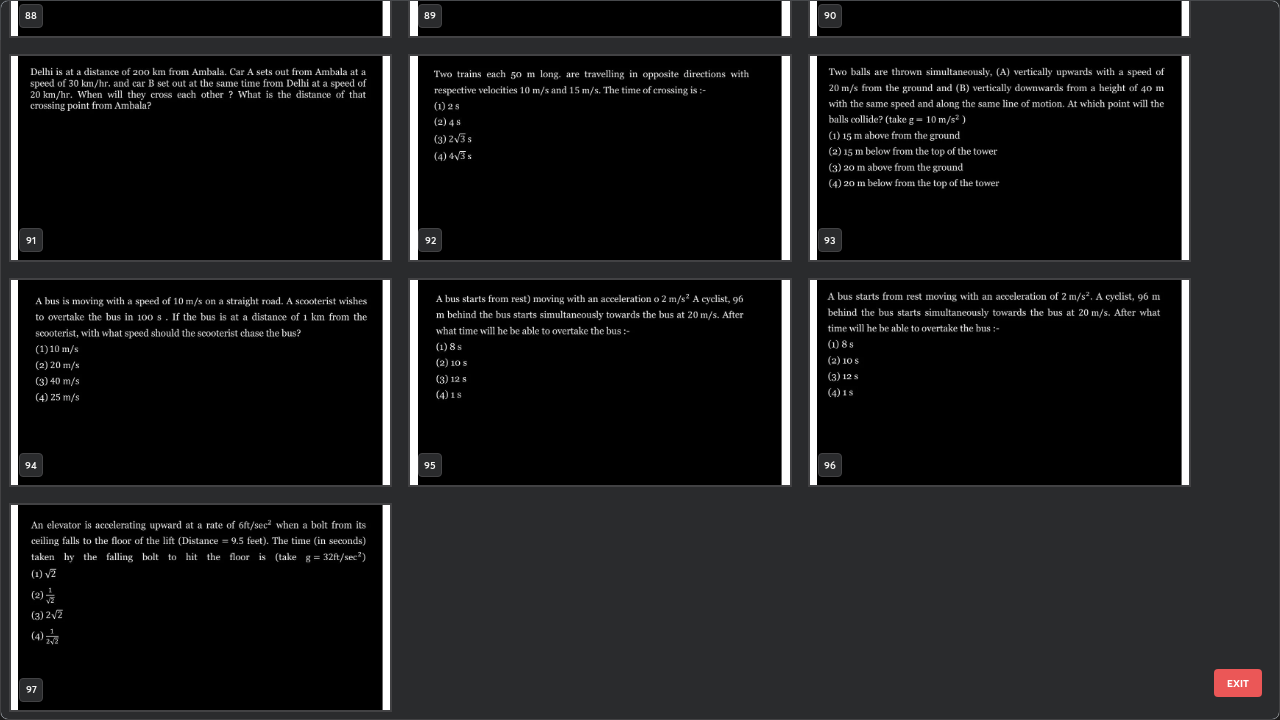 click on "EXIT" at bounding box center (1238, 683) 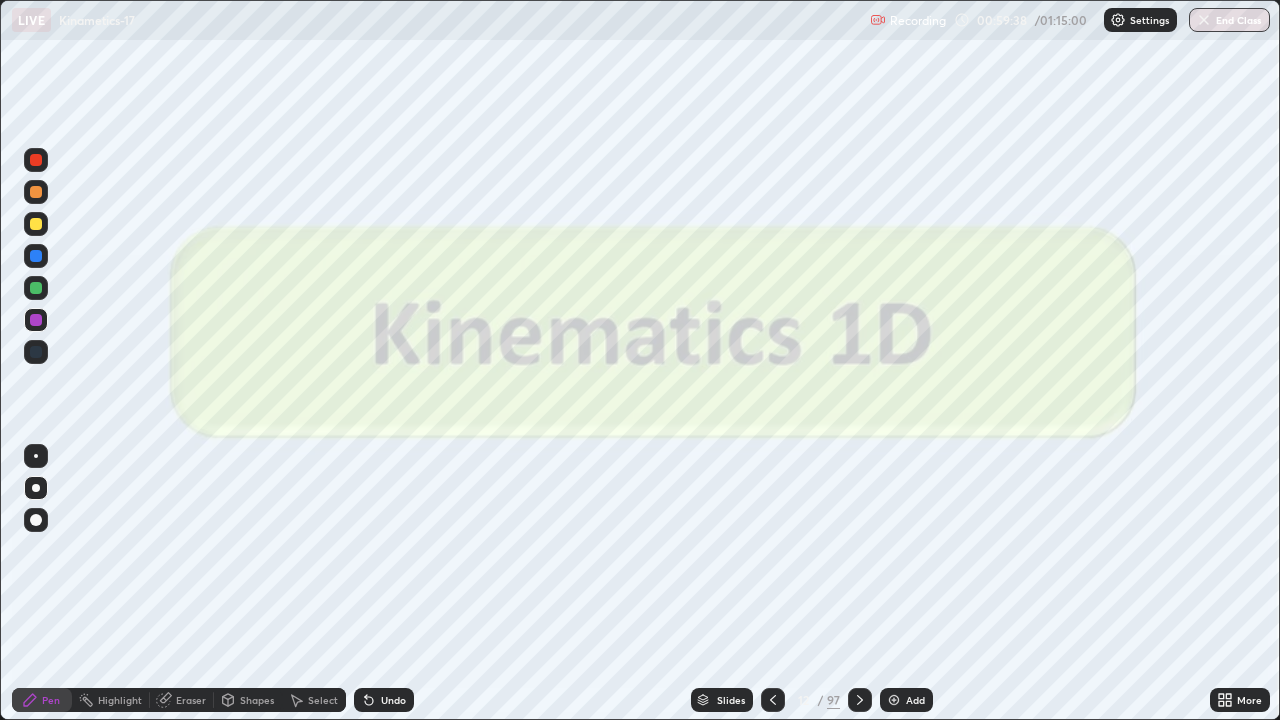 click on "More" at bounding box center (1240, 700) 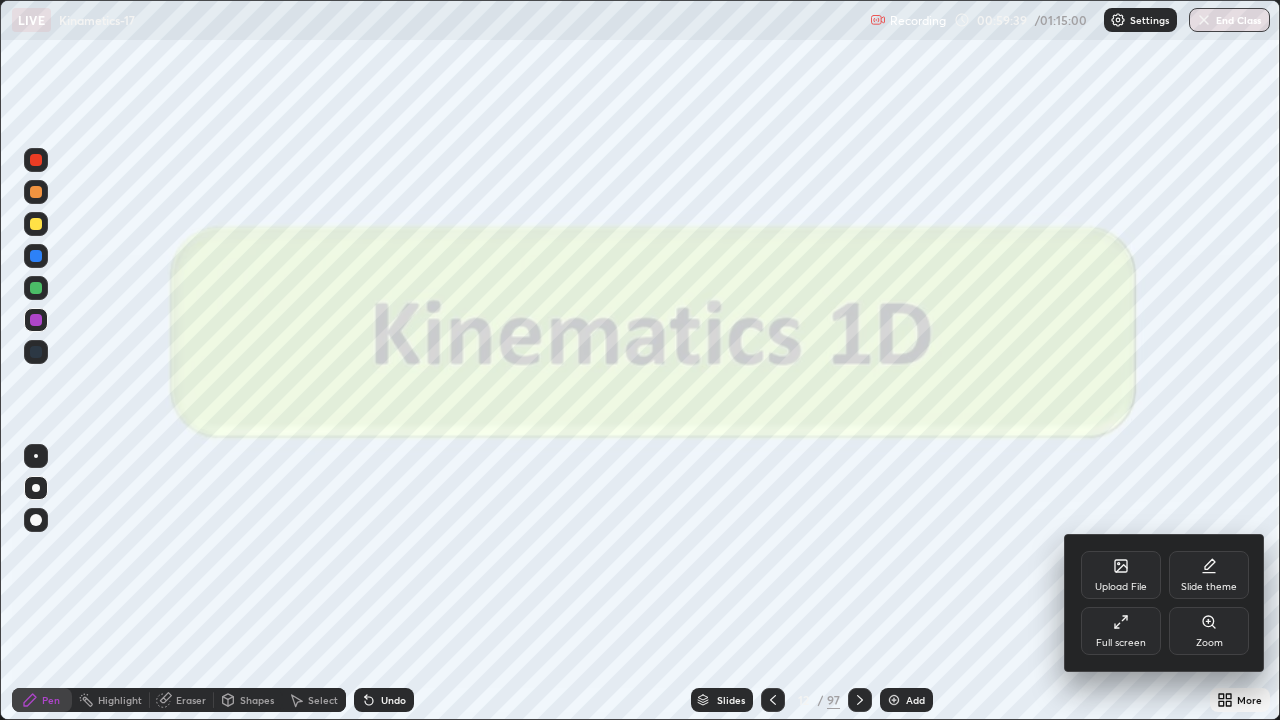 click on "Upload File" at bounding box center [1121, 587] 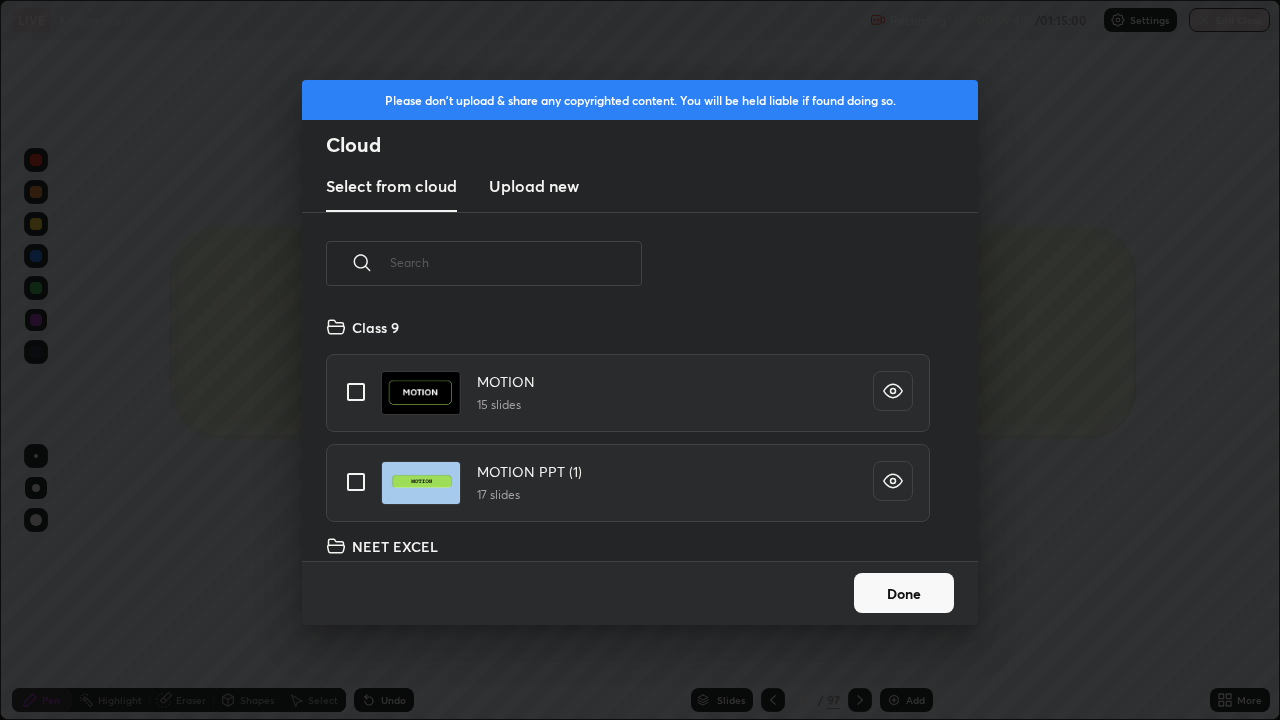 scroll, scrollTop: 7, scrollLeft: 11, axis: both 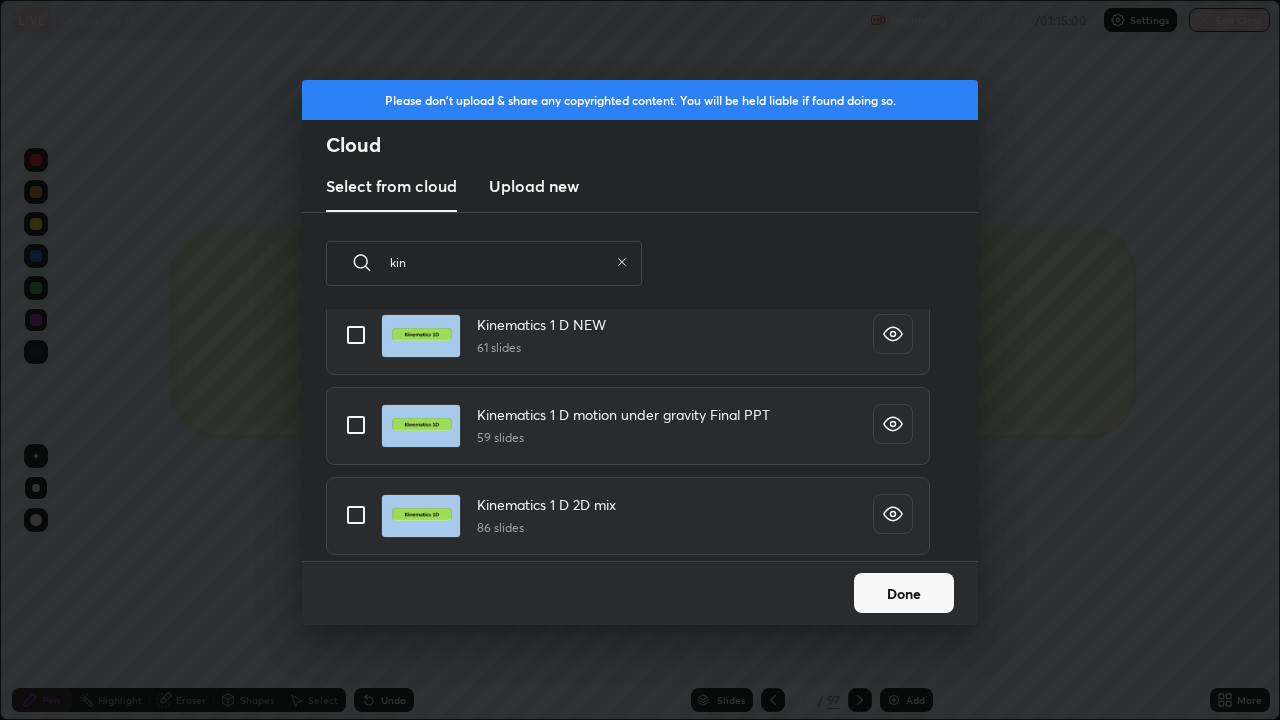 type on "kin" 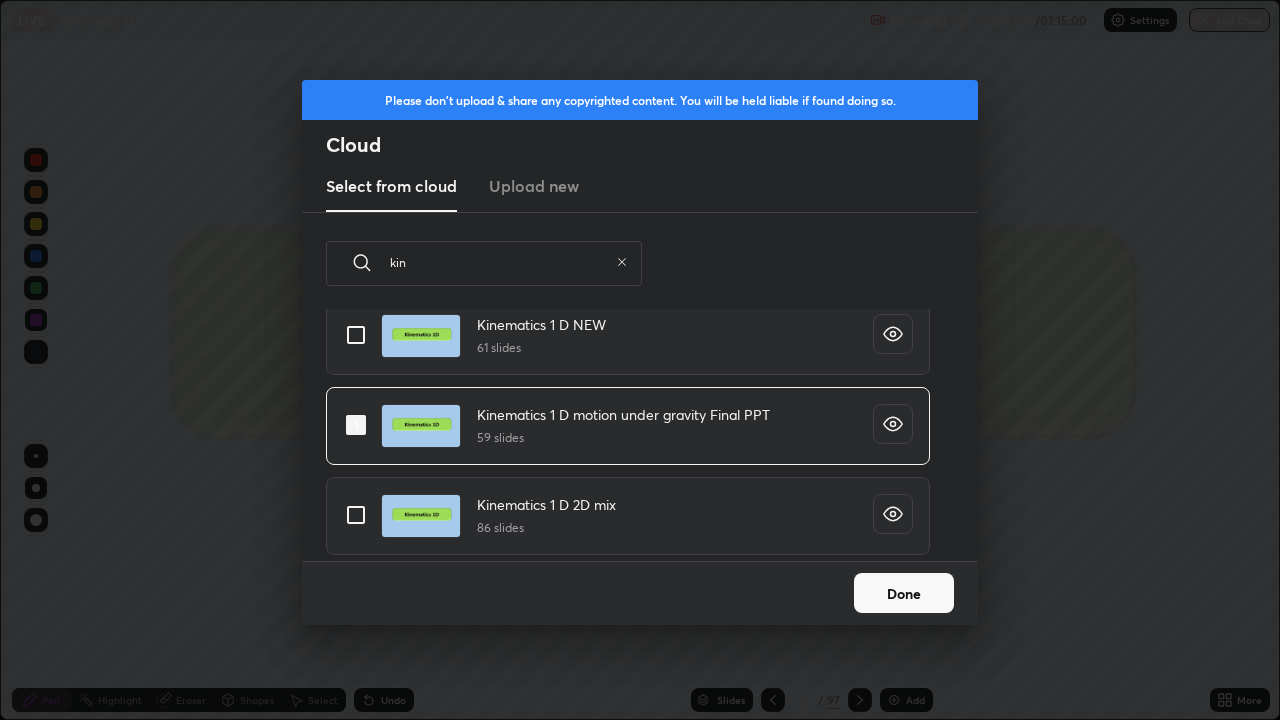 click on "Done" at bounding box center (904, 593) 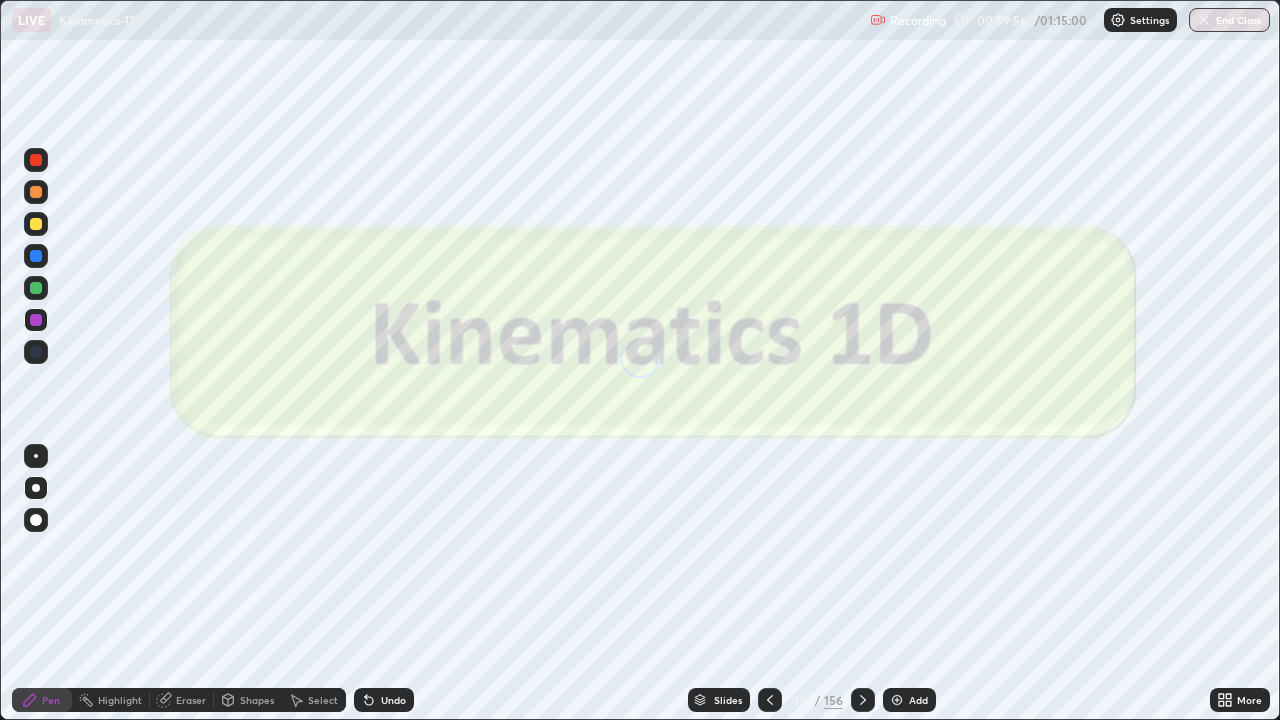 click on "Slides" at bounding box center [728, 700] 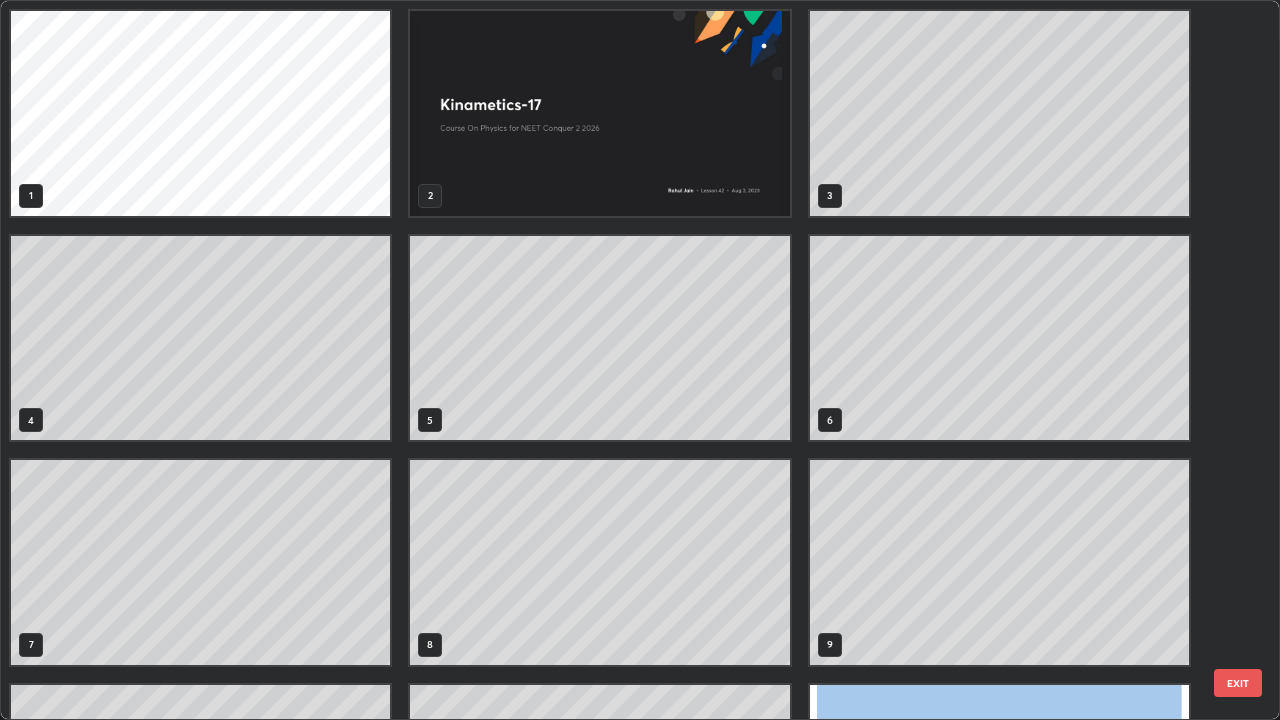 scroll, scrollTop: 405, scrollLeft: 0, axis: vertical 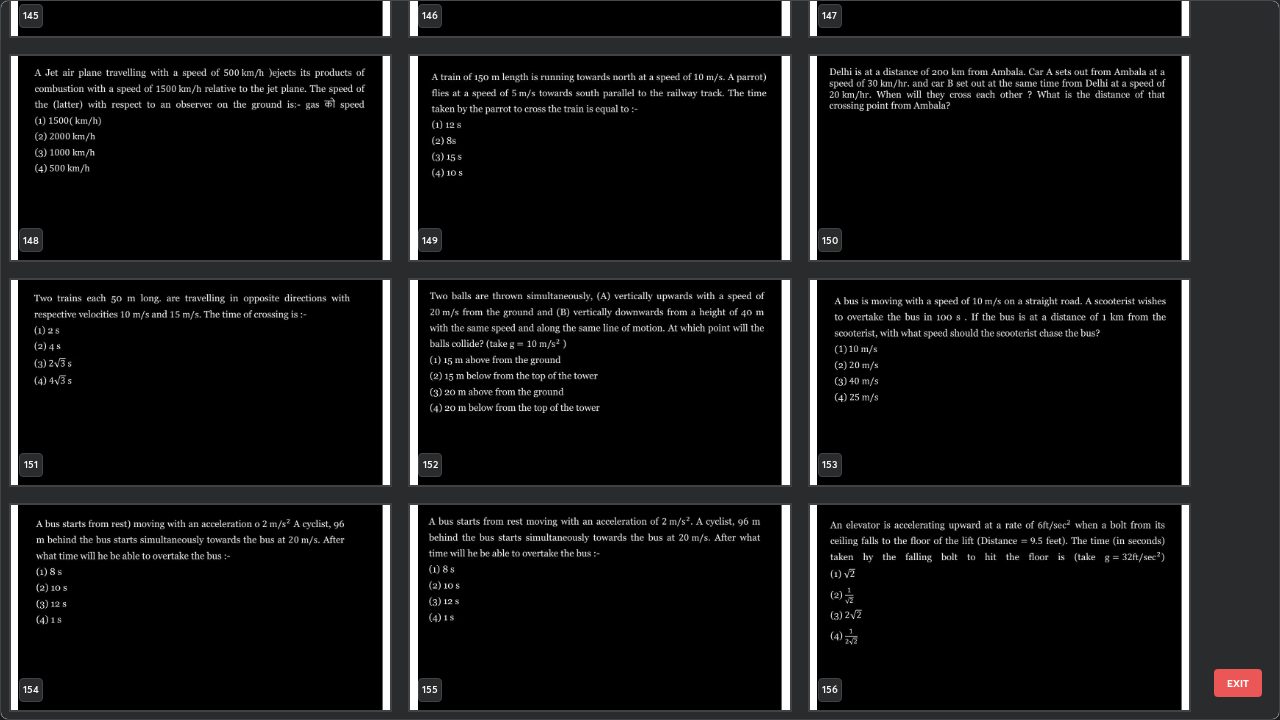 click on "EXIT" at bounding box center [1238, 683] 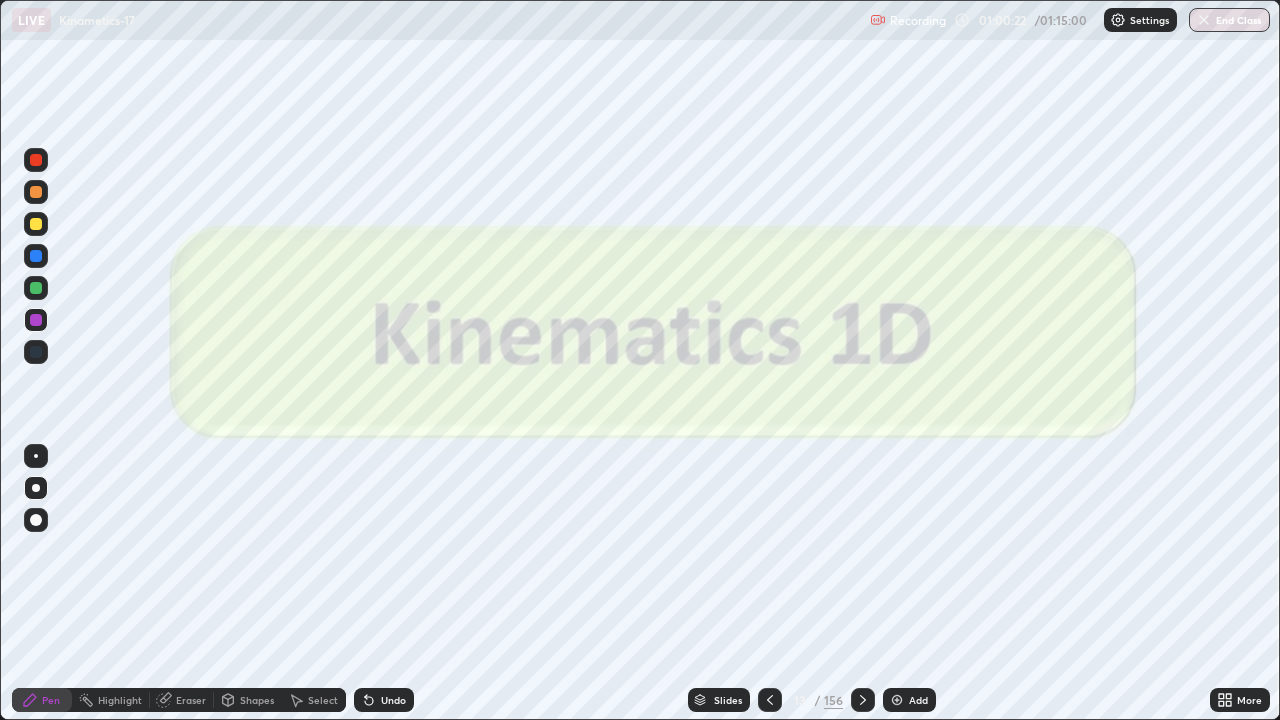 click 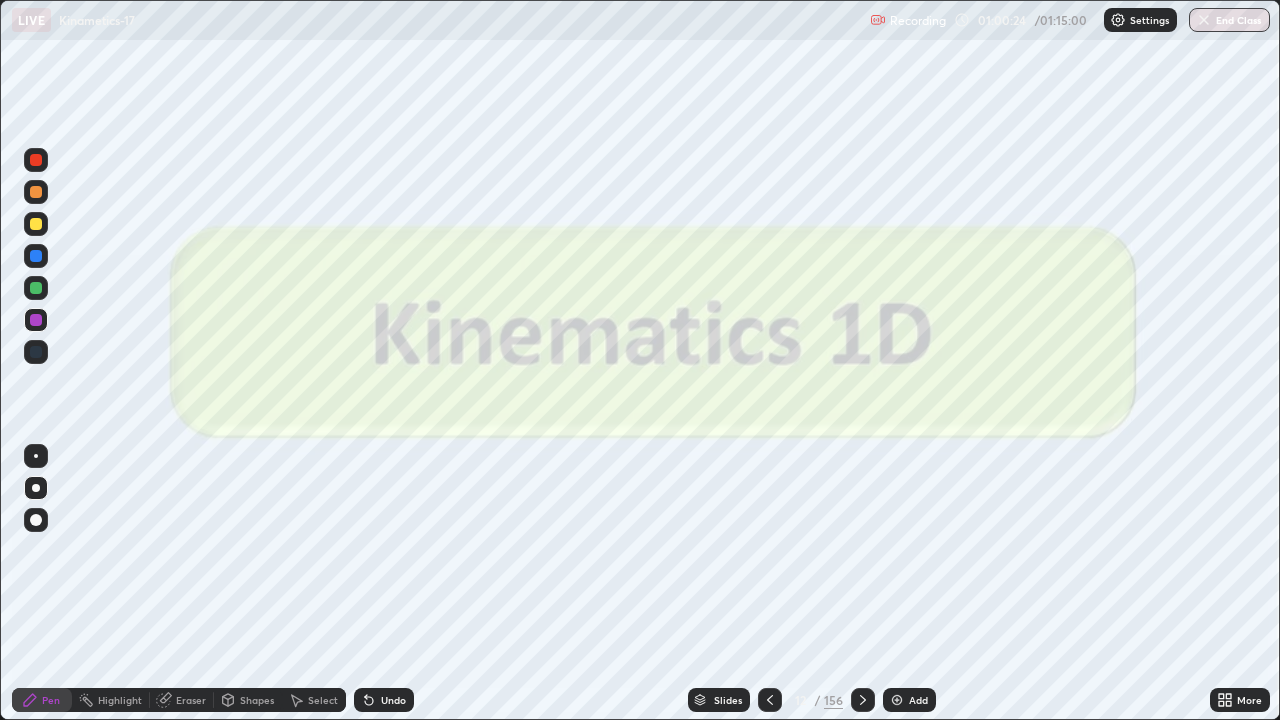 click 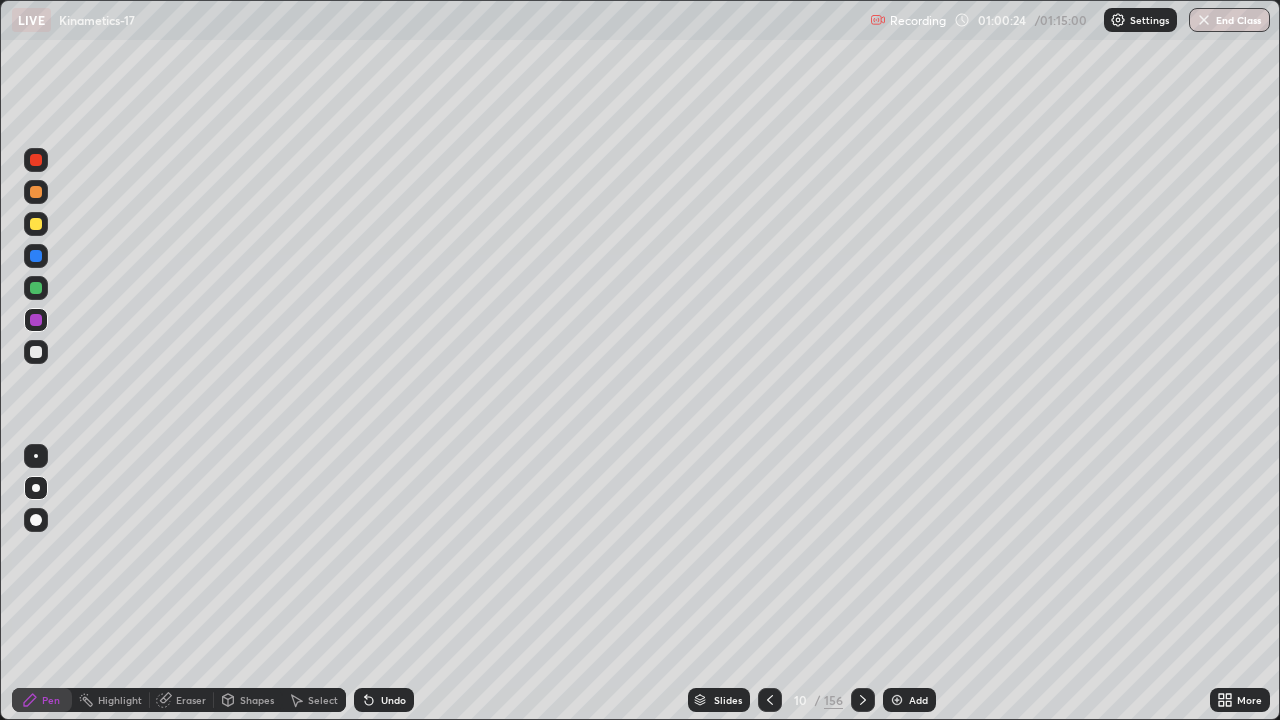 click 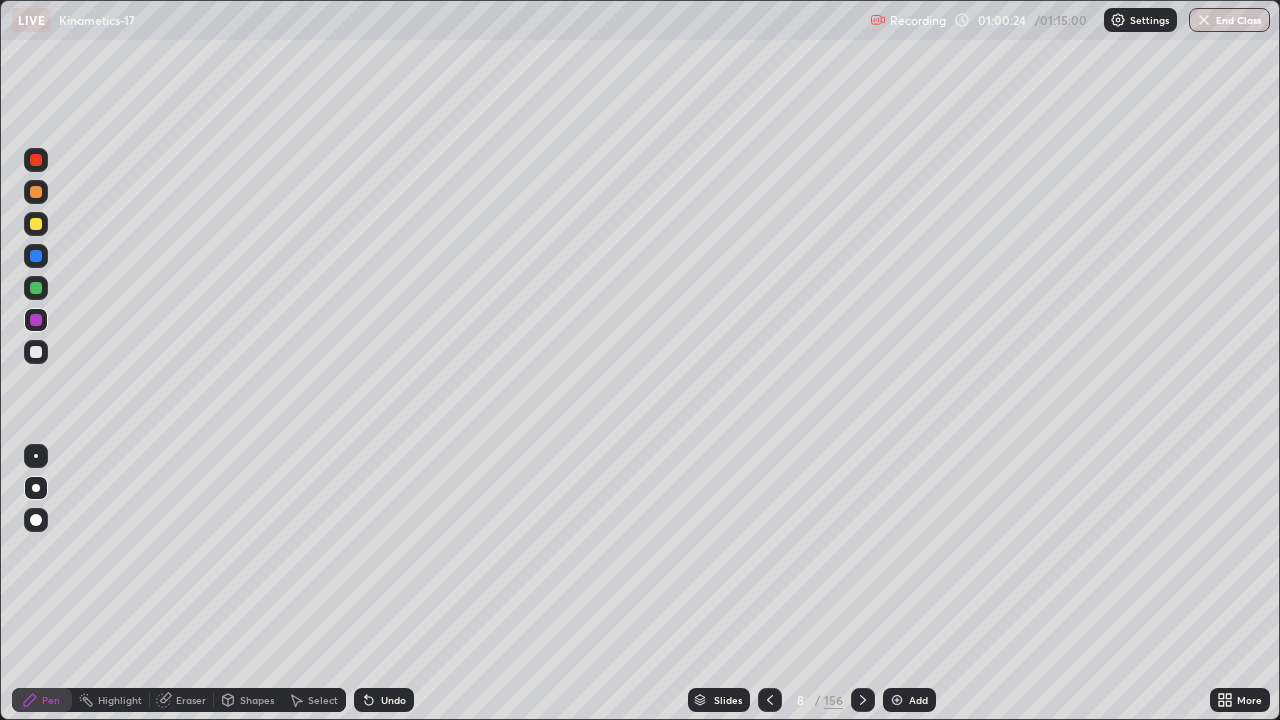 click 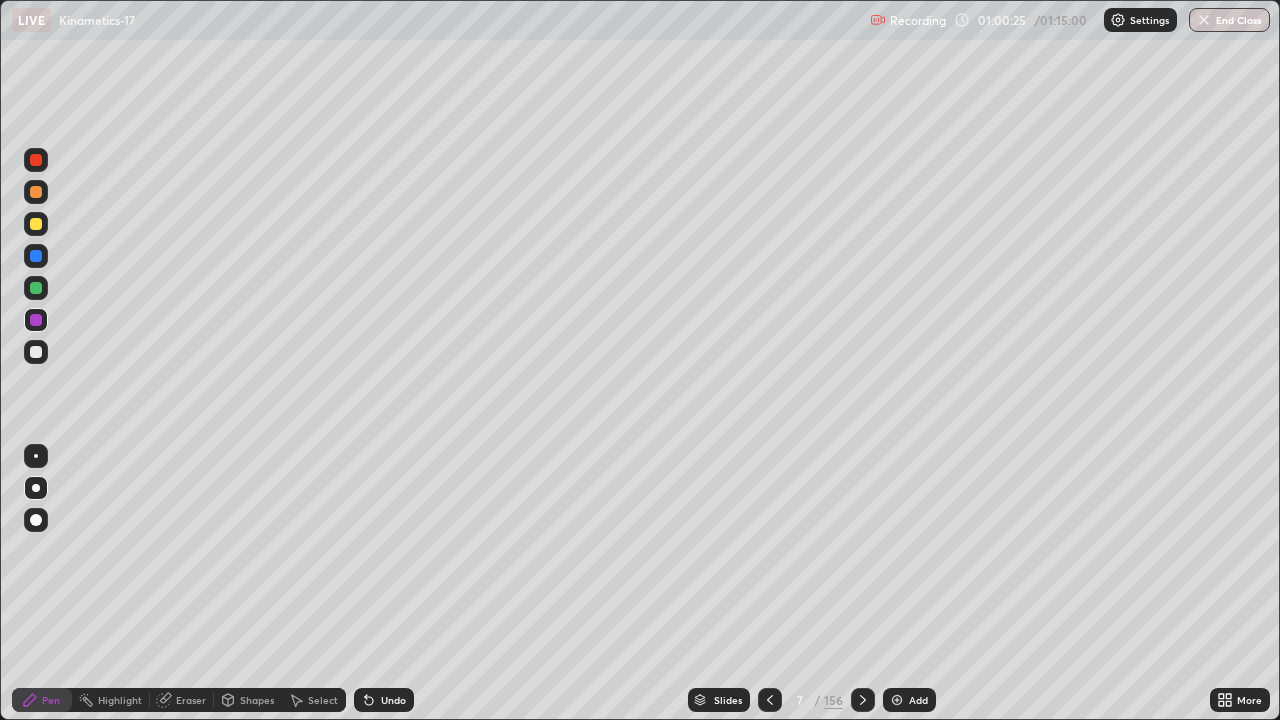click 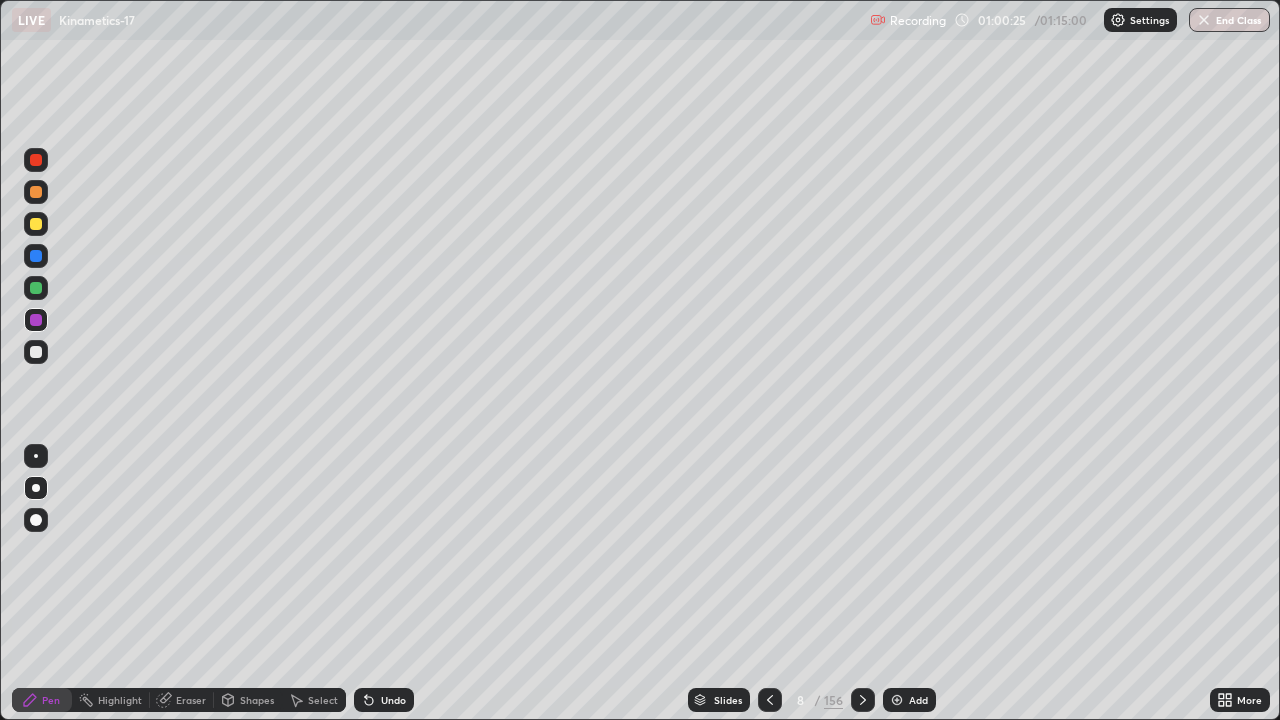 click 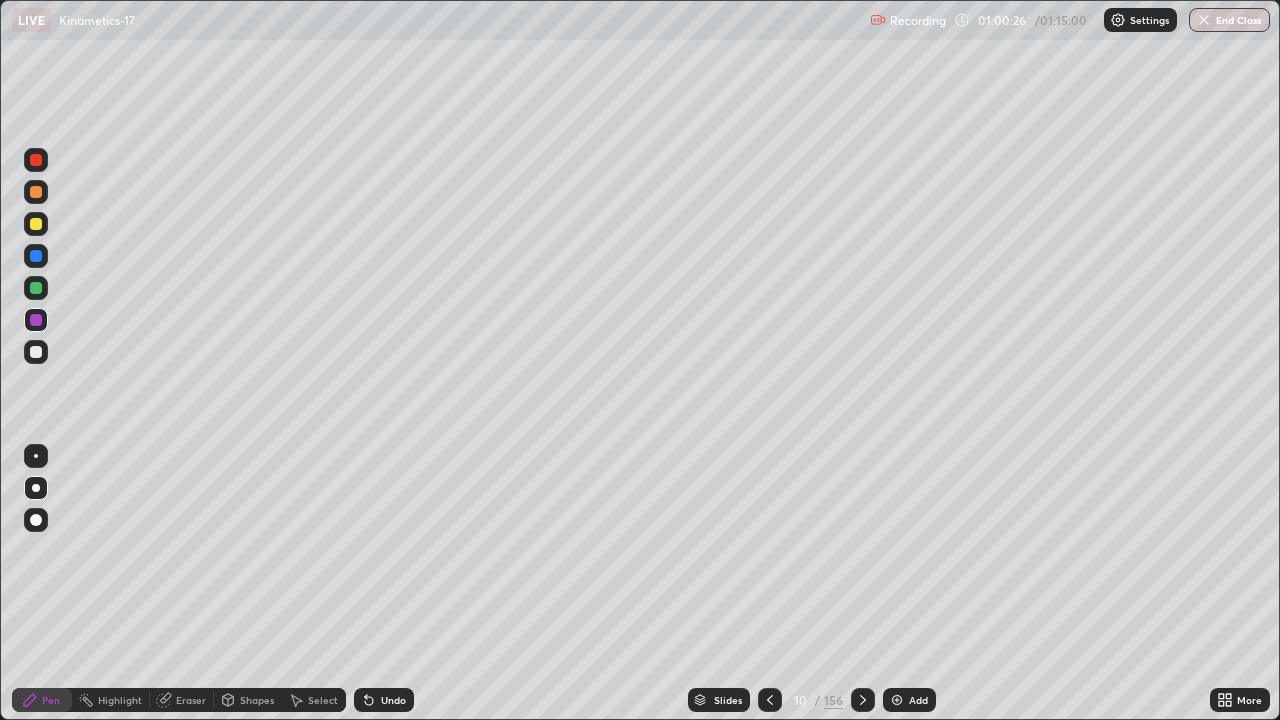 click 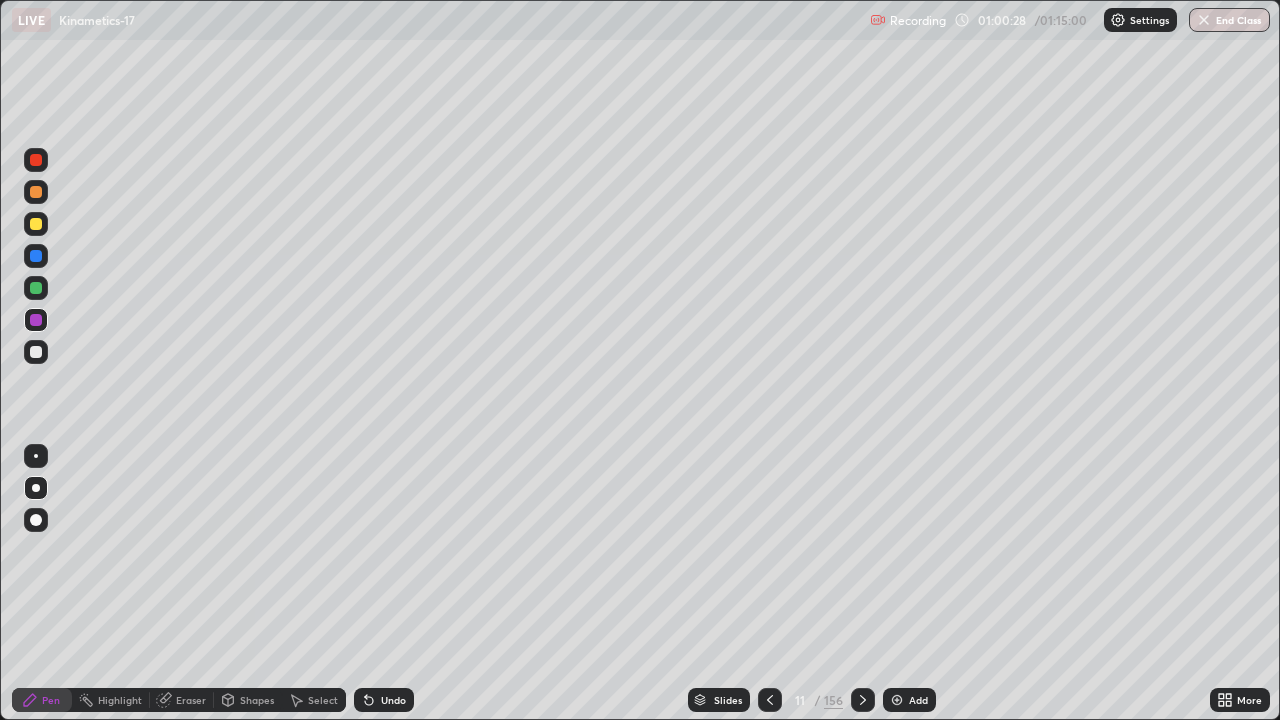 click at bounding box center (897, 700) 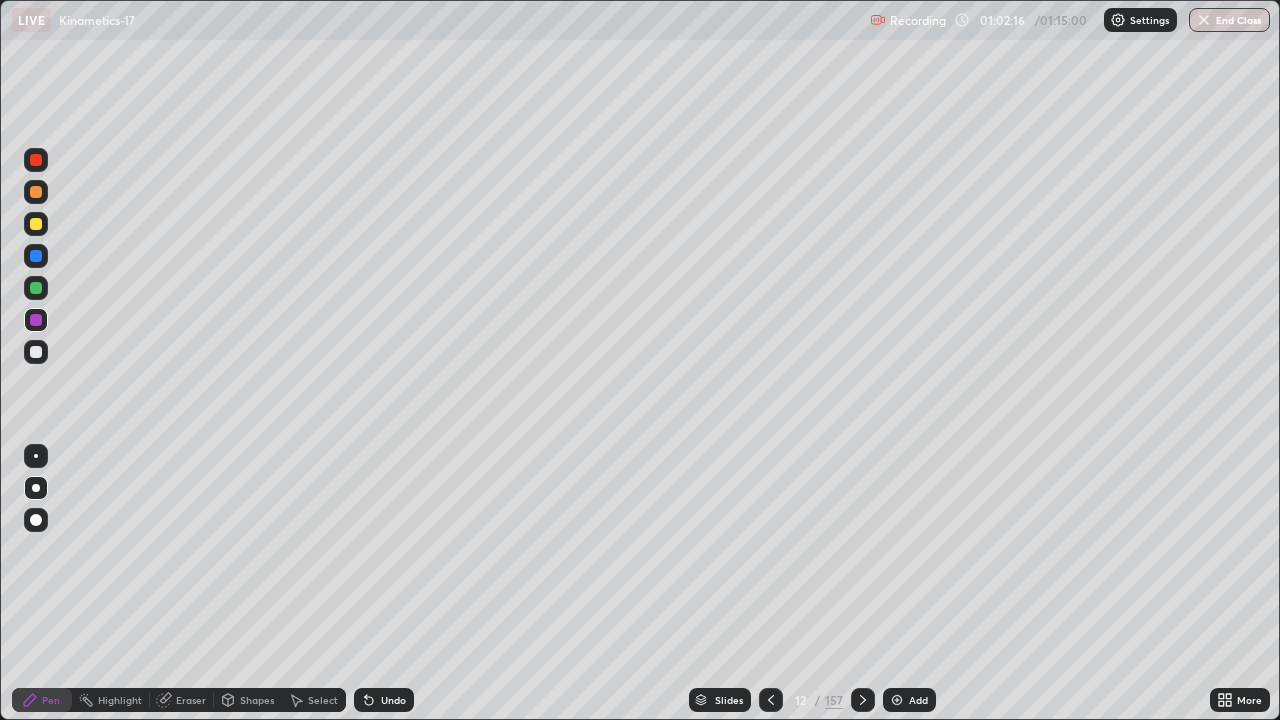 click 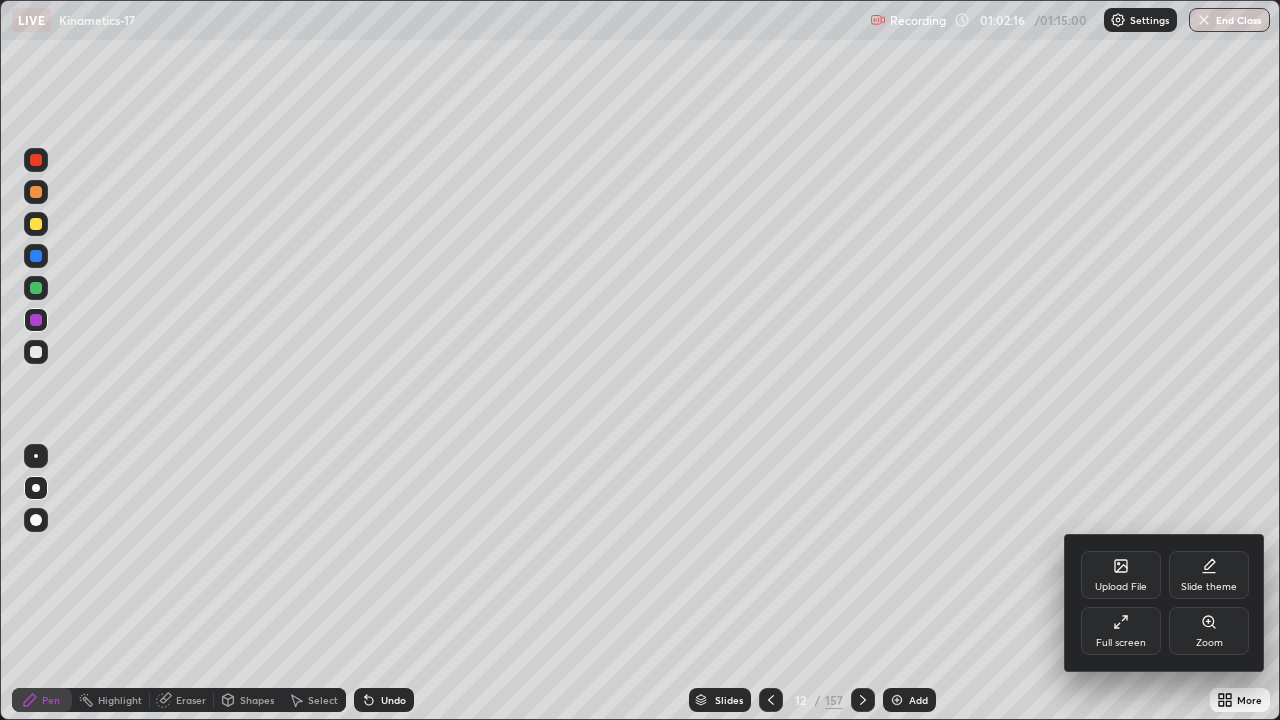 click on "Upload File" at bounding box center (1121, 575) 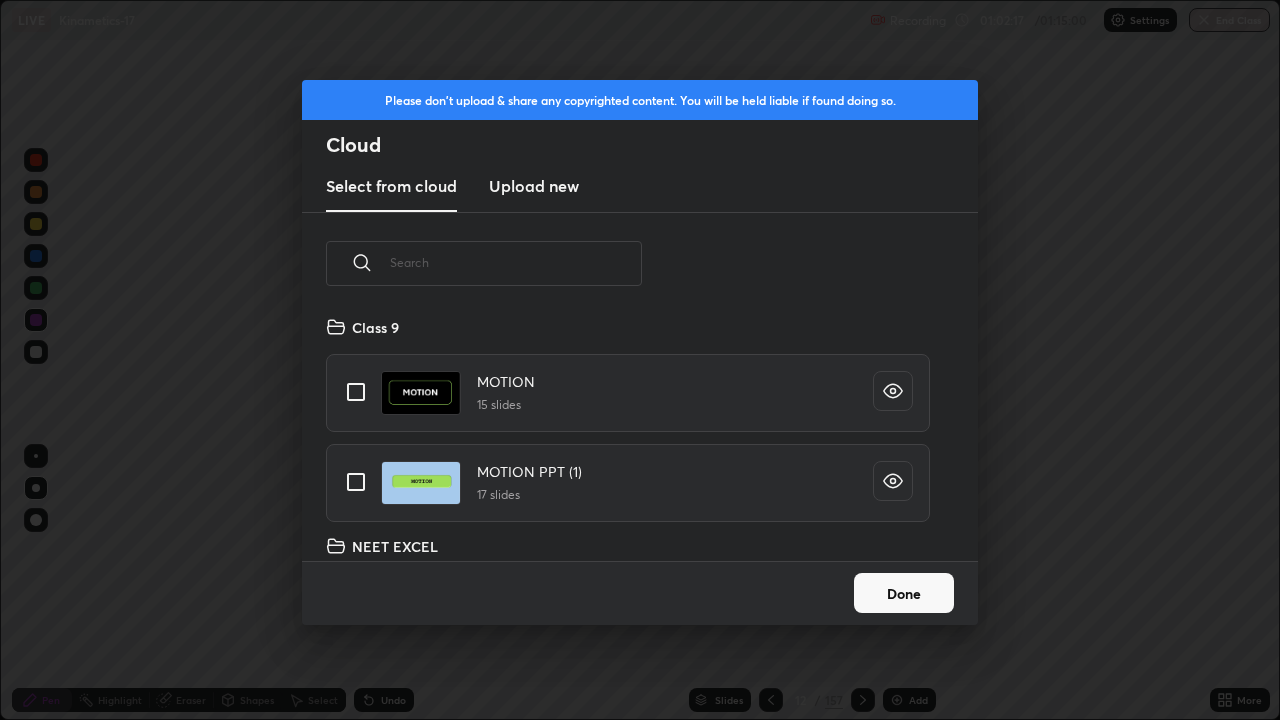 scroll, scrollTop: 7, scrollLeft: 11, axis: both 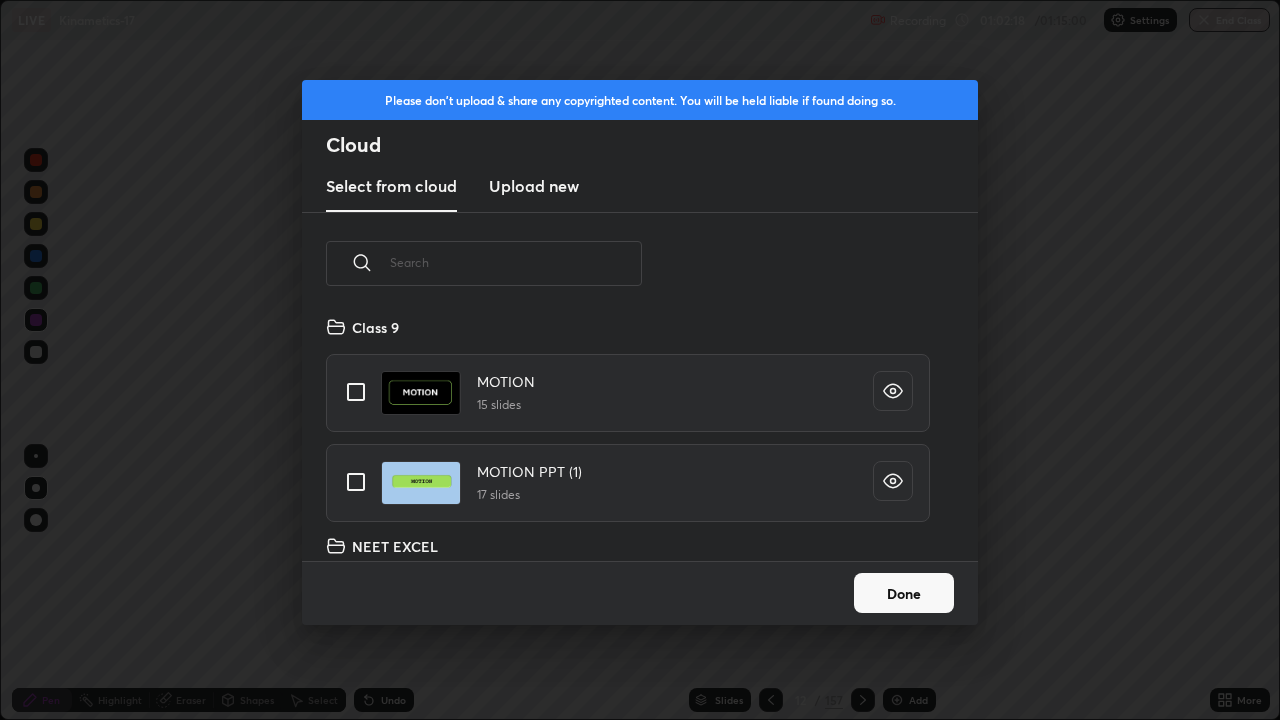 click on "Done" at bounding box center [904, 593] 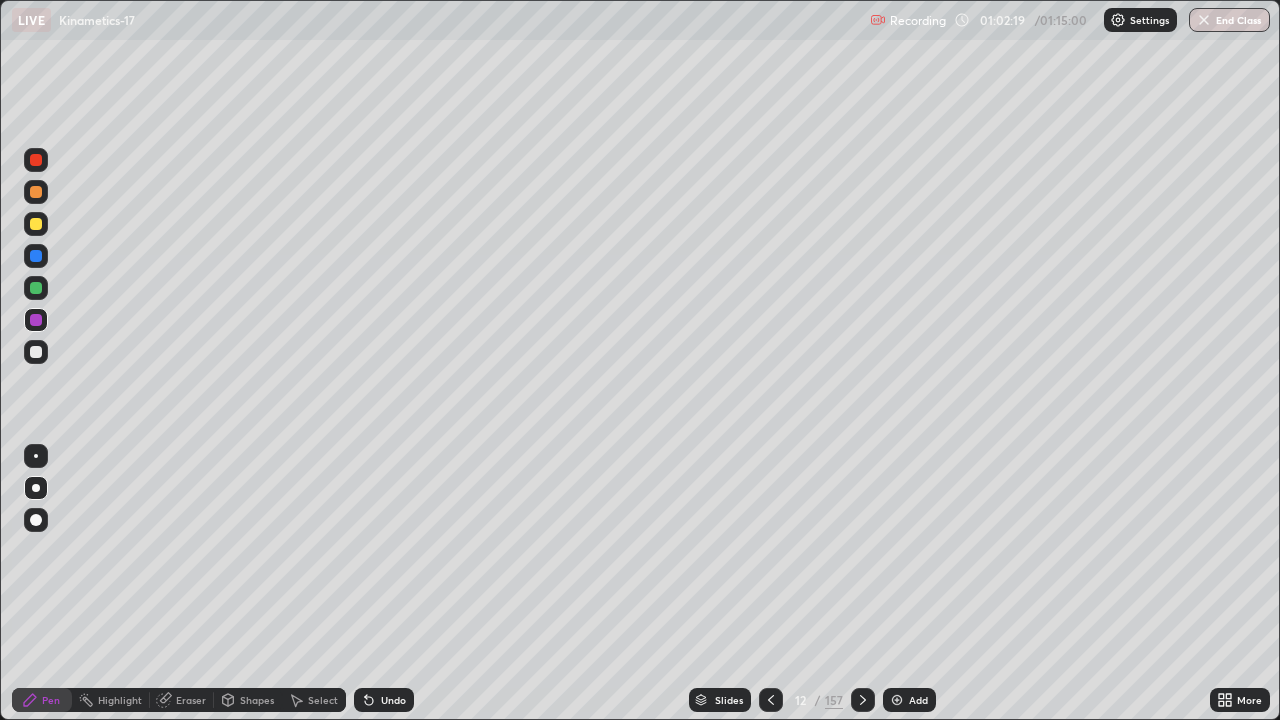 click on "Slides" at bounding box center [729, 700] 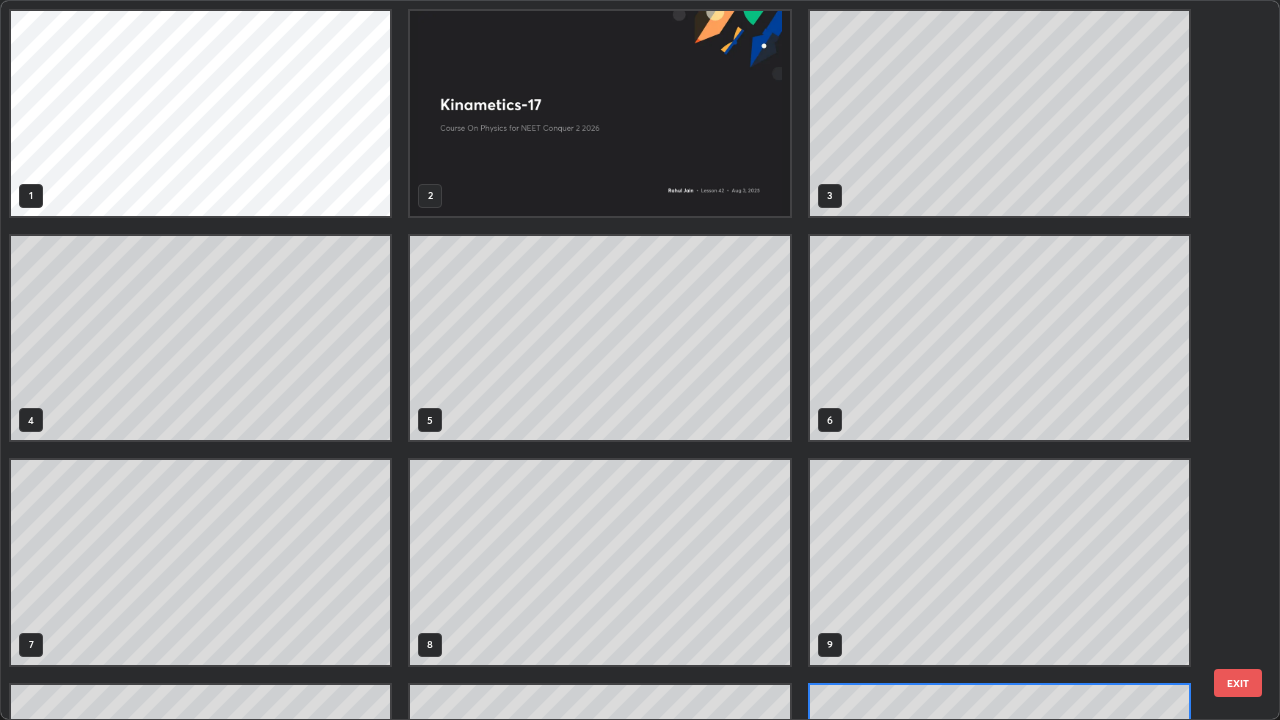 scroll, scrollTop: 180, scrollLeft: 0, axis: vertical 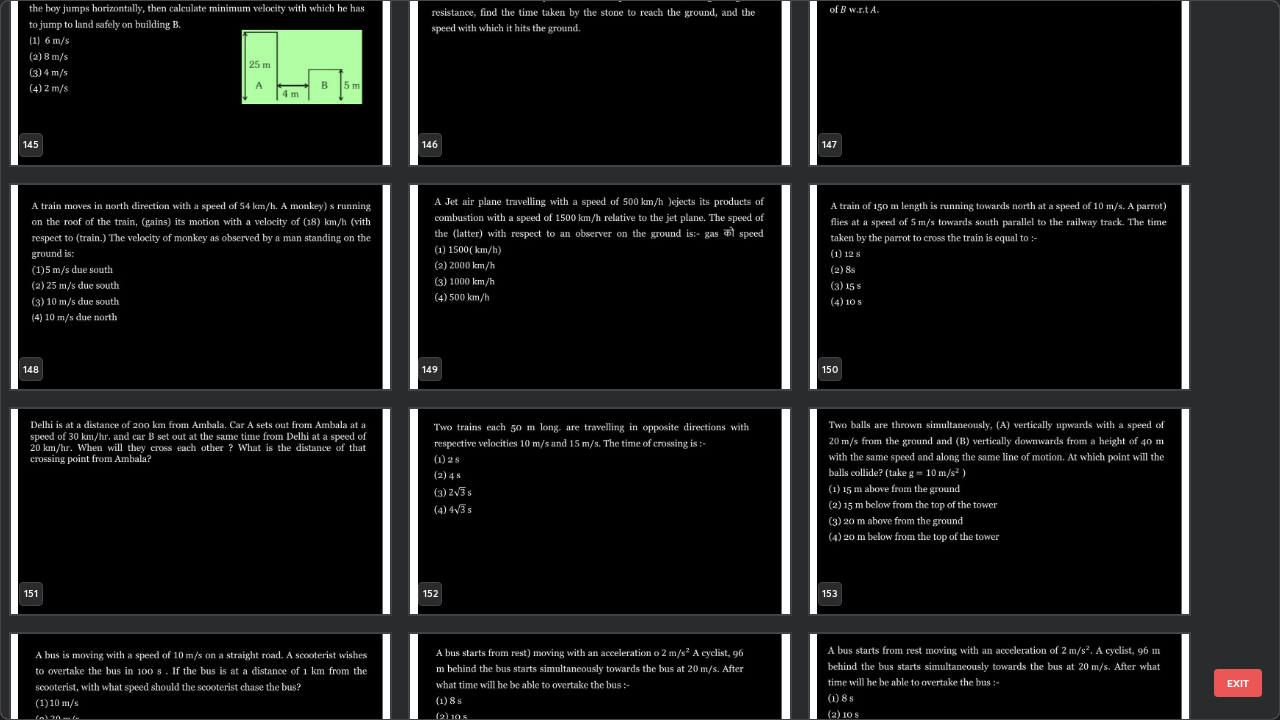 click on "EXIT" at bounding box center (1238, 683) 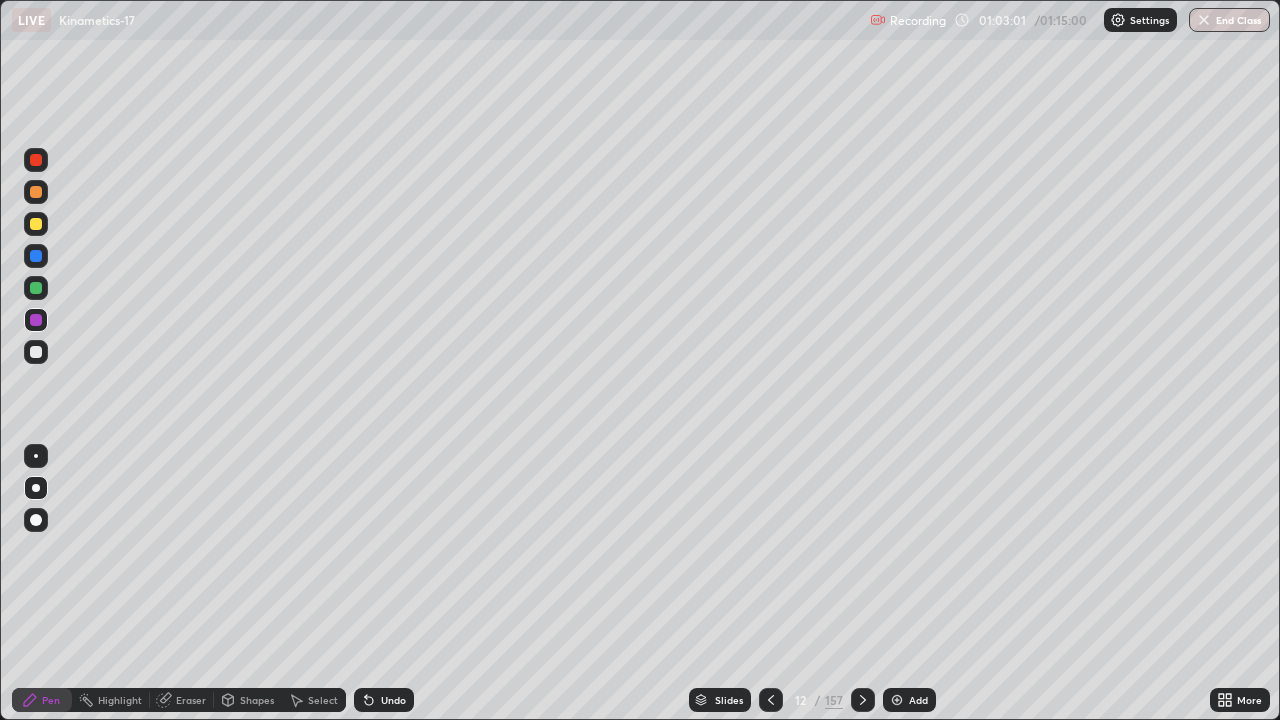 click on "More" at bounding box center [1249, 700] 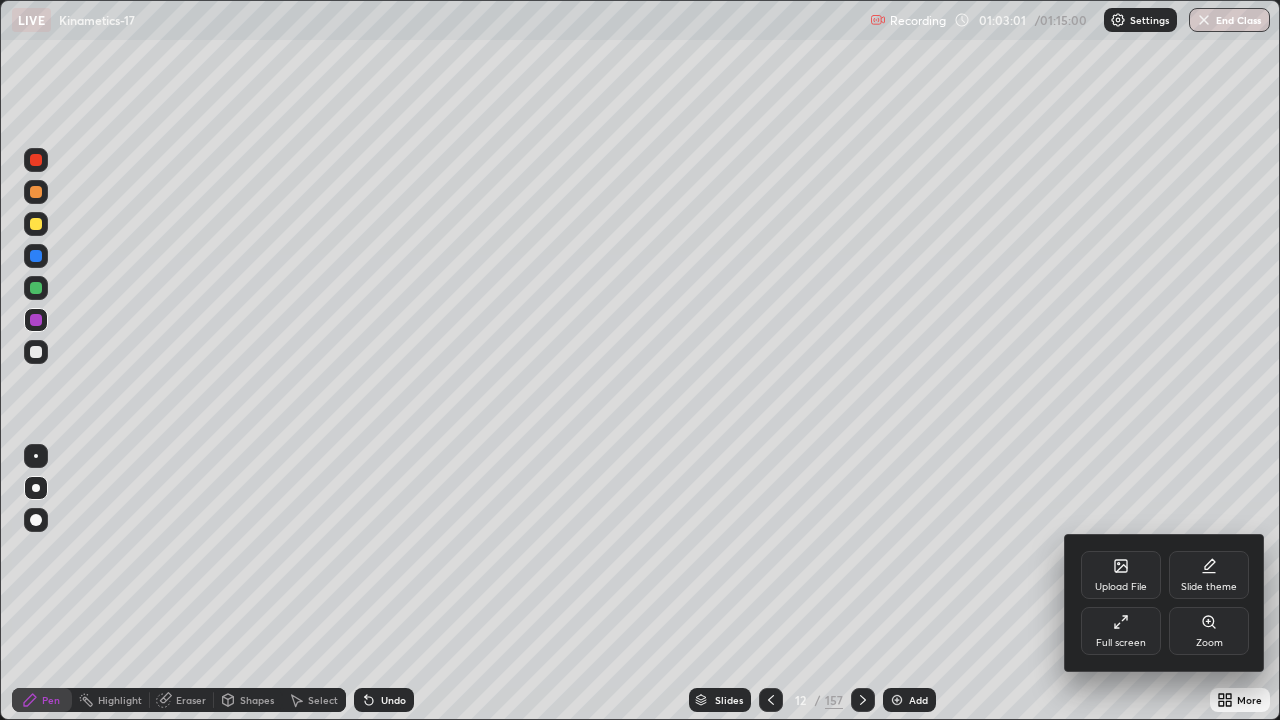 click 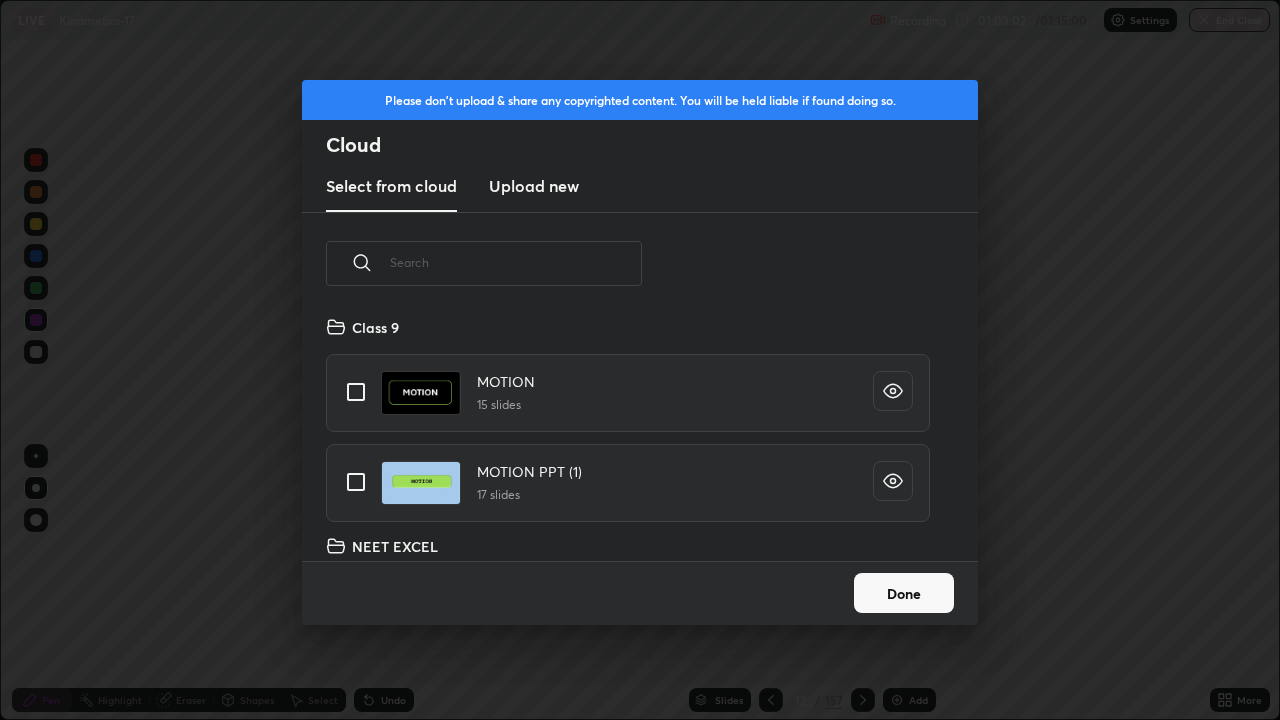 scroll, scrollTop: 7, scrollLeft: 11, axis: both 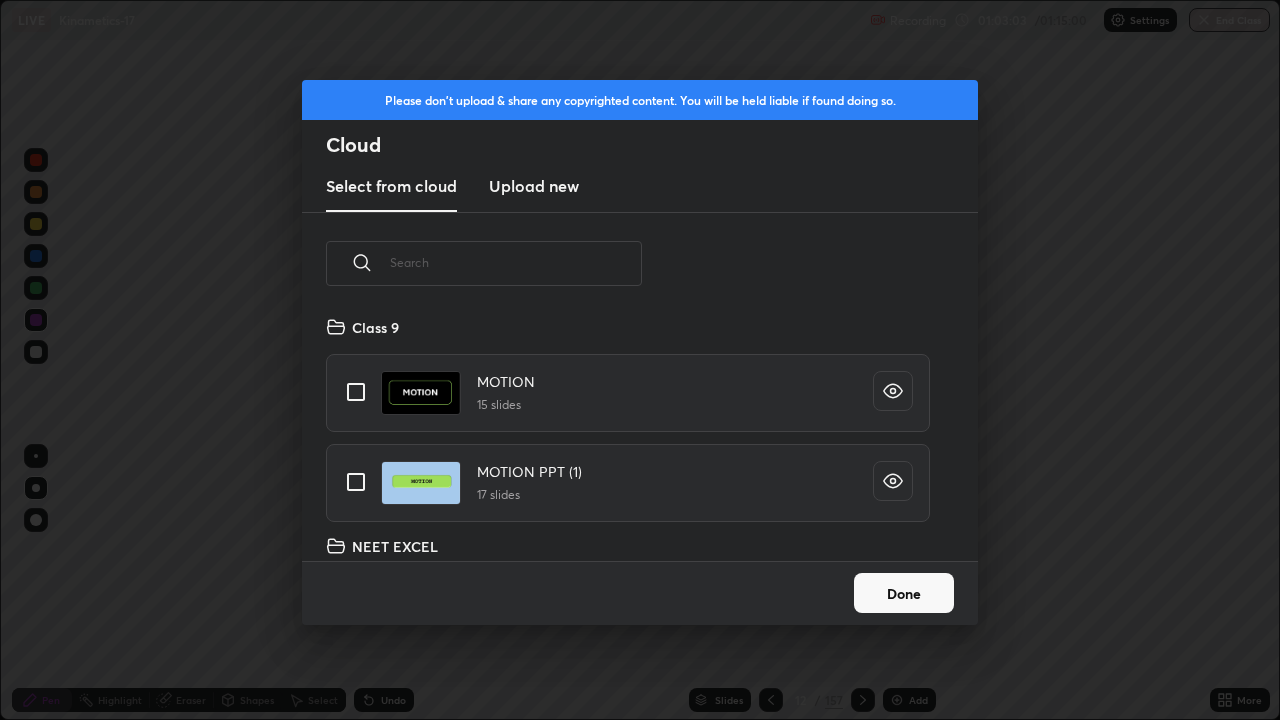 click at bounding box center (516, 262) 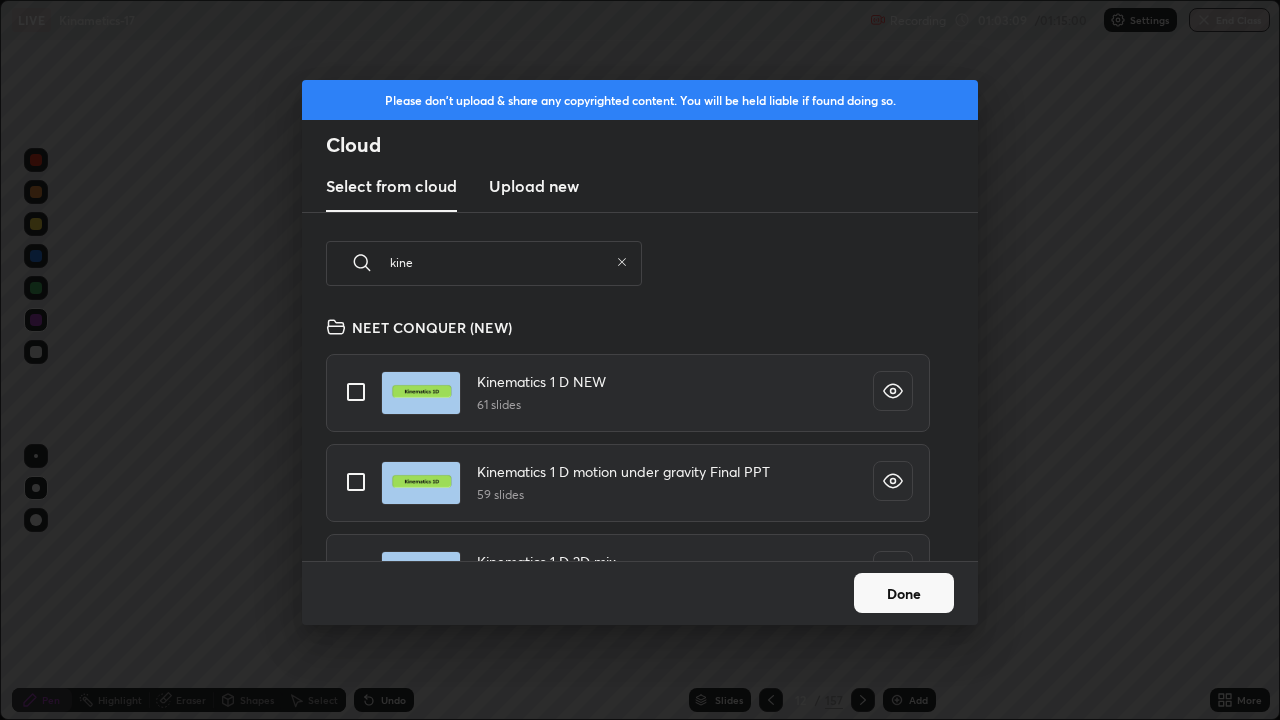 scroll, scrollTop: 57, scrollLeft: 0, axis: vertical 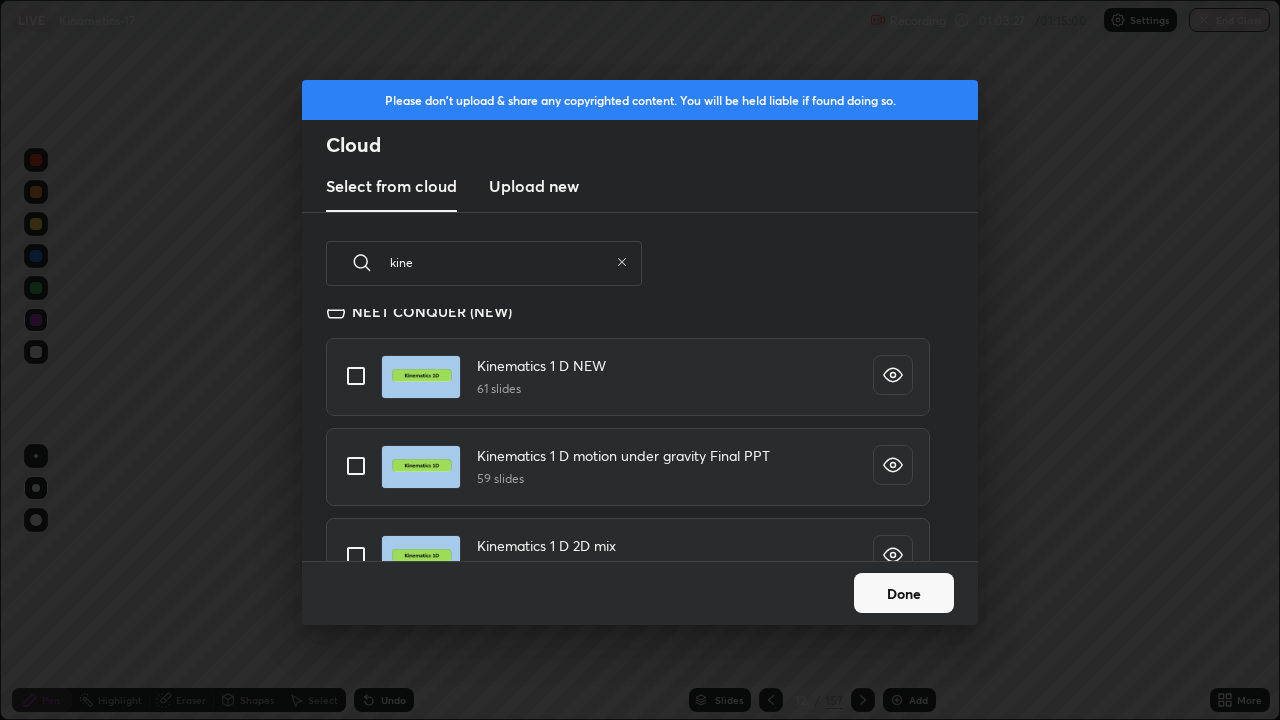 type on "kine" 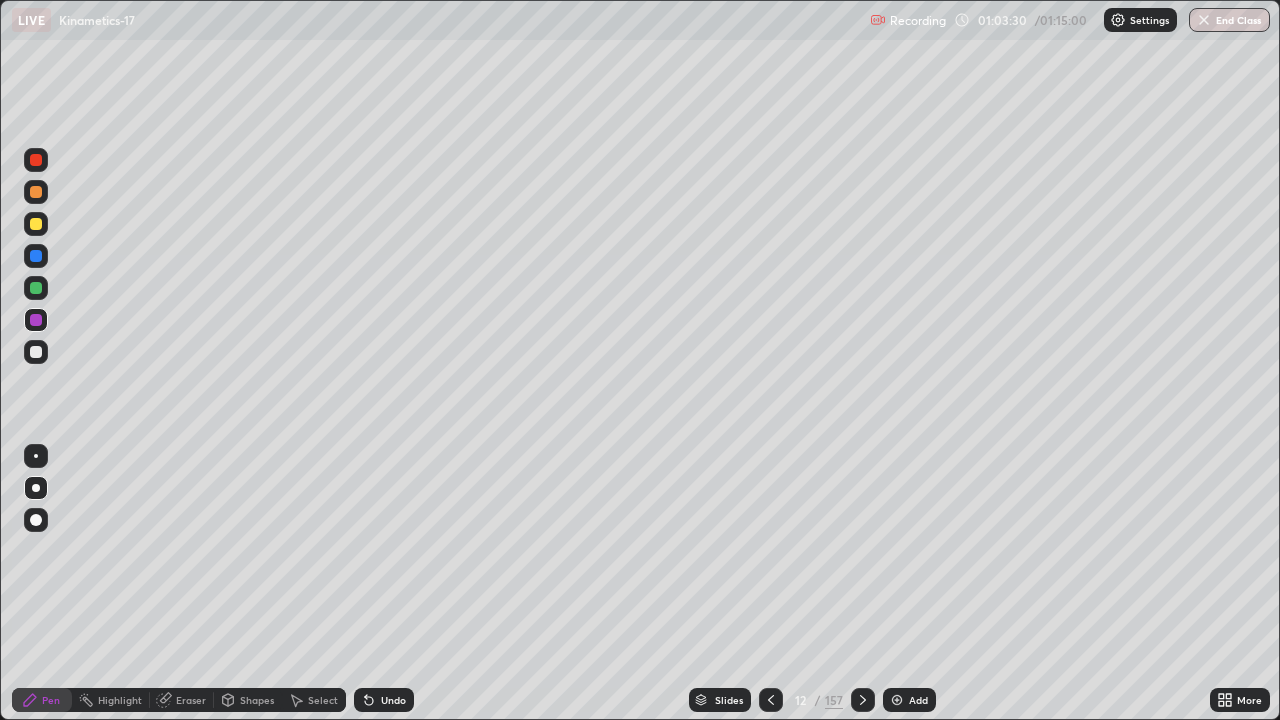 click on "Slides" at bounding box center [729, 700] 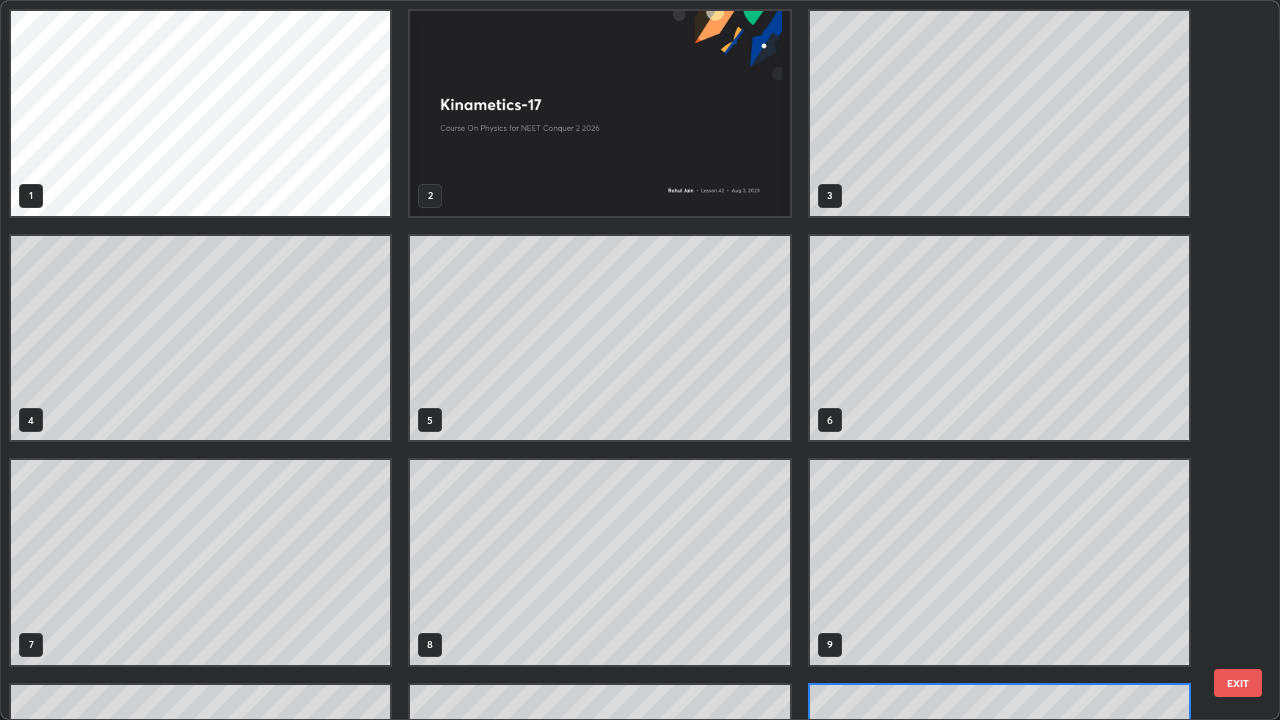 scroll, scrollTop: 180, scrollLeft: 0, axis: vertical 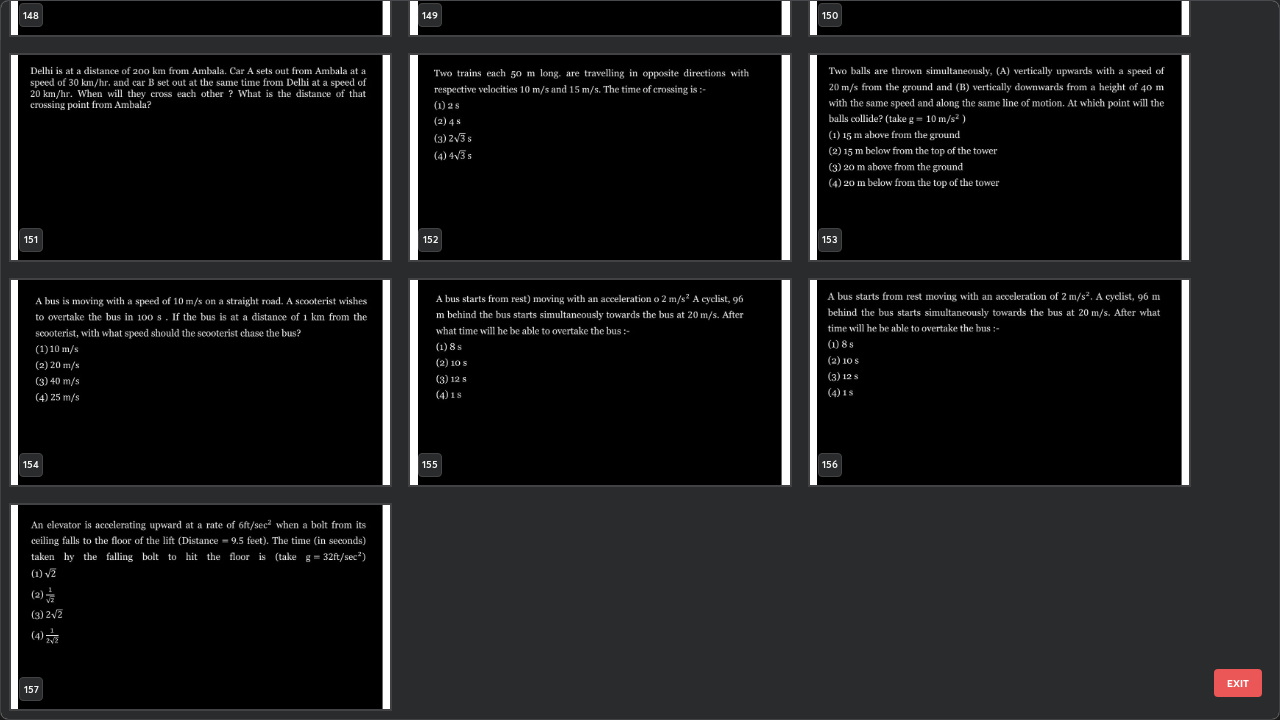 click at bounding box center [200, 607] 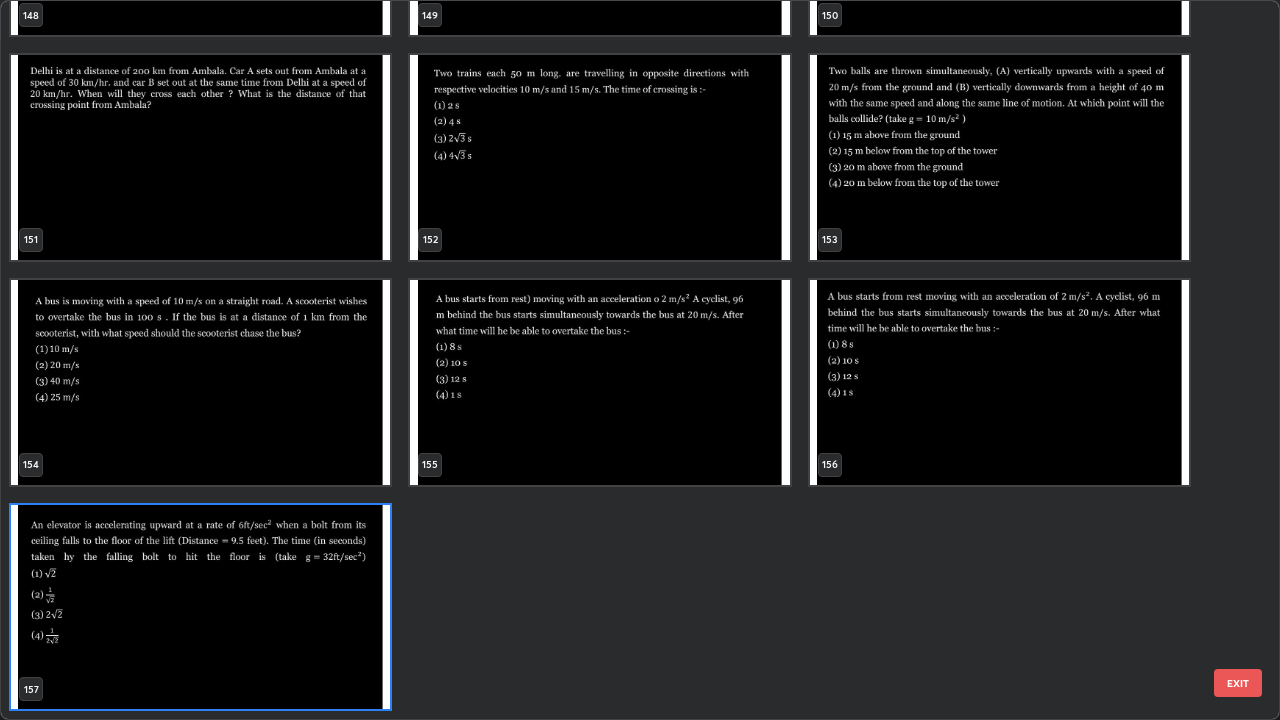 click at bounding box center (200, 607) 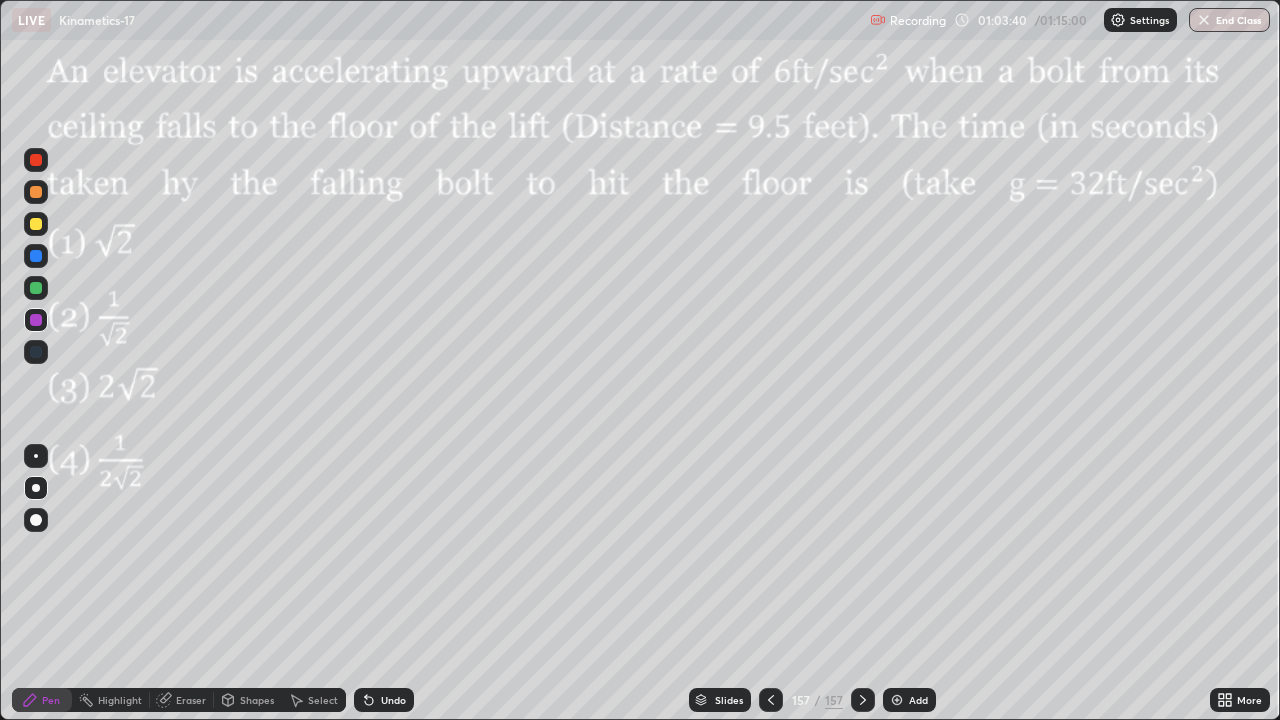 click at bounding box center [200, 607] 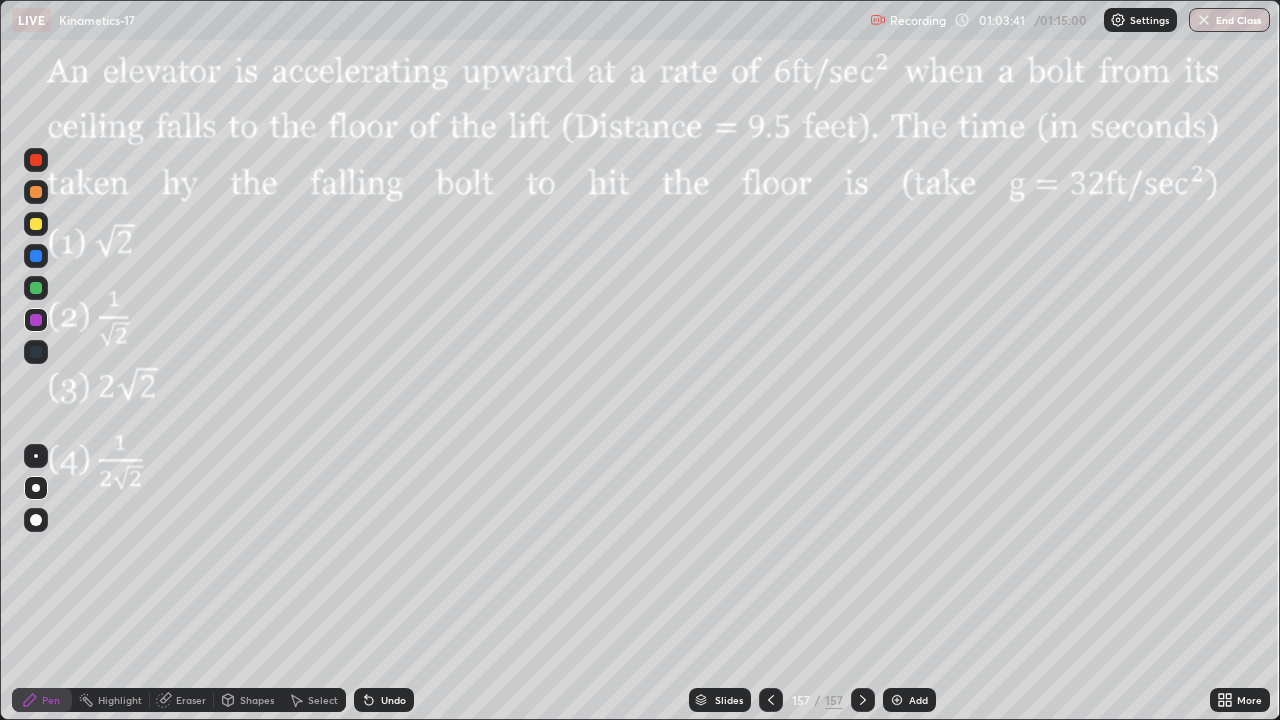 click on "Add" at bounding box center [909, 700] 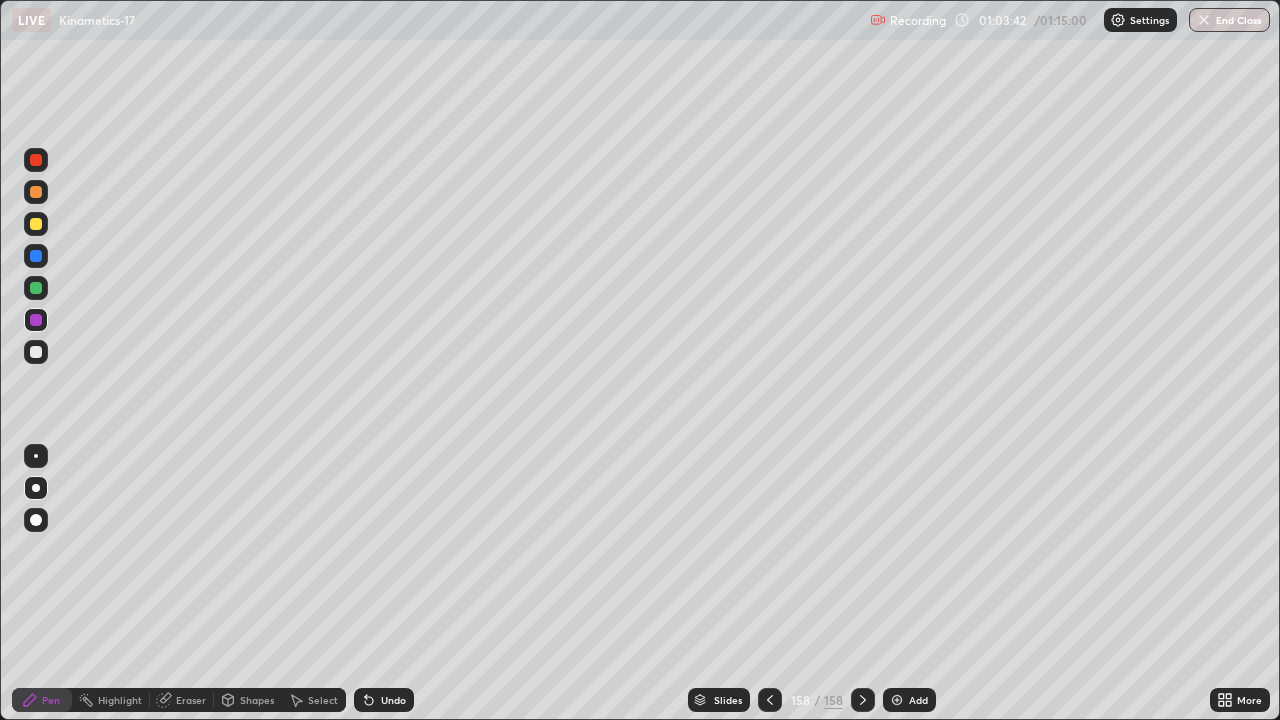 click on "More" at bounding box center (1249, 700) 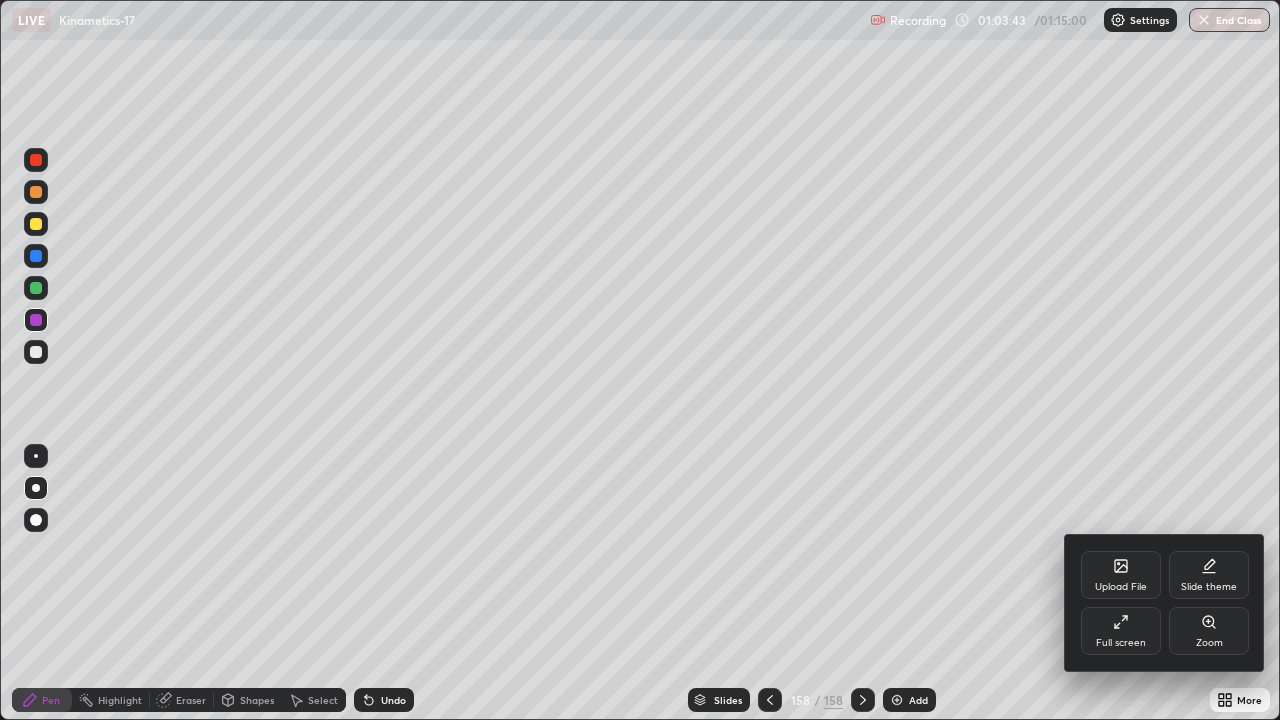 click 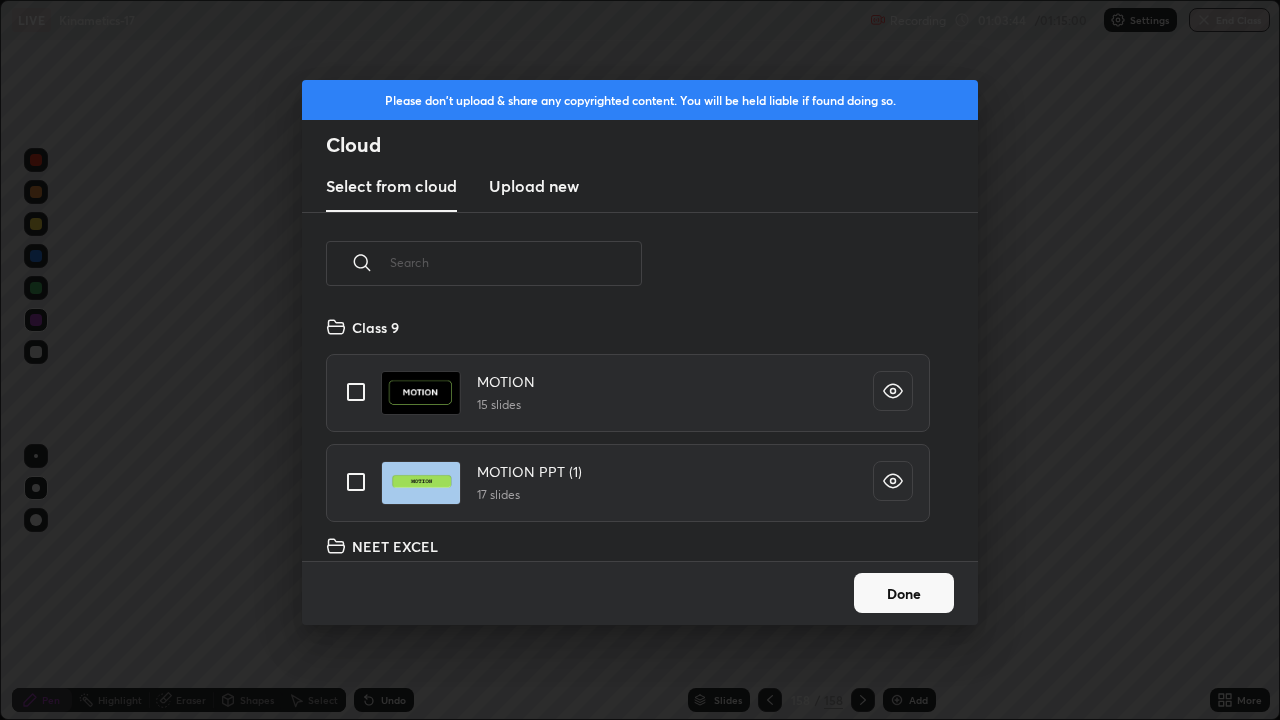 scroll, scrollTop: 7, scrollLeft: 11, axis: both 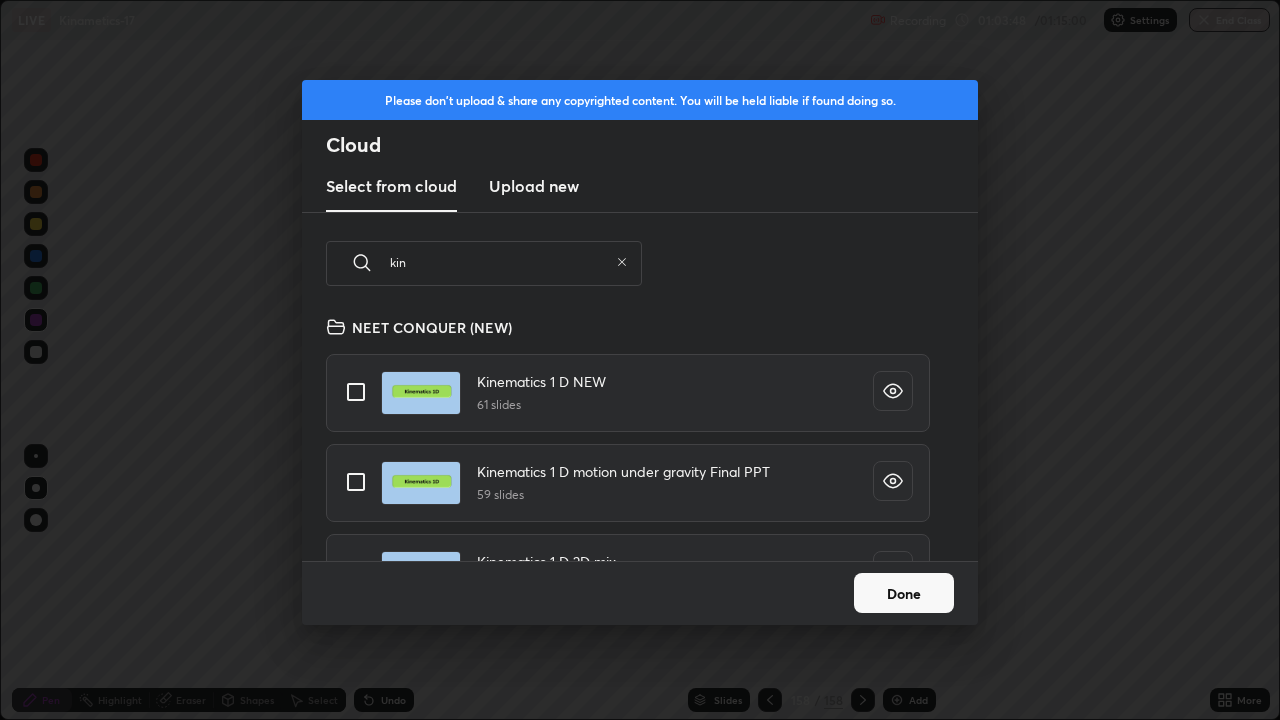 type on "kin" 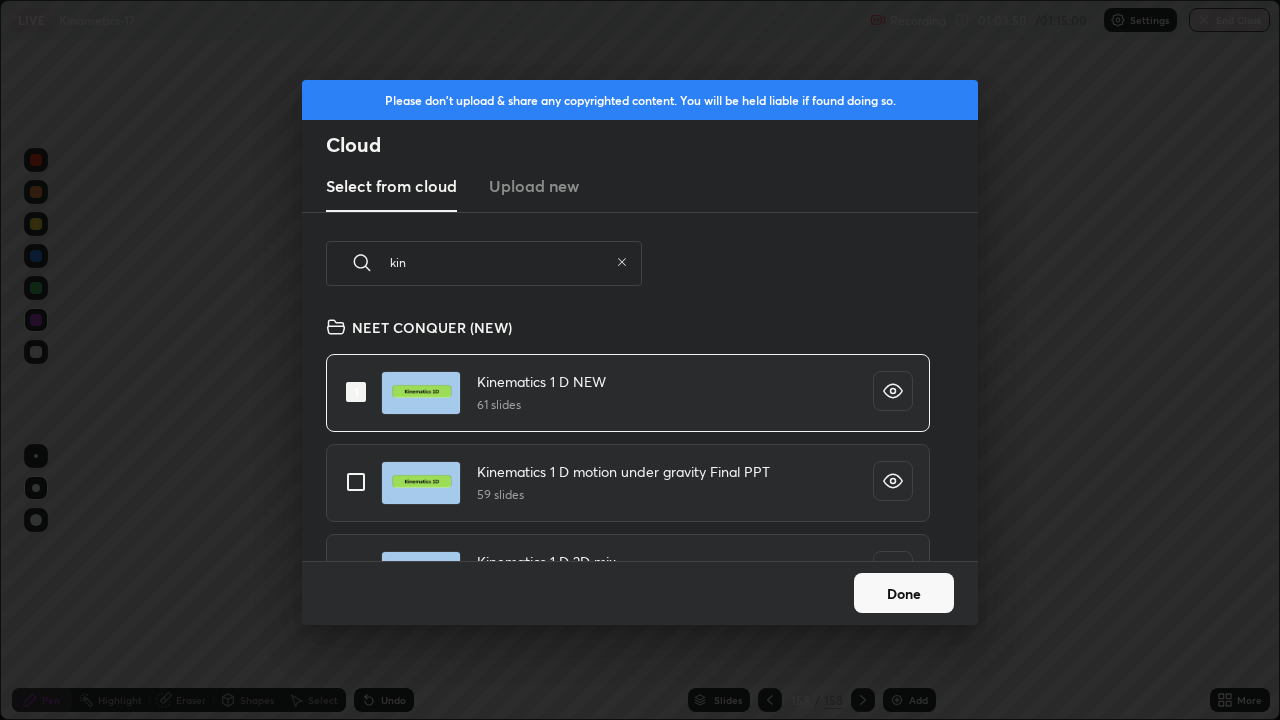 click on "Done" at bounding box center (904, 593) 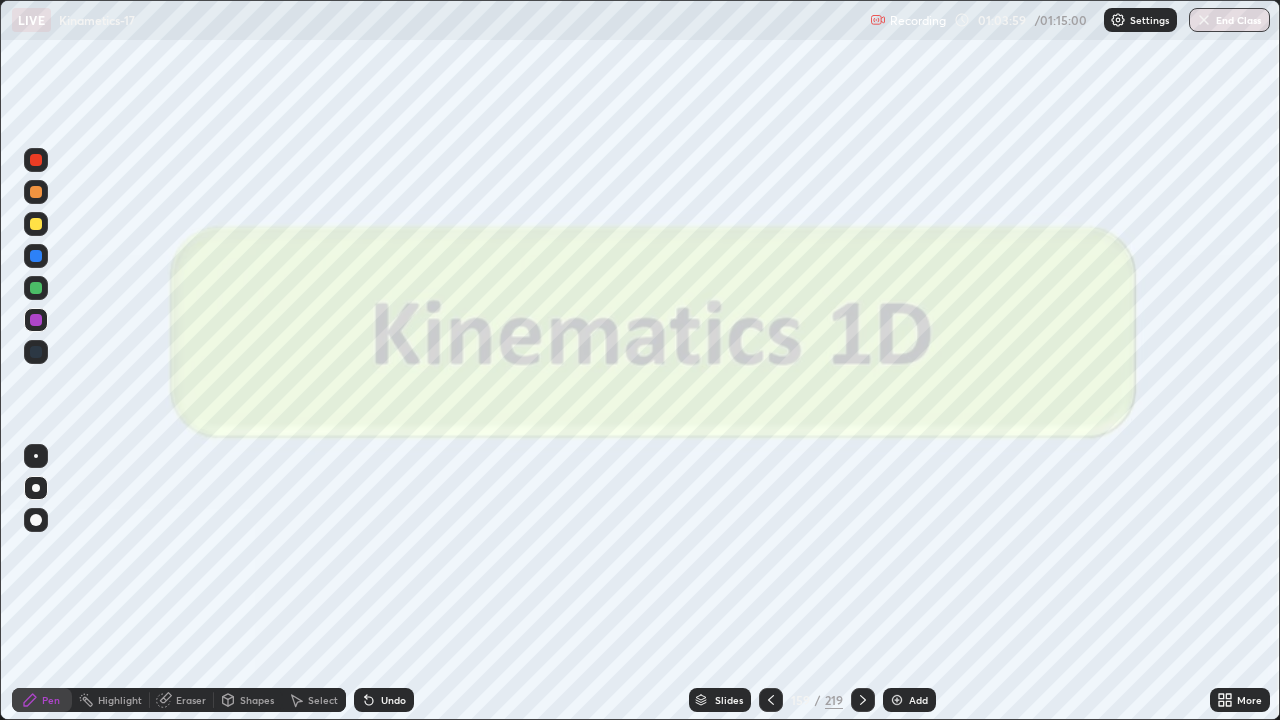 click on "Slides" at bounding box center (729, 700) 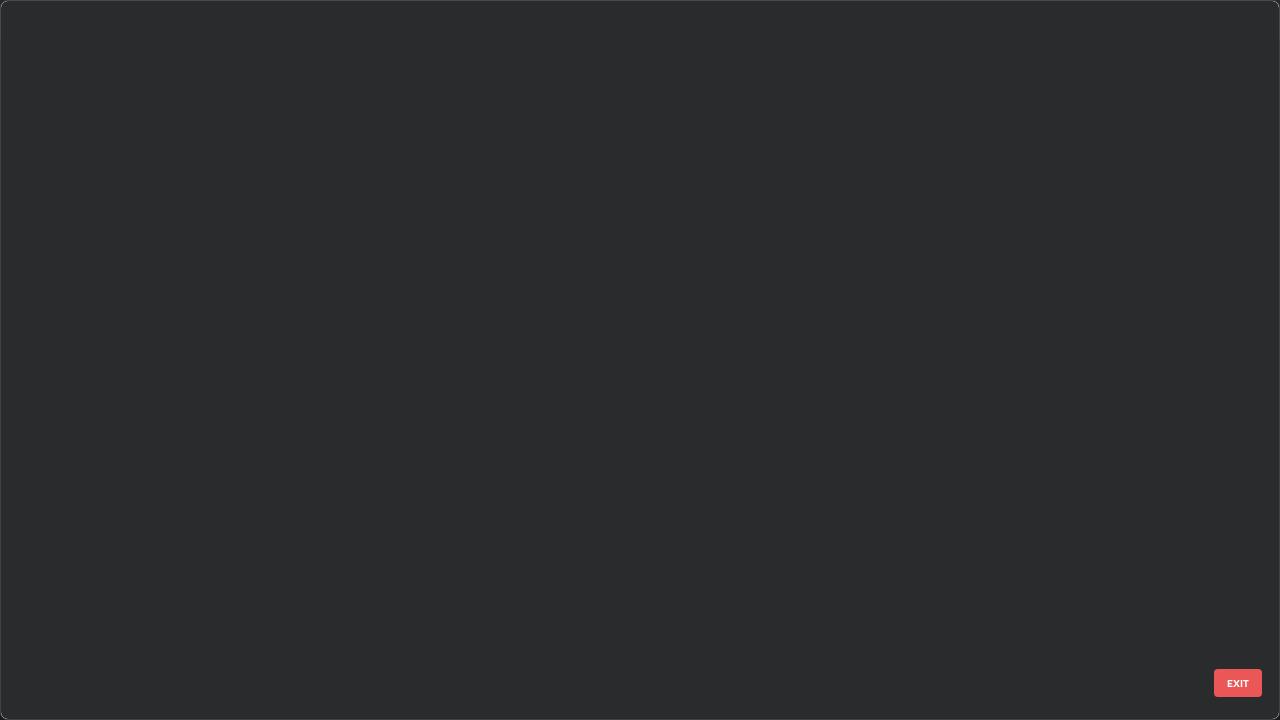 scroll, scrollTop: 11187, scrollLeft: 0, axis: vertical 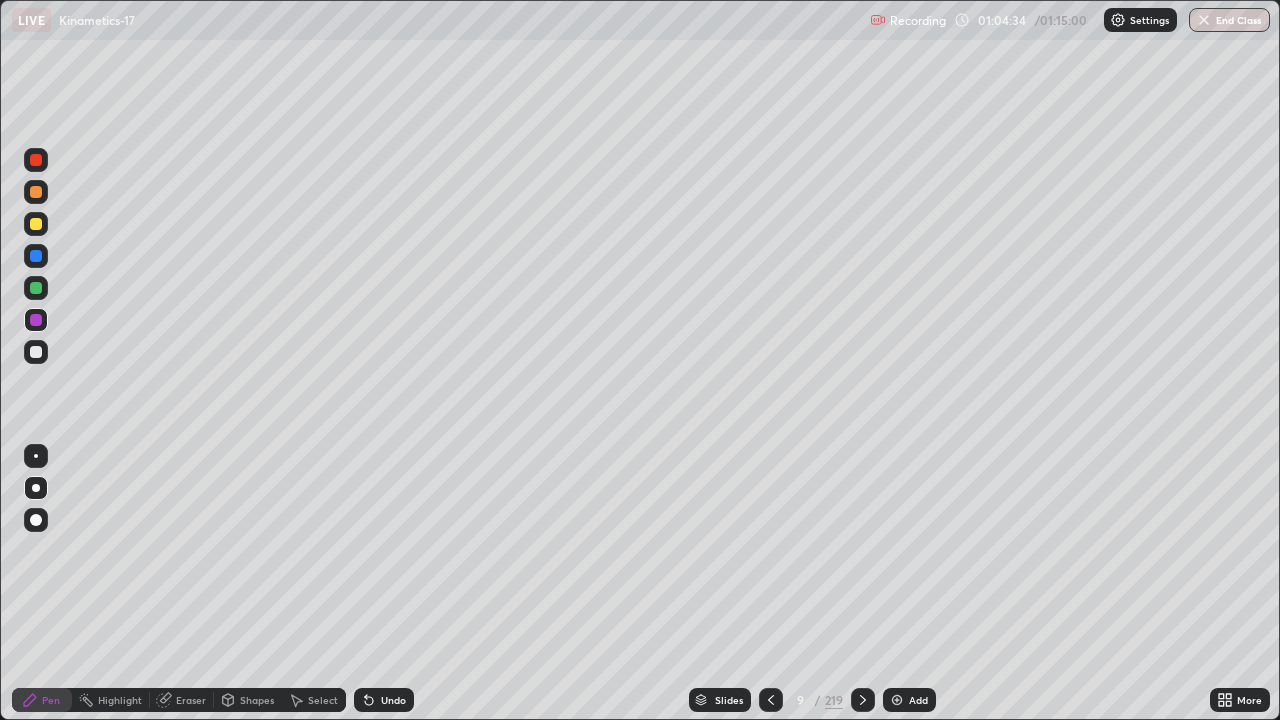 click 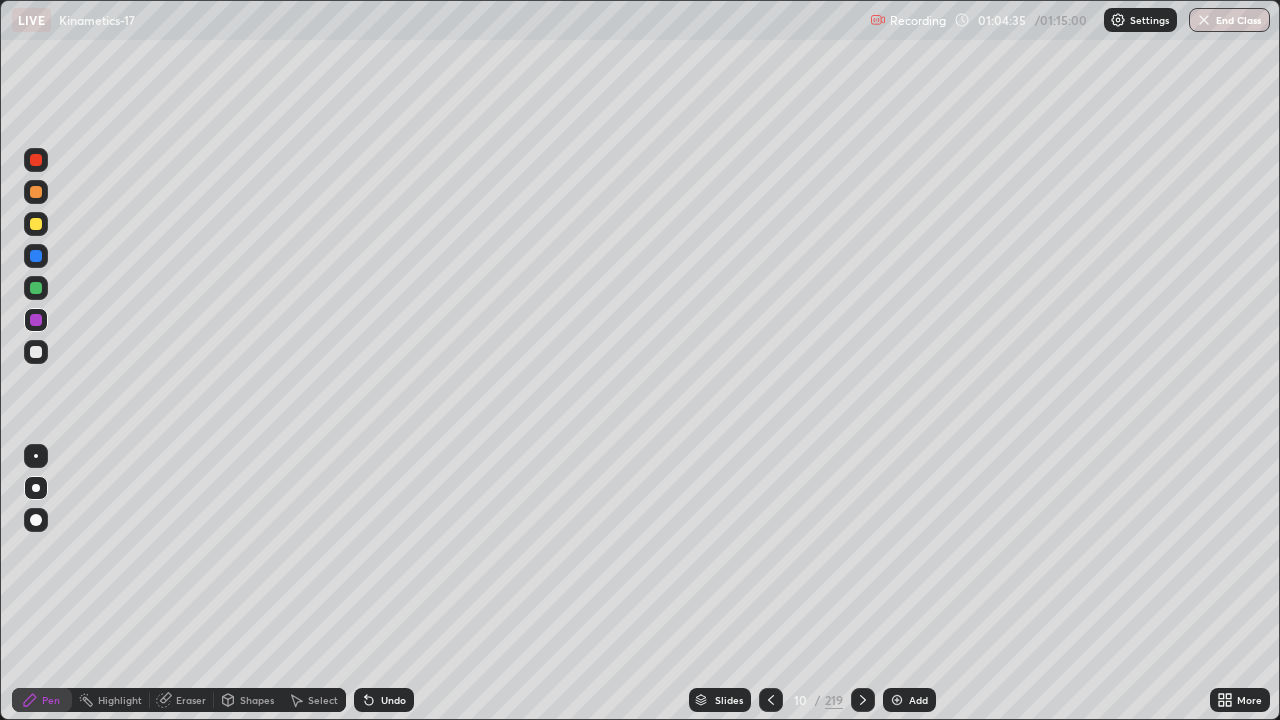 click 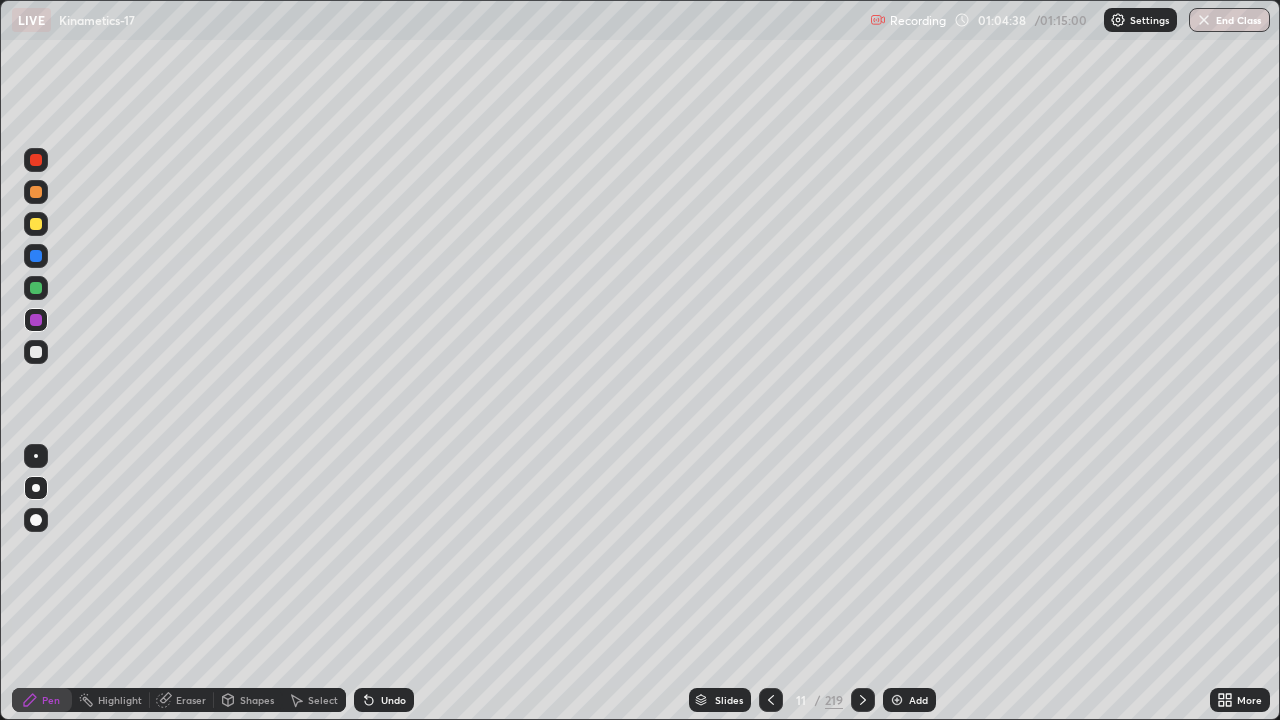 click 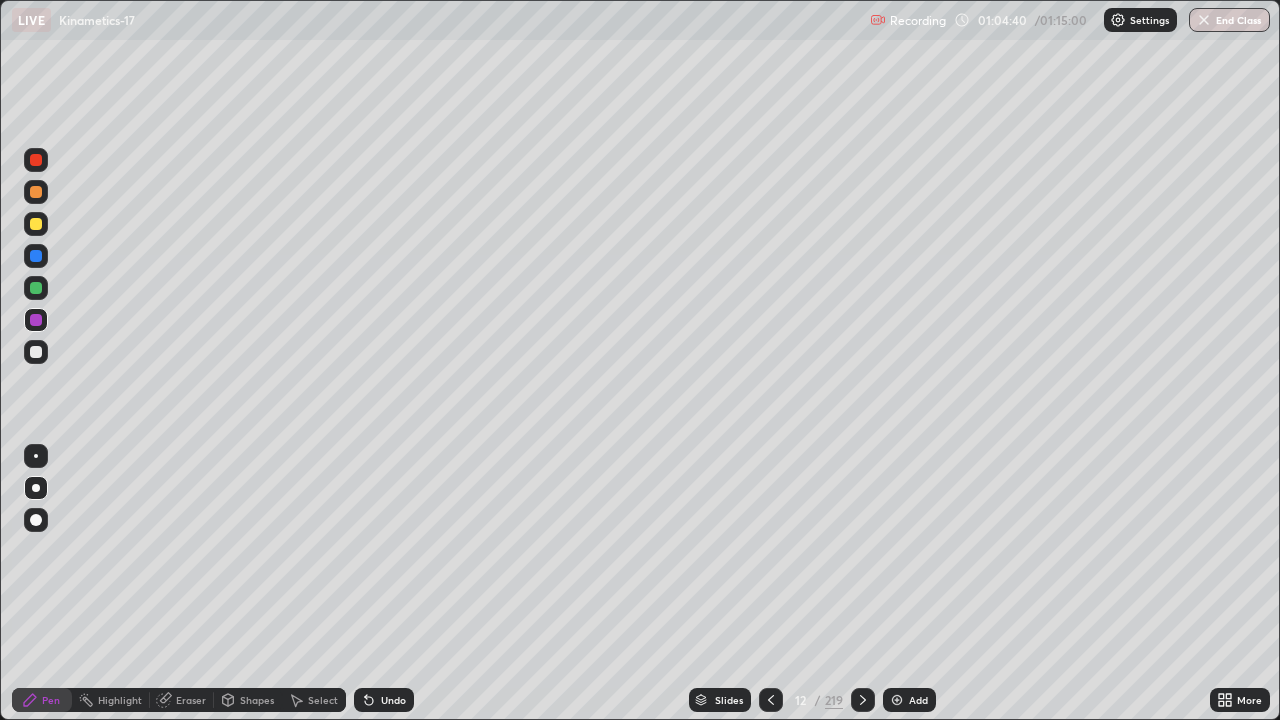 click 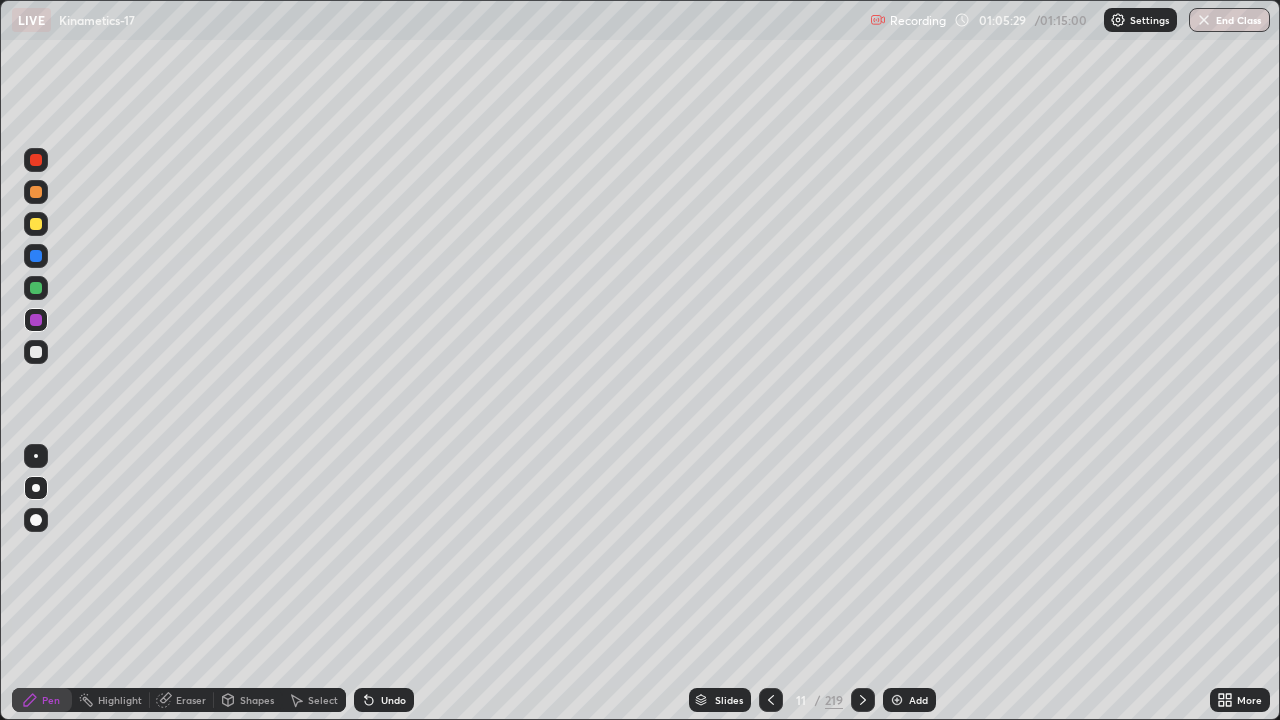 click 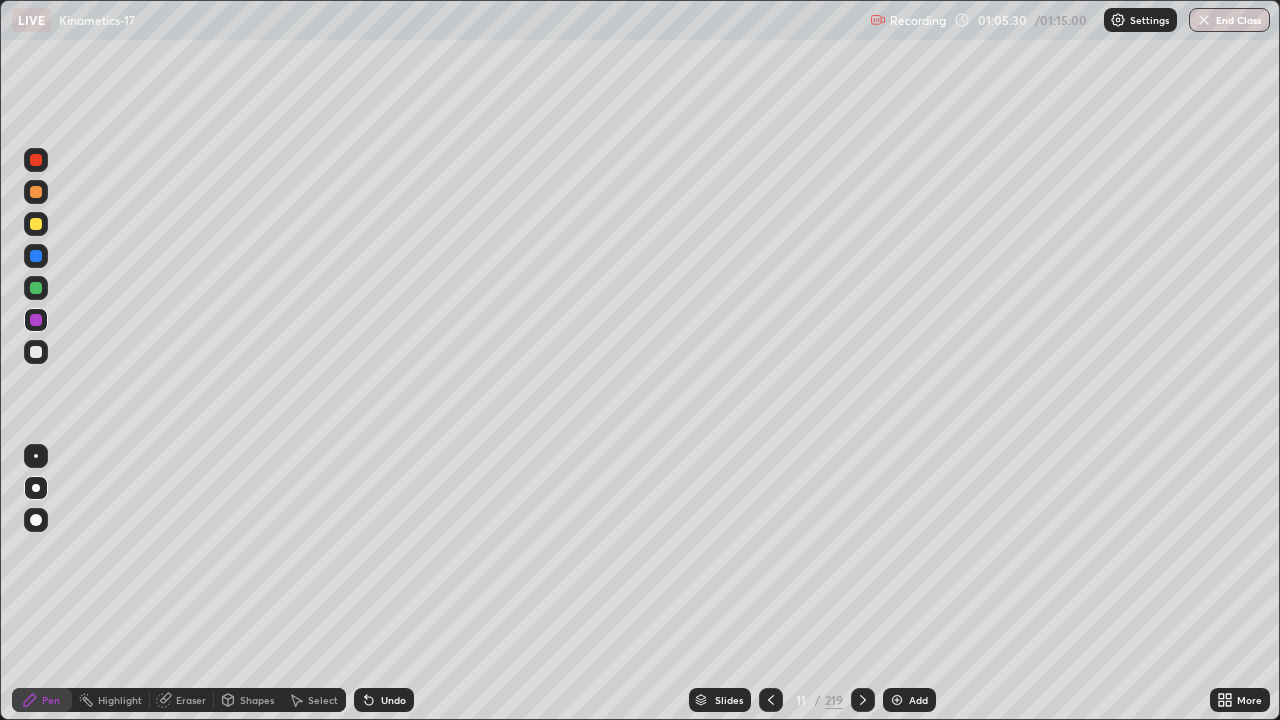 click on "Undo" at bounding box center (384, 700) 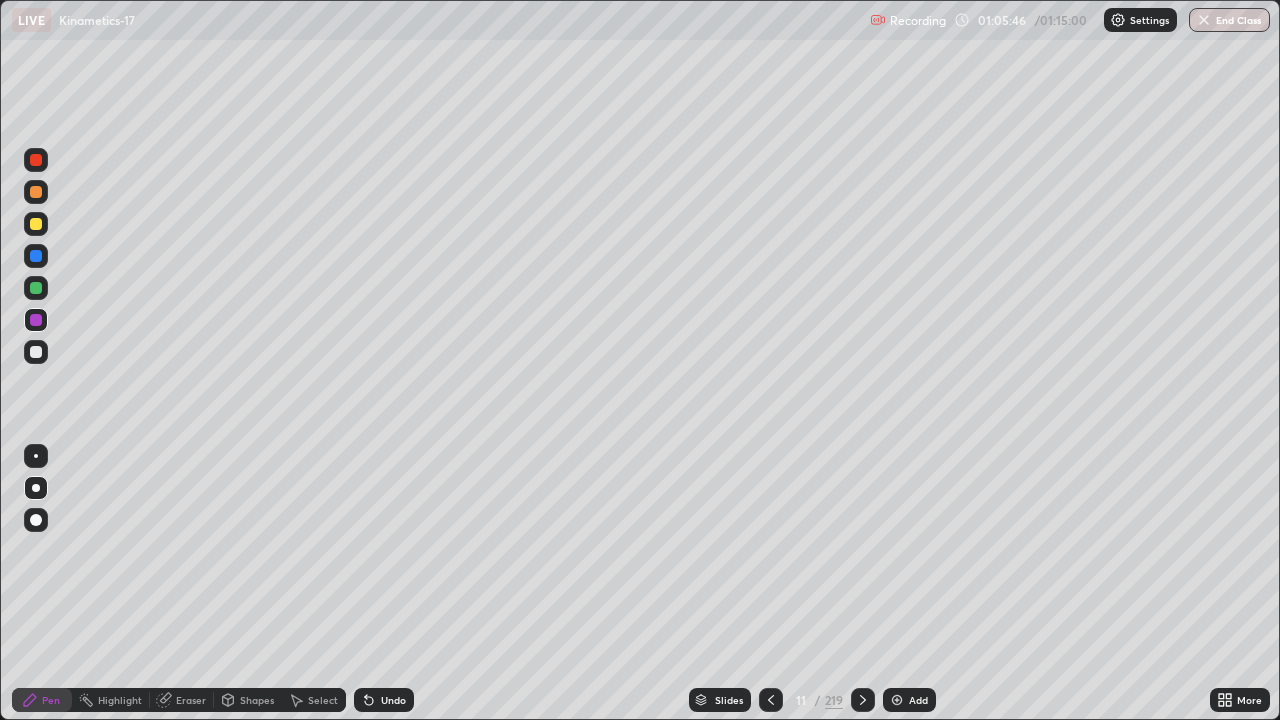 click at bounding box center [36, 352] 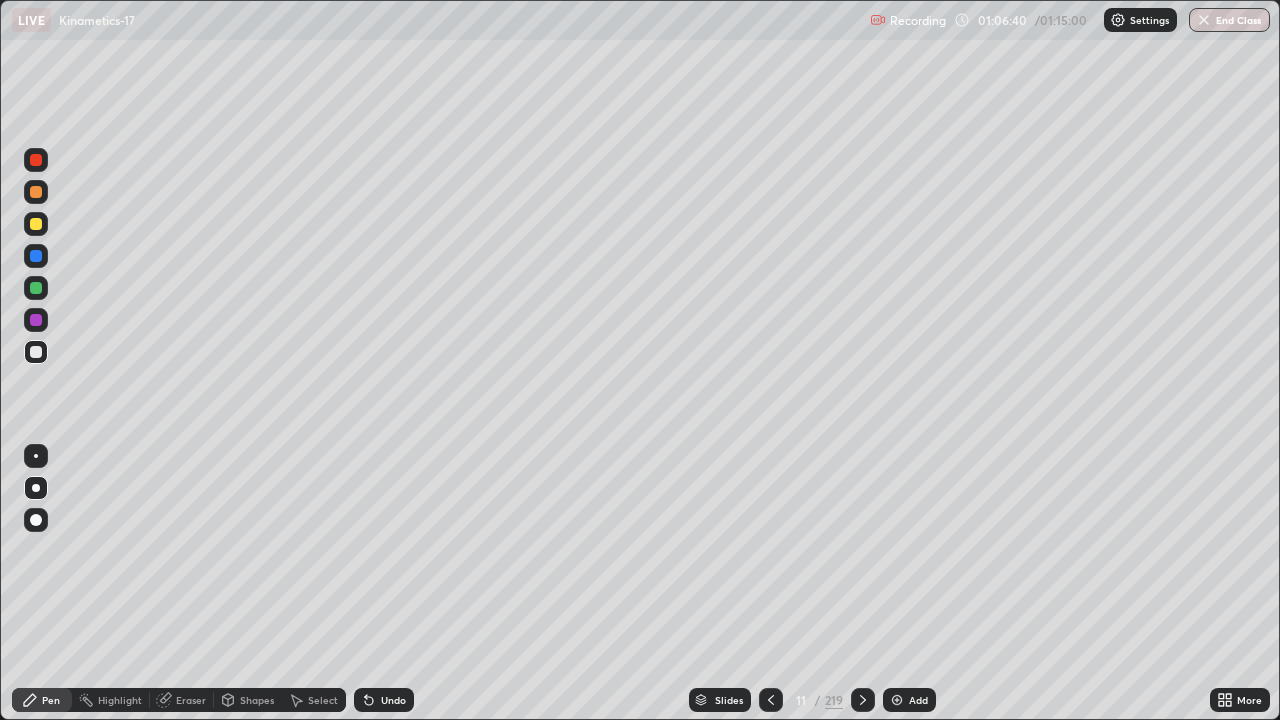 click 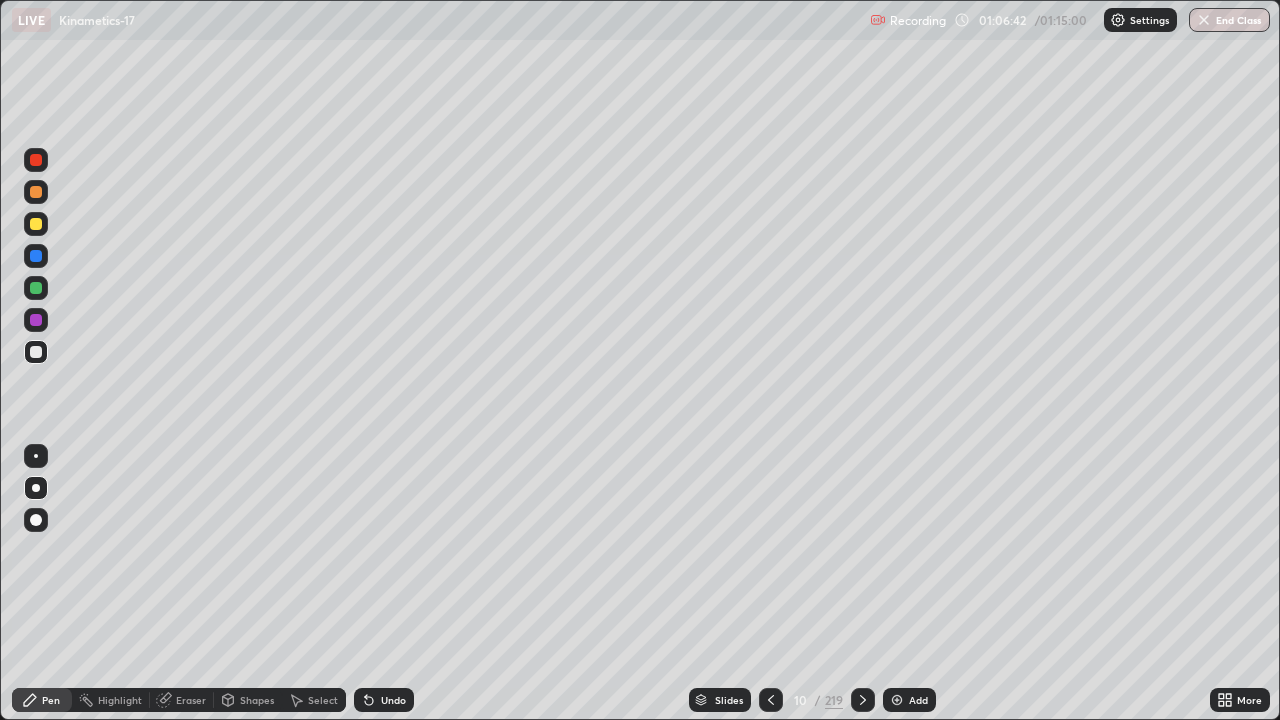 click on "Highlight" at bounding box center [111, 700] 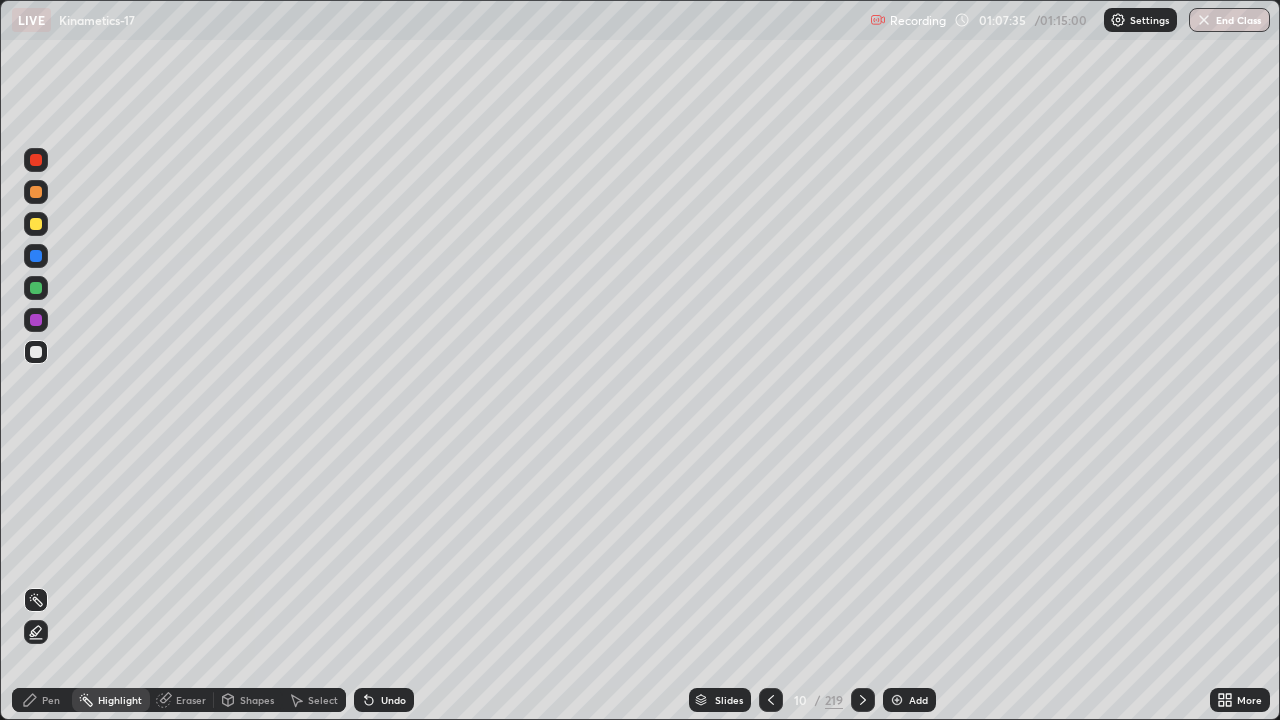 click 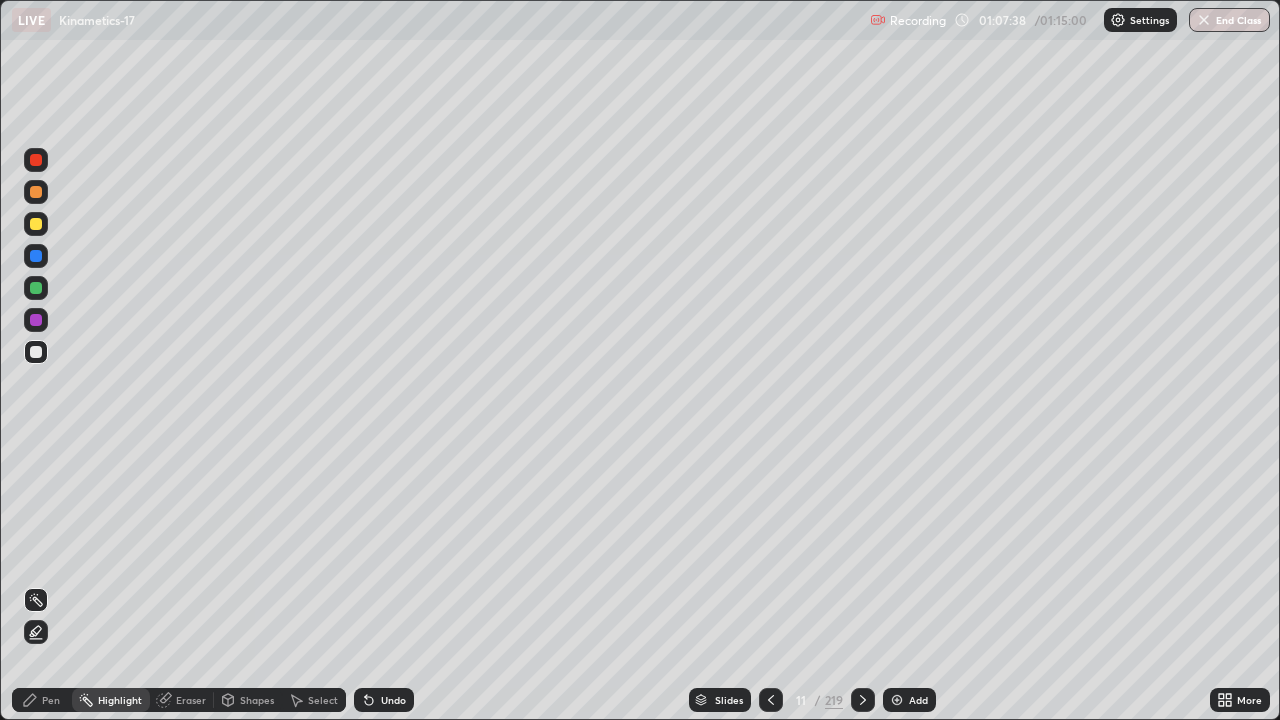 click at bounding box center (36, 320) 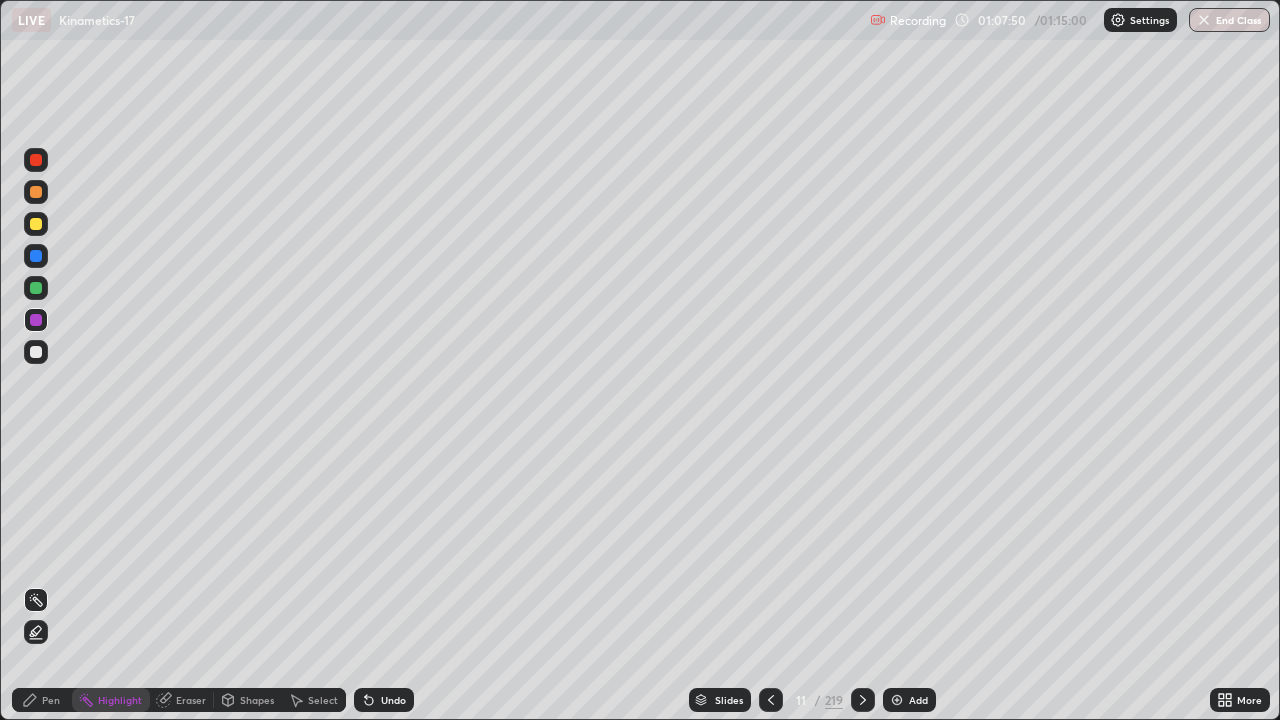 click on "Pen" at bounding box center (42, 700) 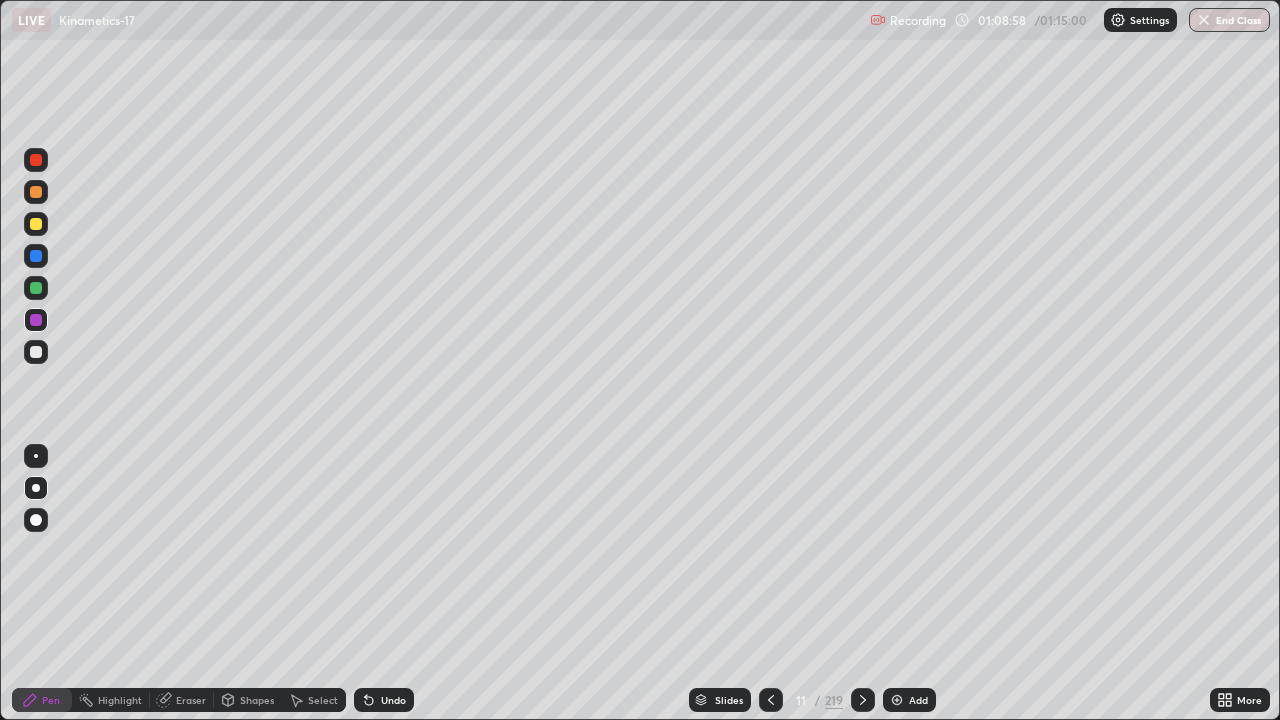 click 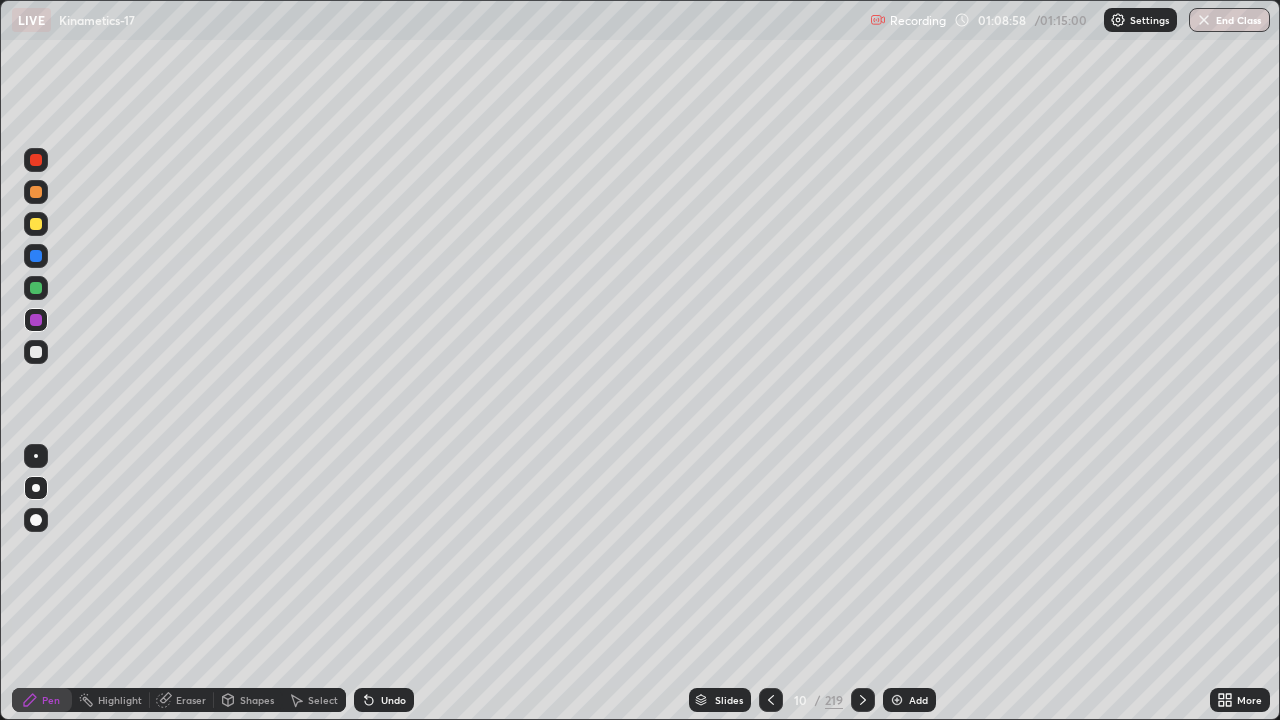 click 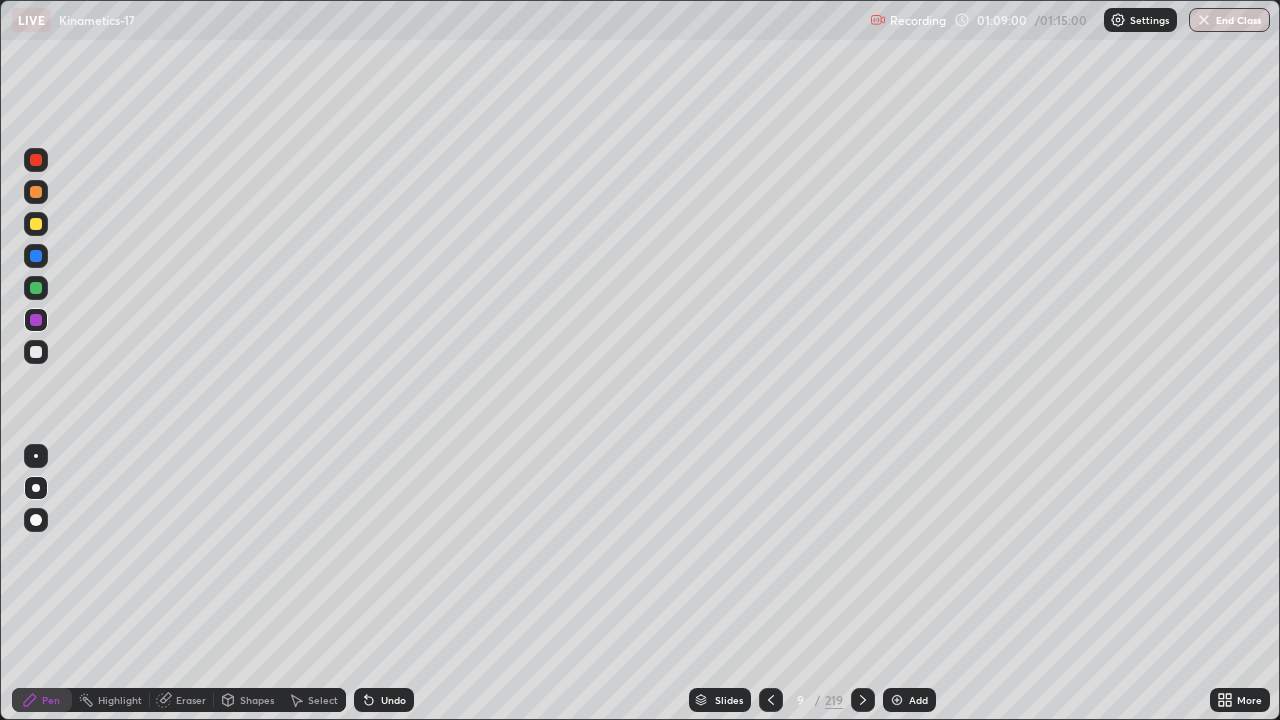 click 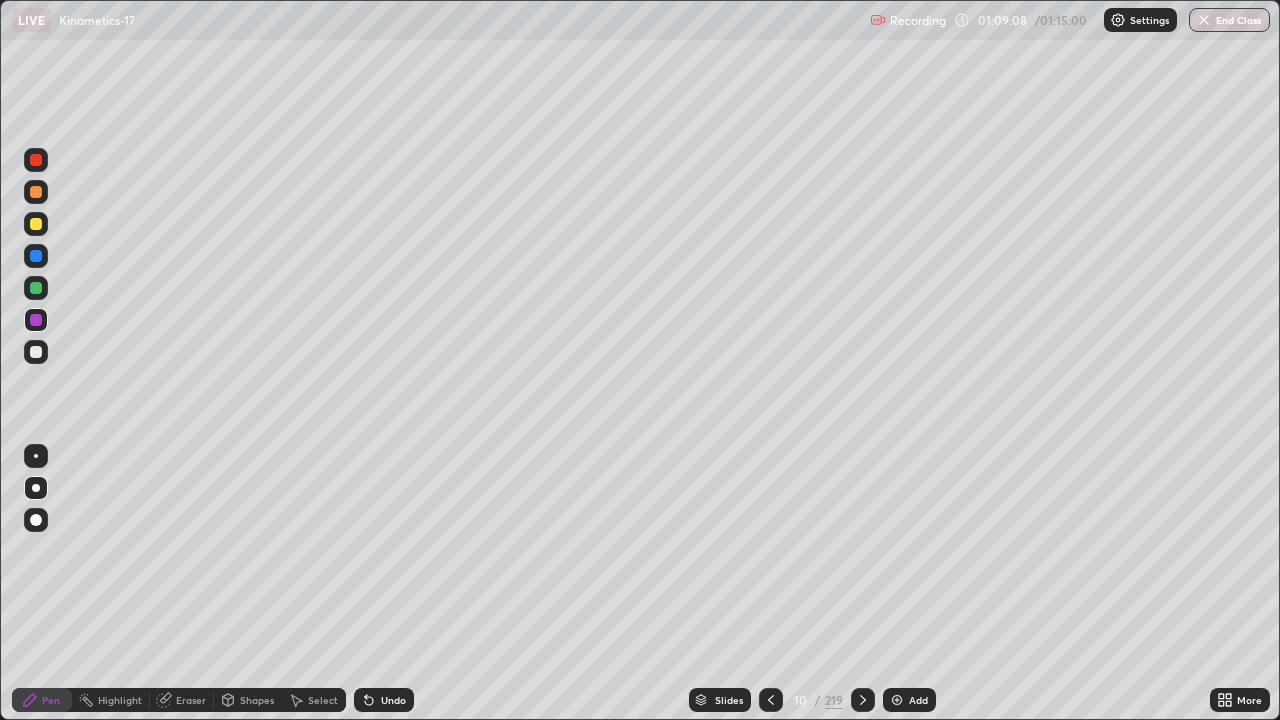 click 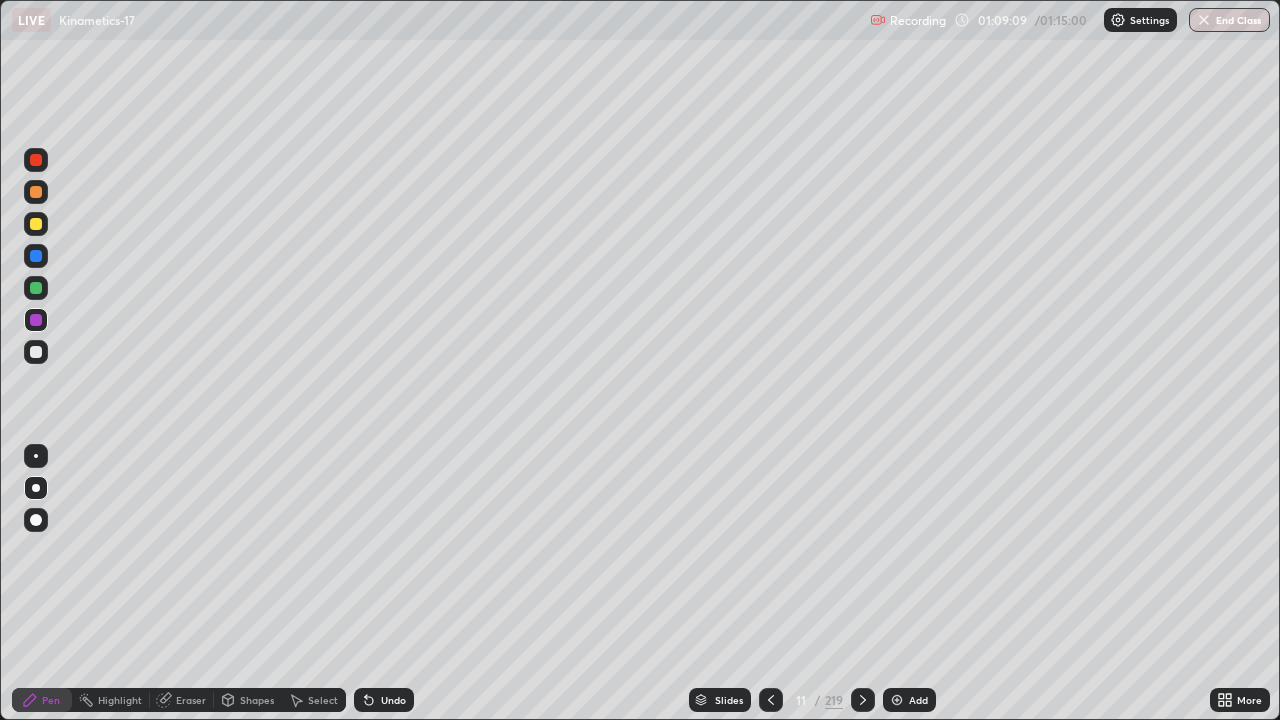 click 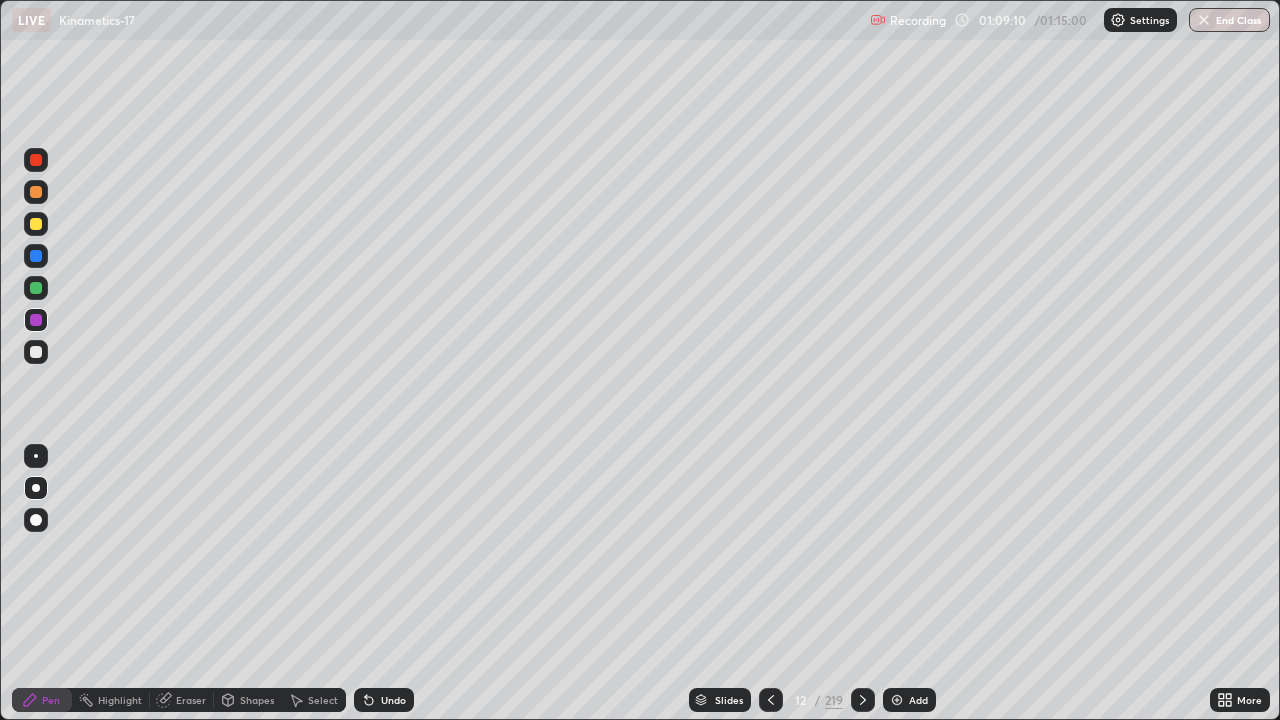 click 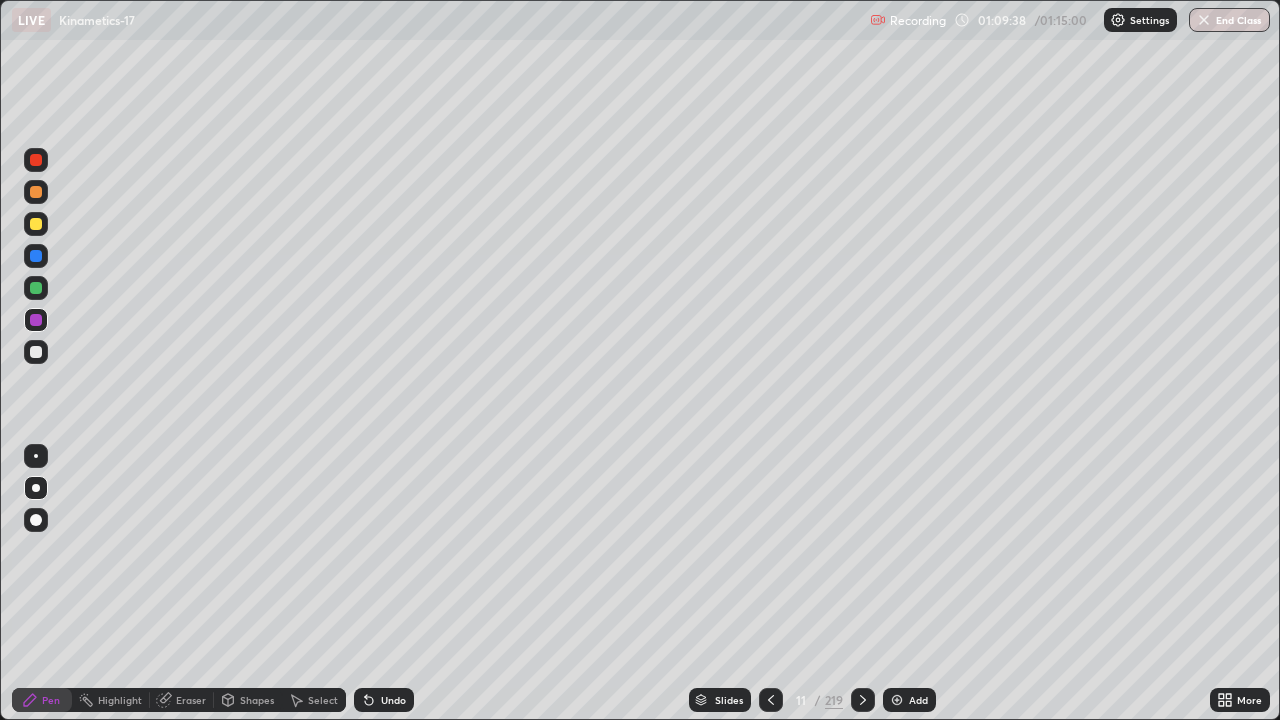click at bounding box center [36, 160] 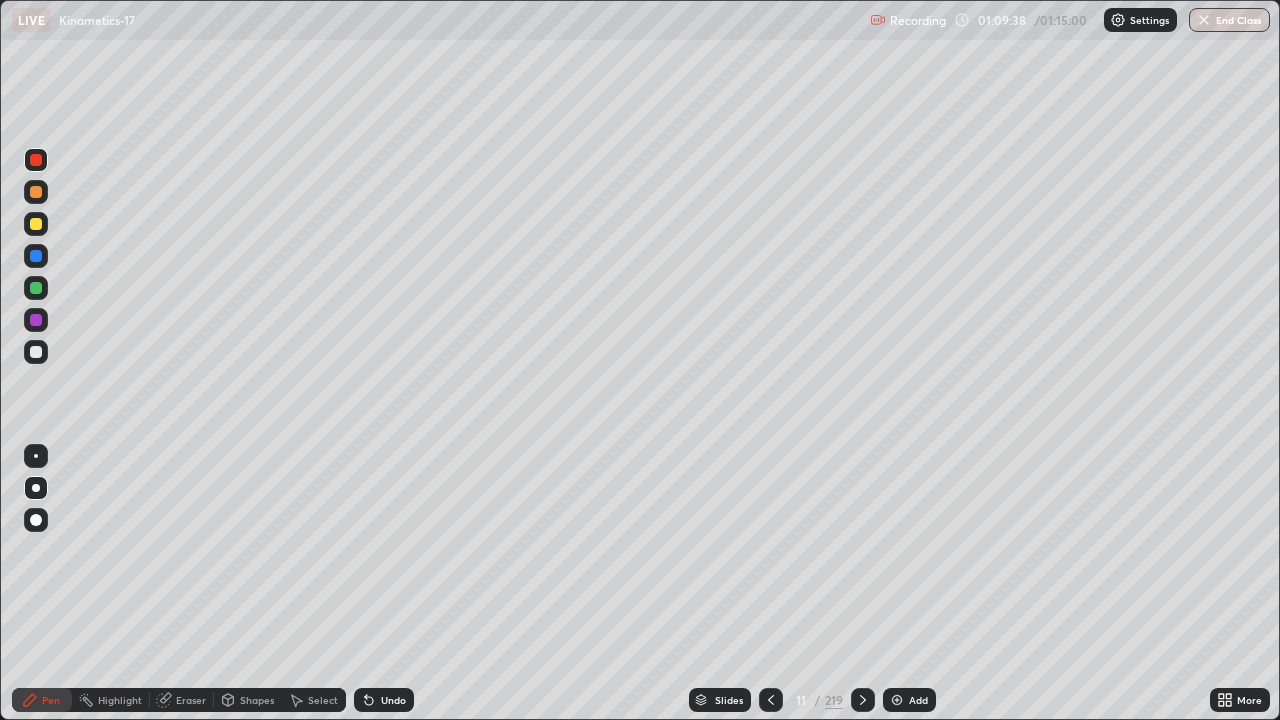 click at bounding box center [36, 320] 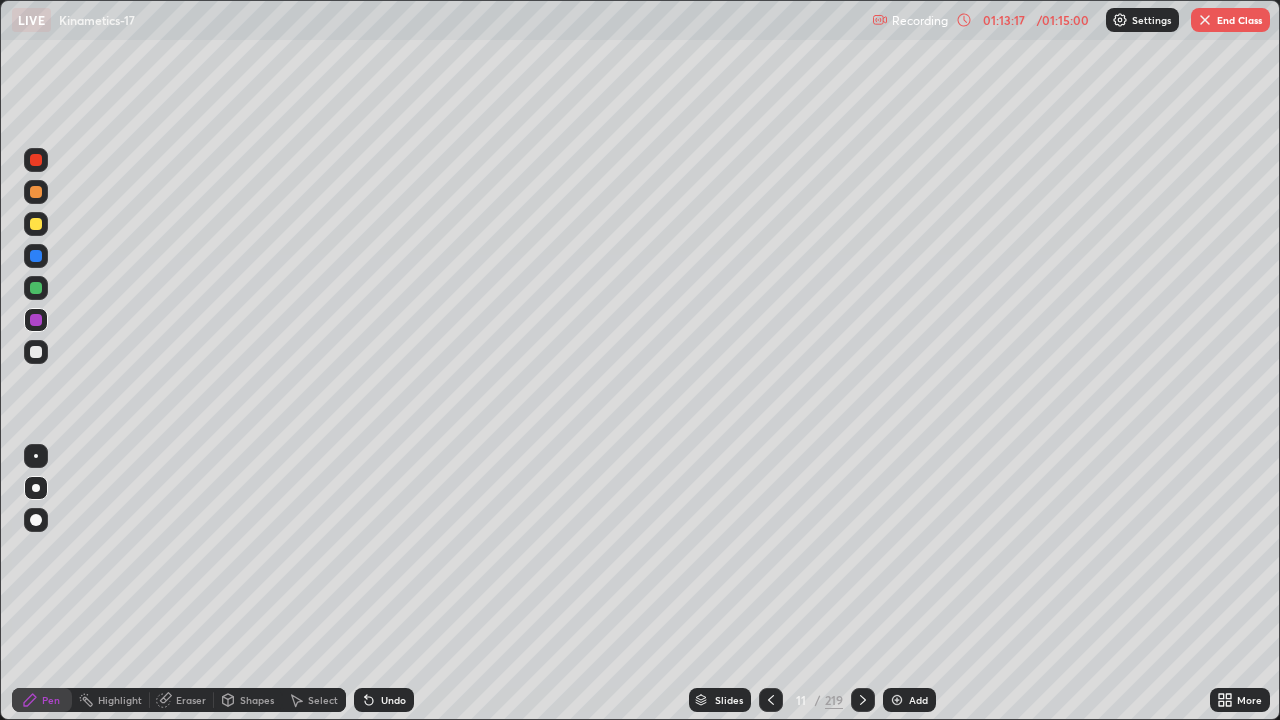 click 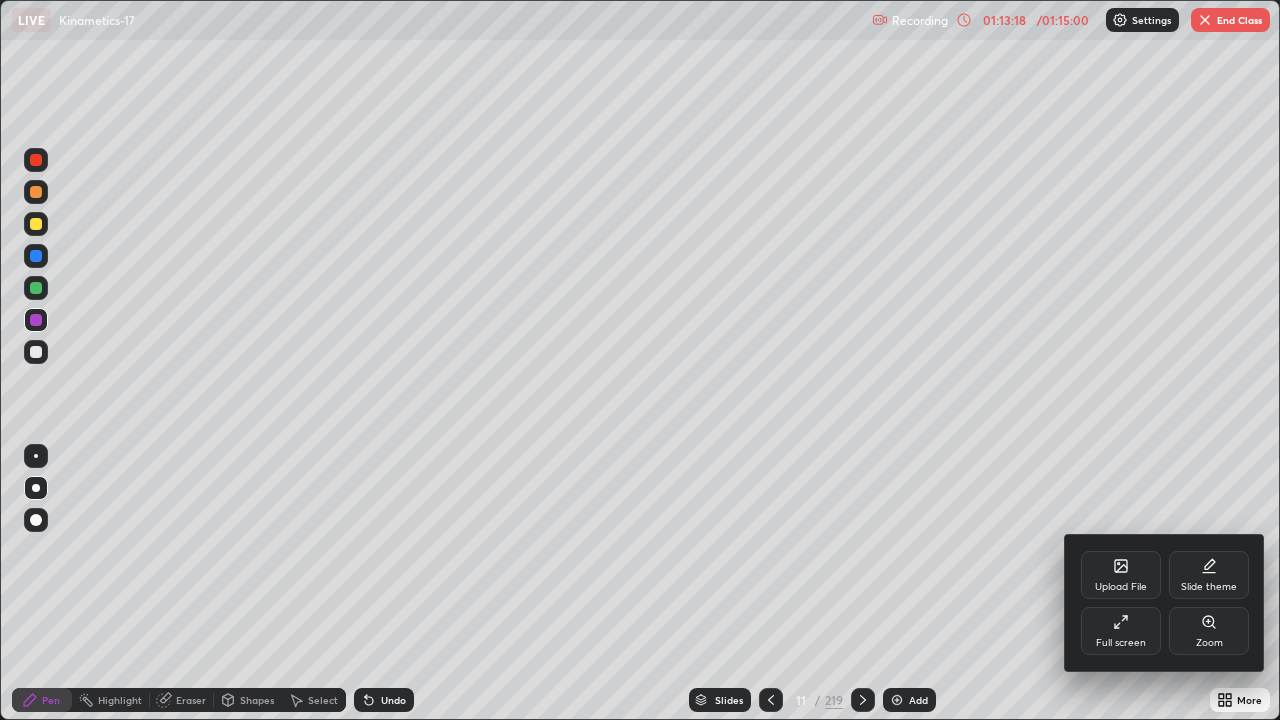 click on "Upload File" at bounding box center (1121, 575) 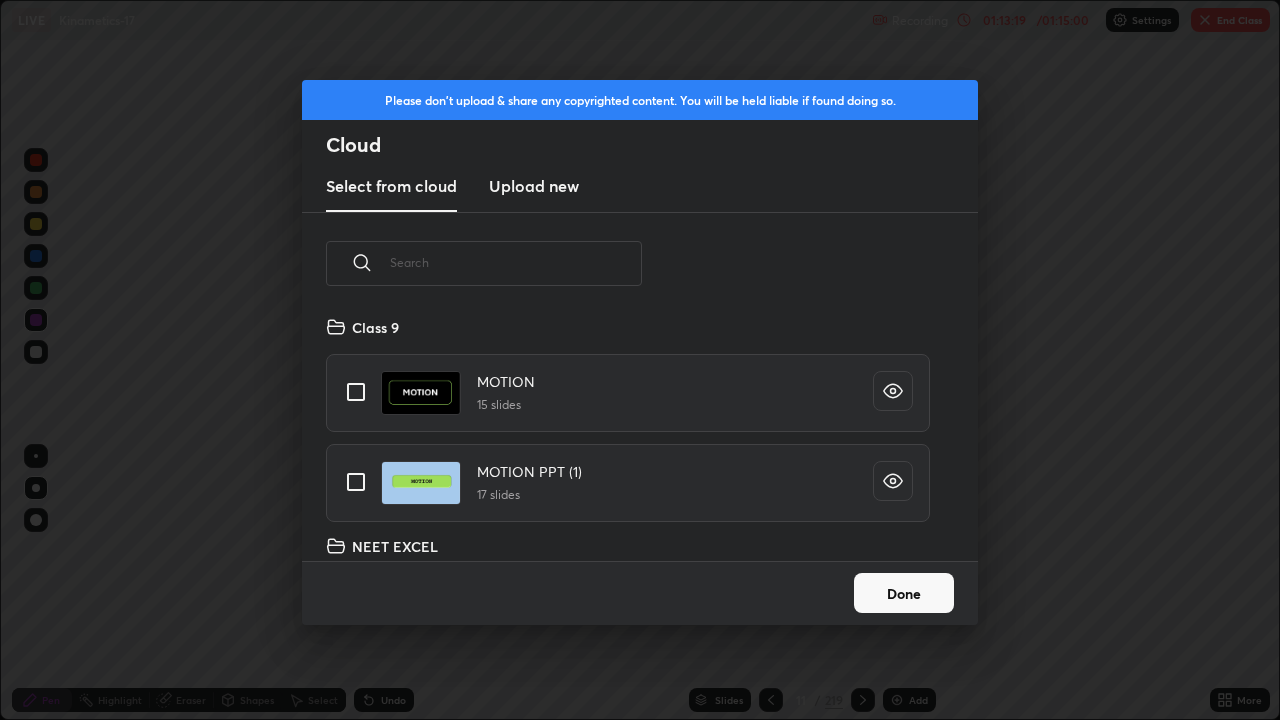 scroll, scrollTop: 7, scrollLeft: 11, axis: both 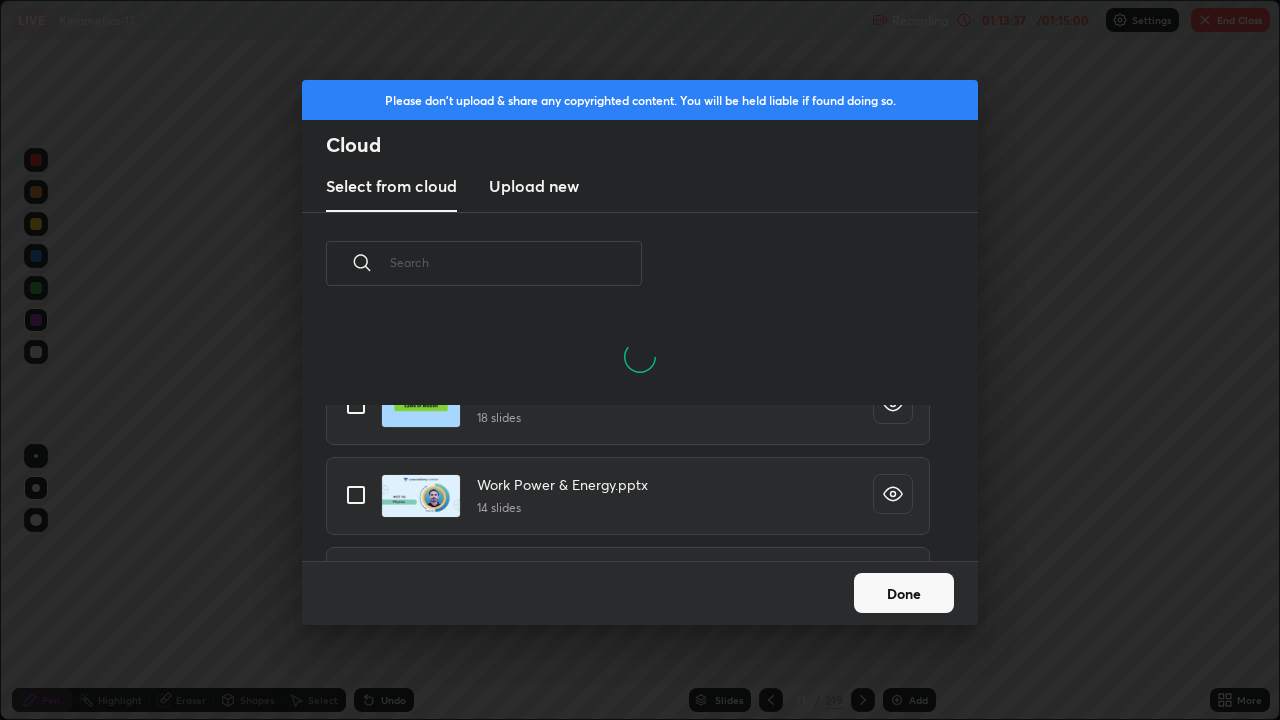 click on "Done" at bounding box center (904, 593) 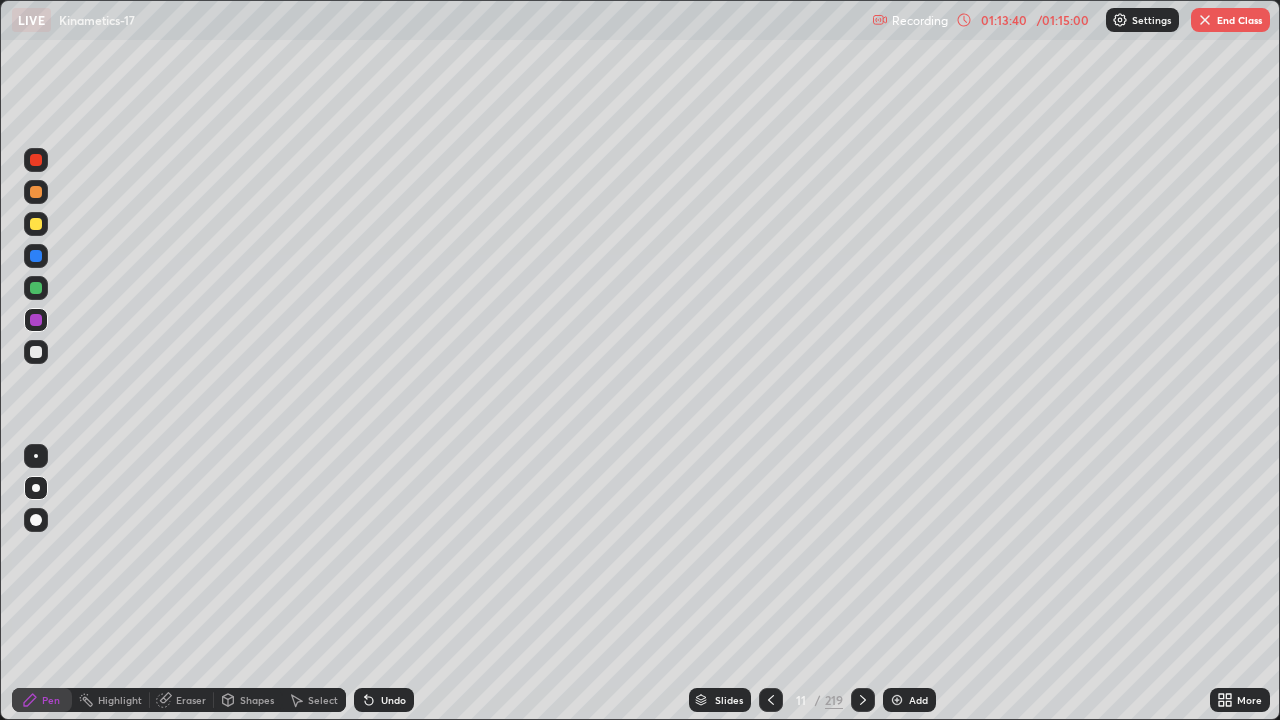 click at bounding box center (897, 700) 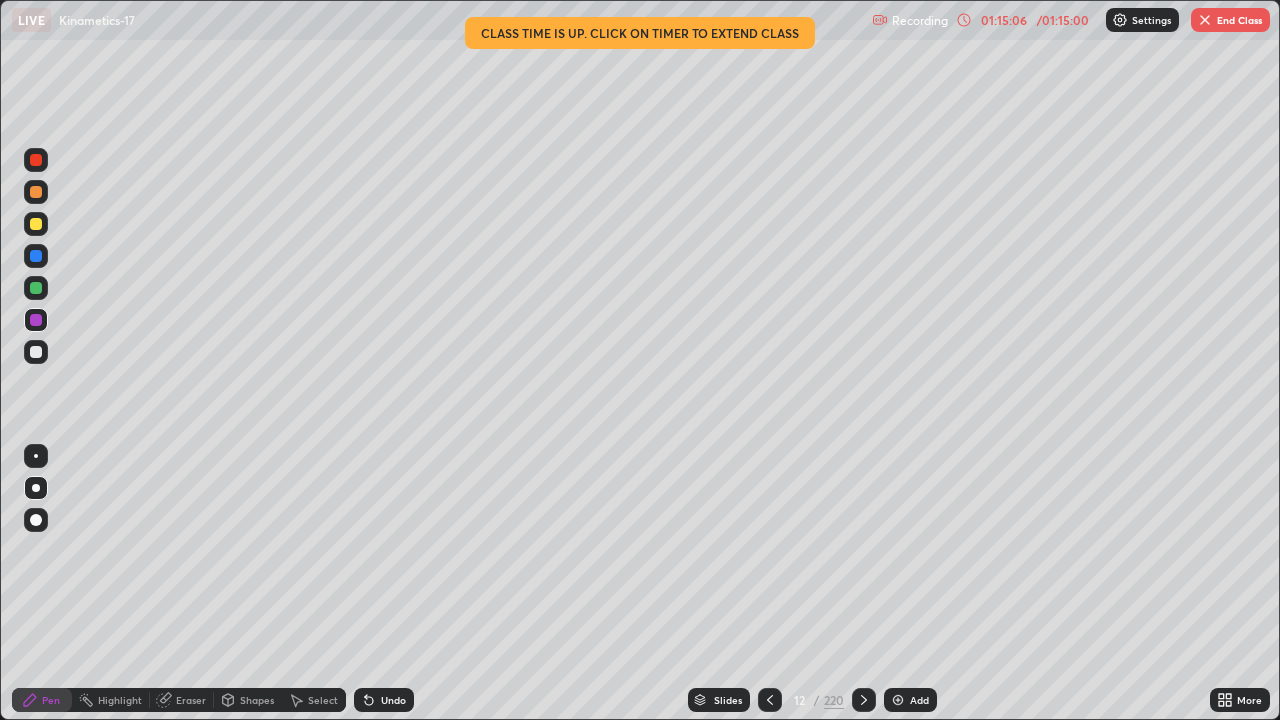 click at bounding box center (36, 288) 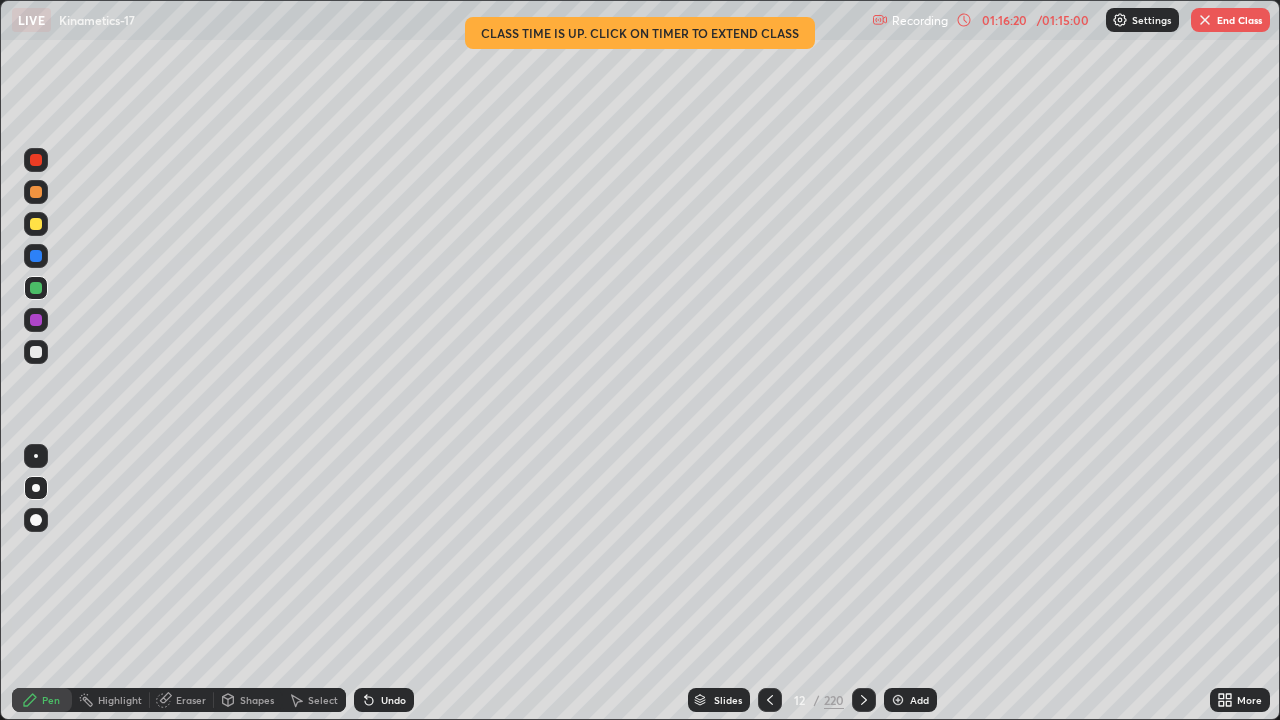 click at bounding box center (36, 352) 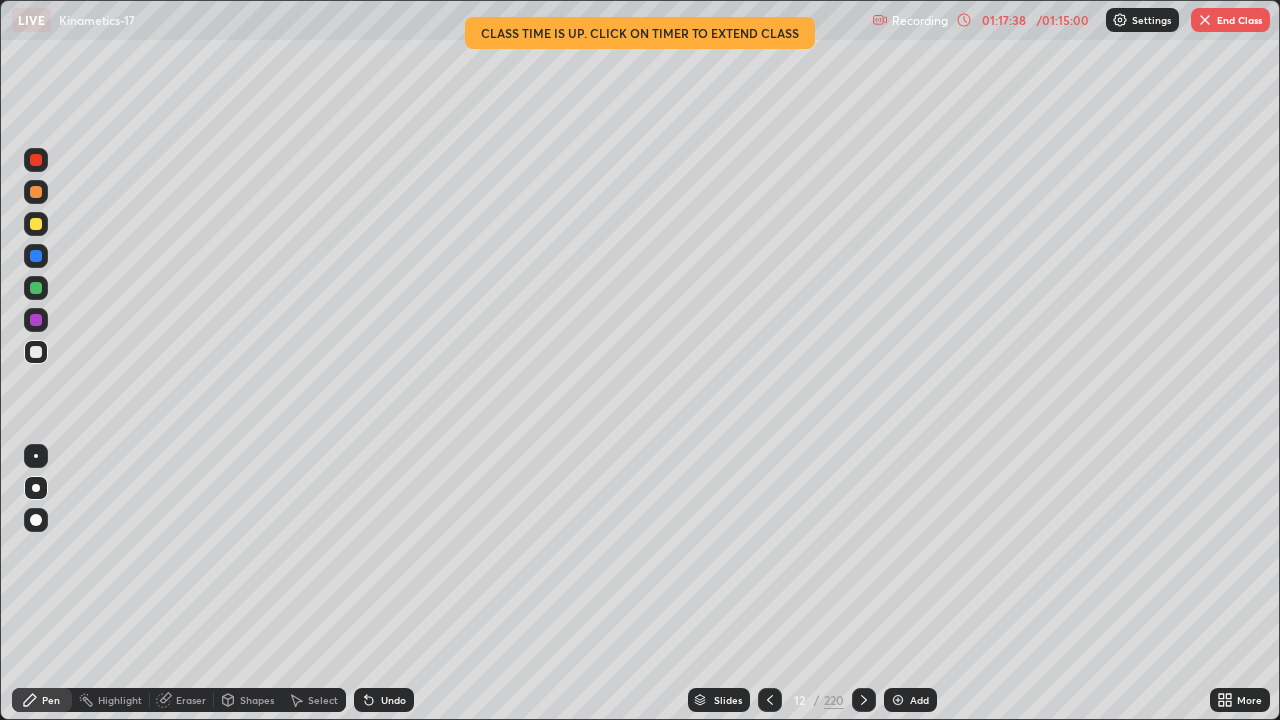 click 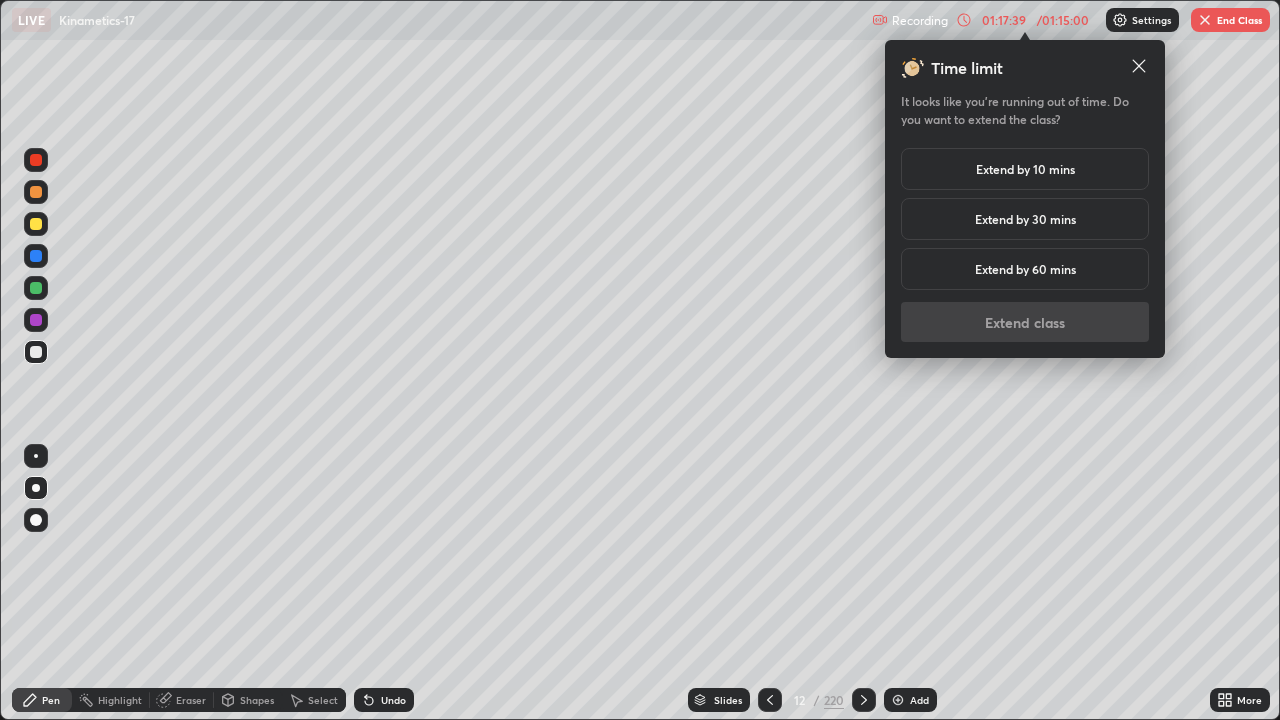 click on "Extend by 30 mins" at bounding box center (1025, 219) 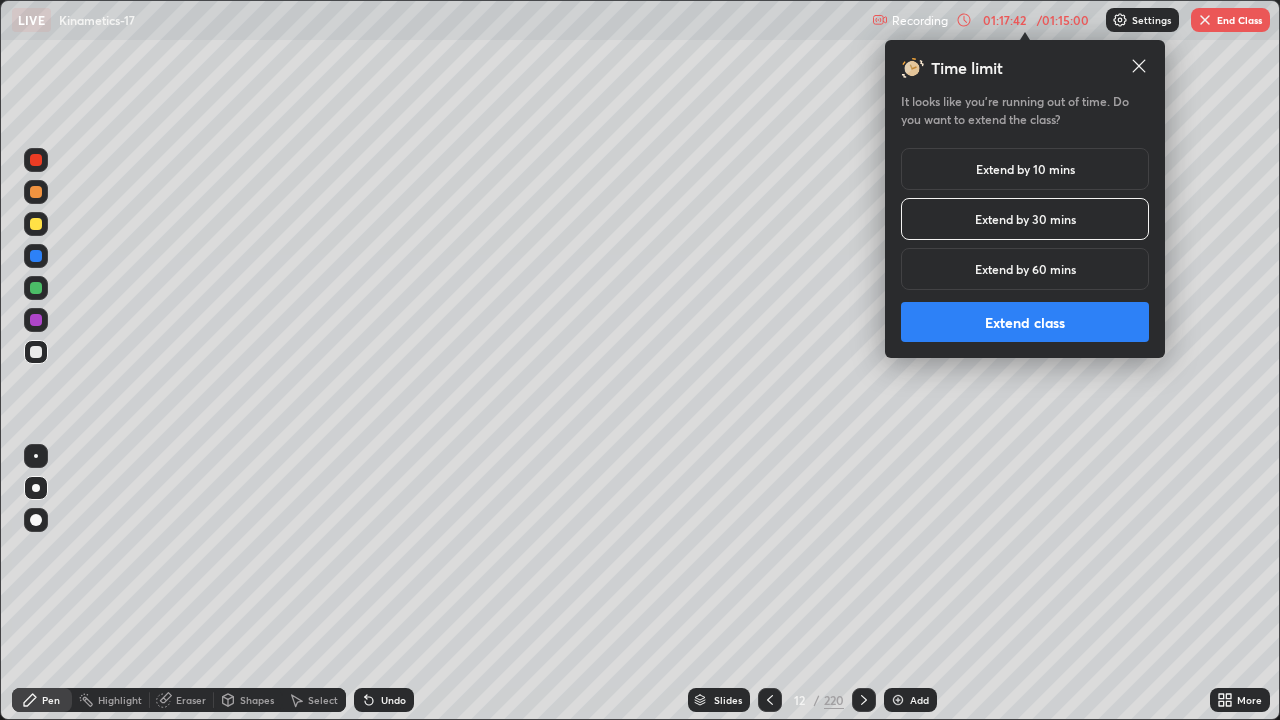 click on "Extend class" at bounding box center (1025, 322) 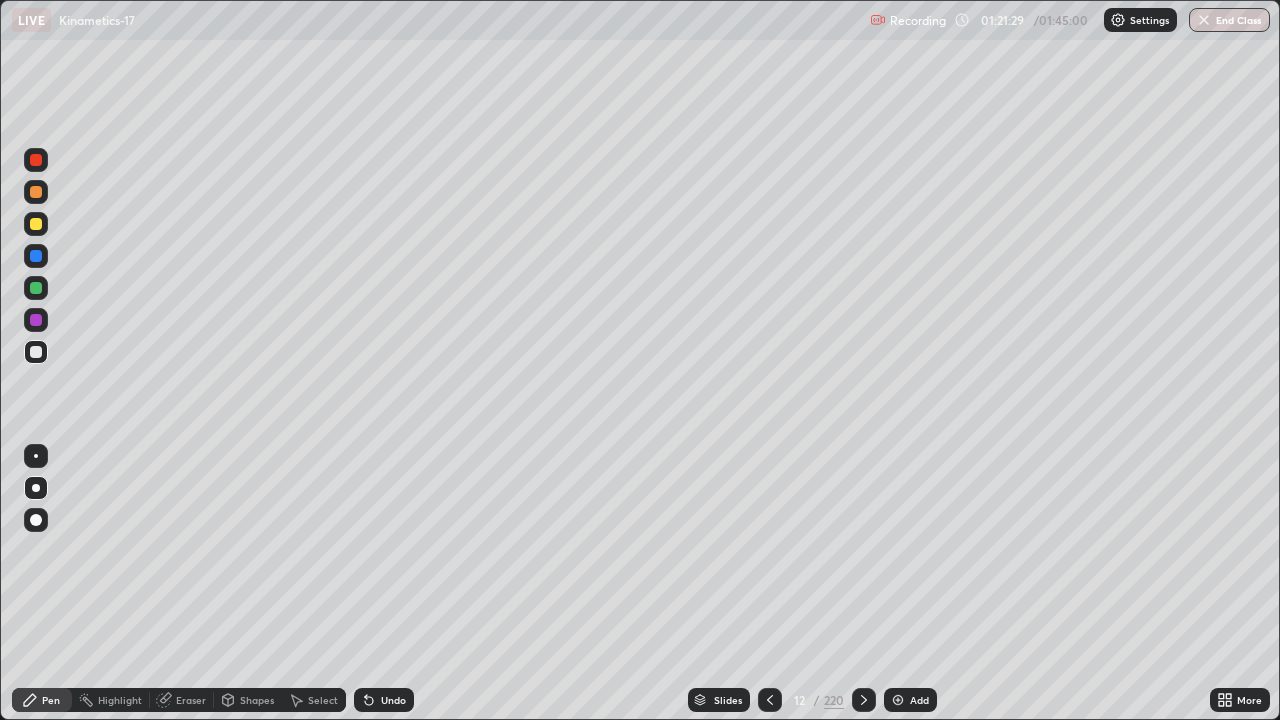 click at bounding box center (36, 320) 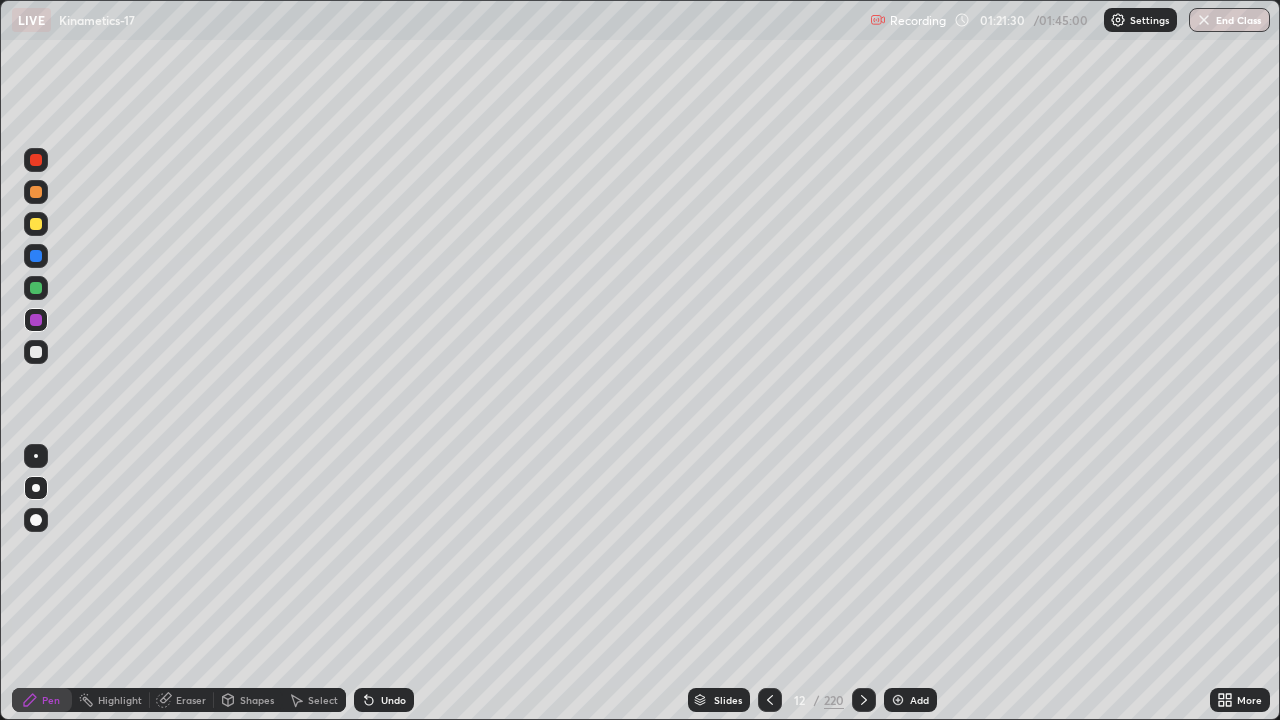click at bounding box center [36, 192] 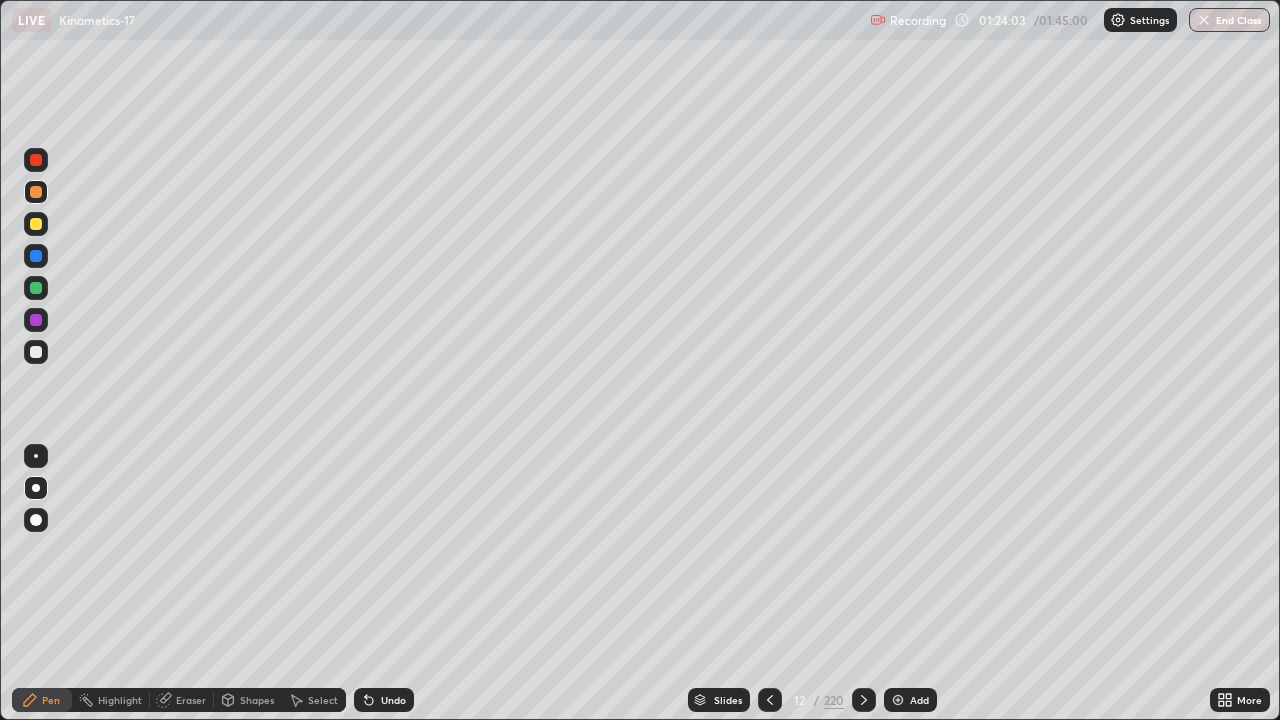 click on "Undo" at bounding box center (393, 700) 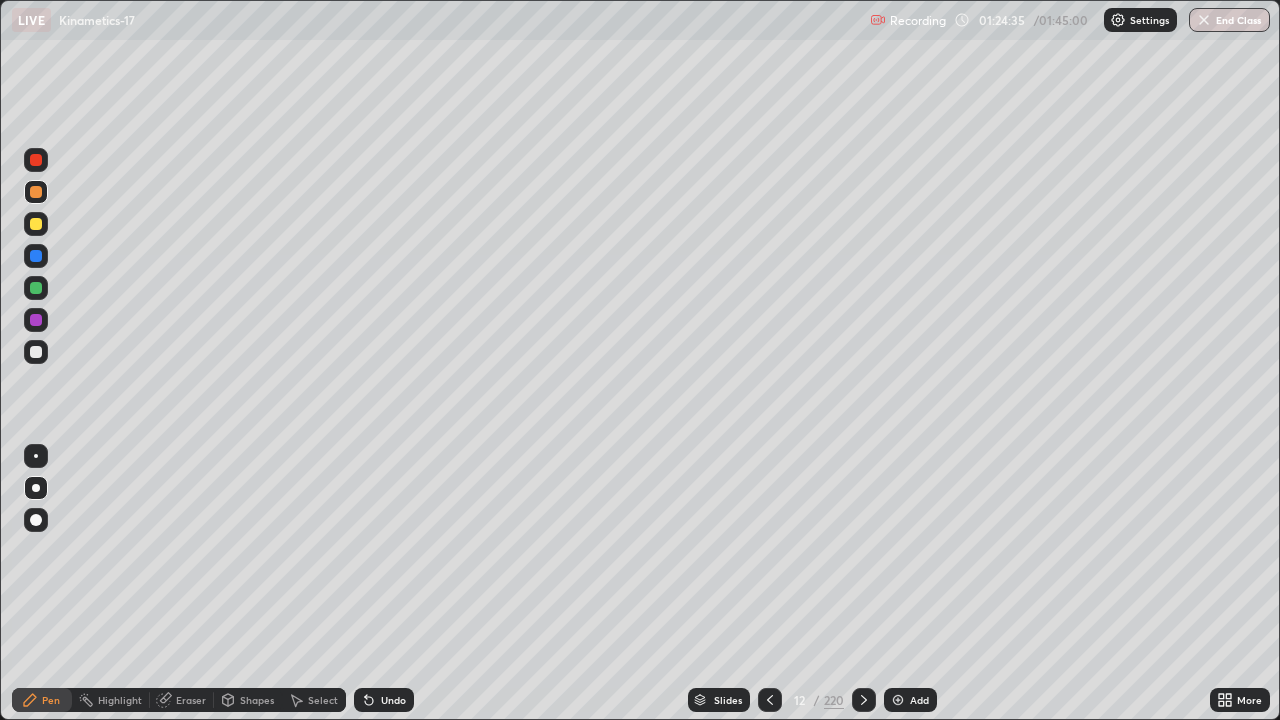click at bounding box center (36, 224) 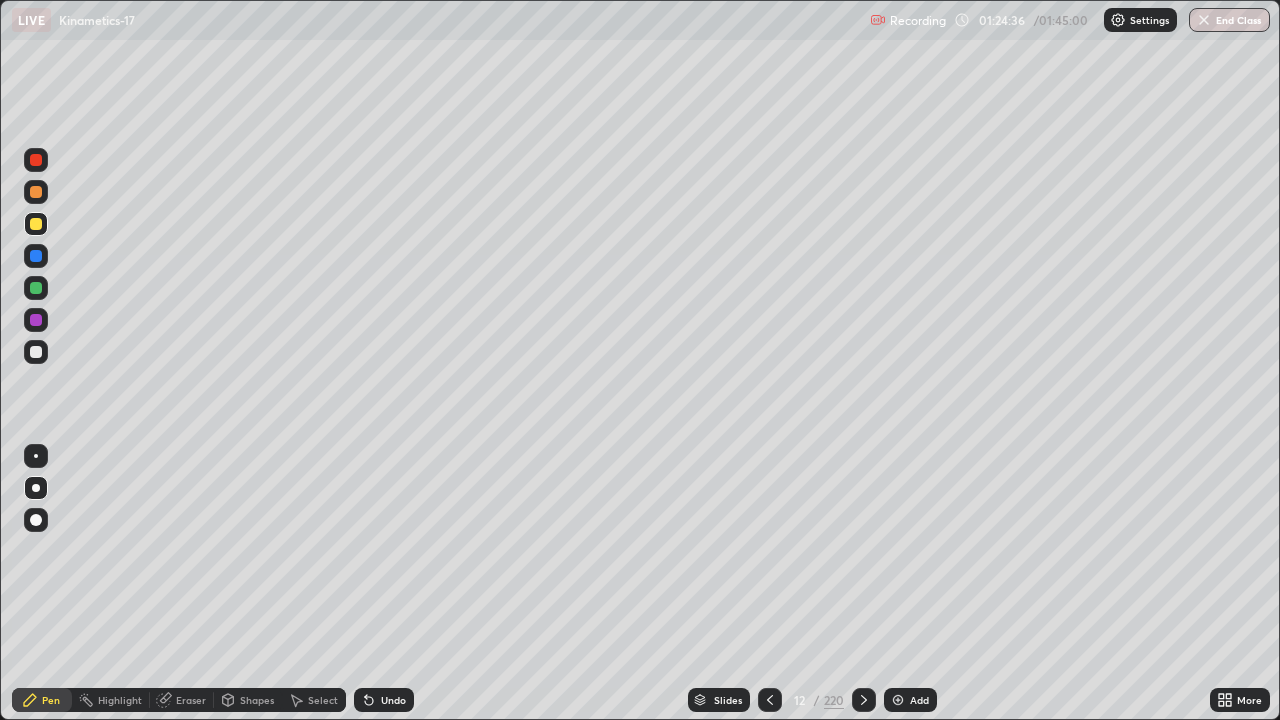 click at bounding box center (36, 256) 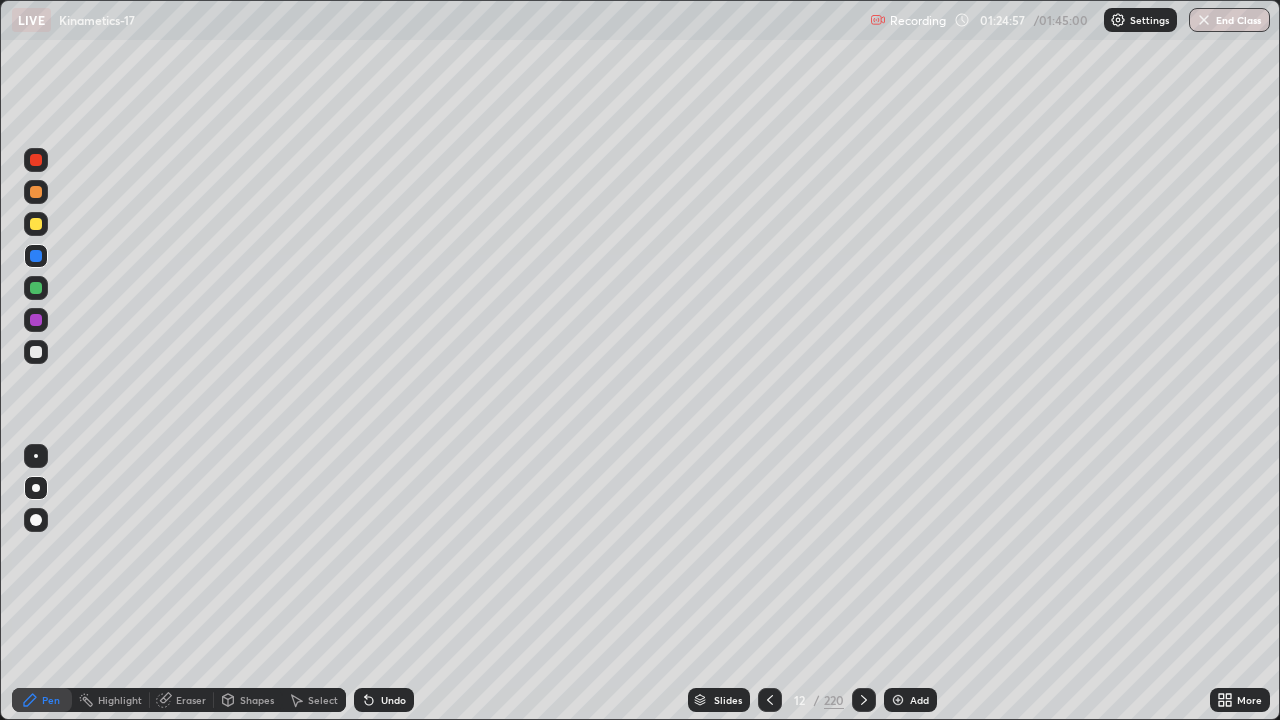 click on "Add" at bounding box center [910, 700] 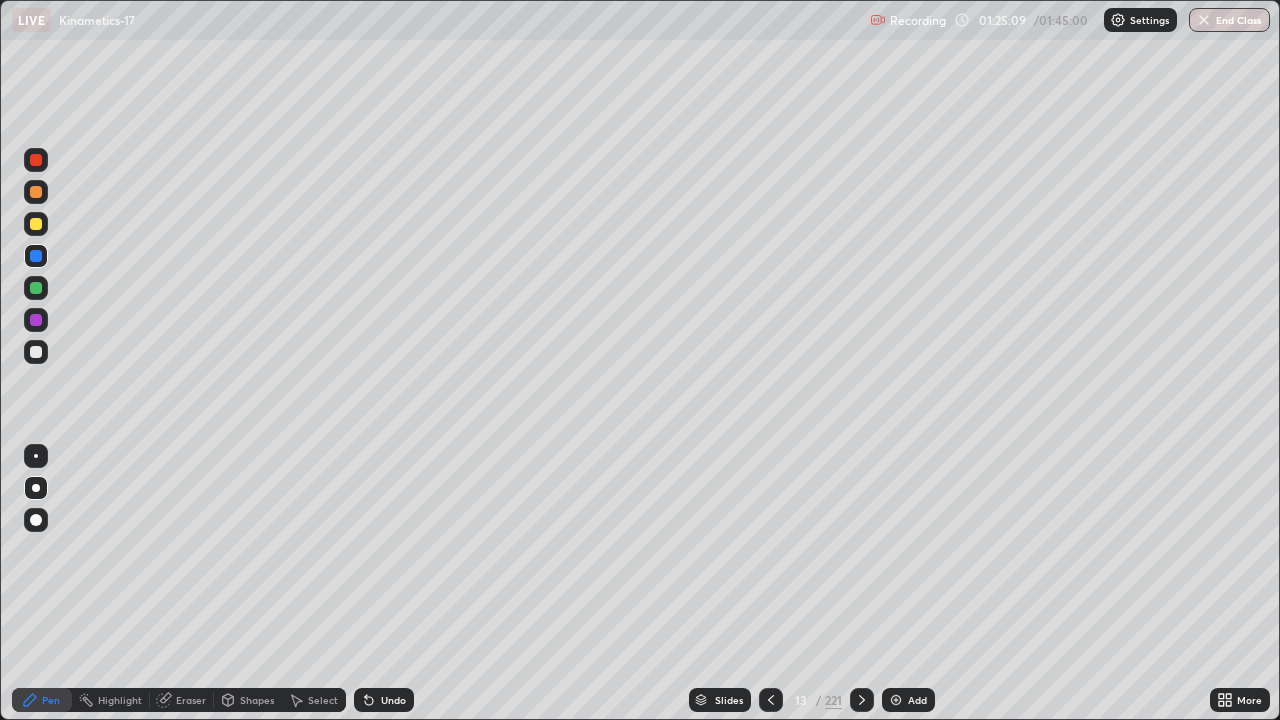 click at bounding box center [36, 352] 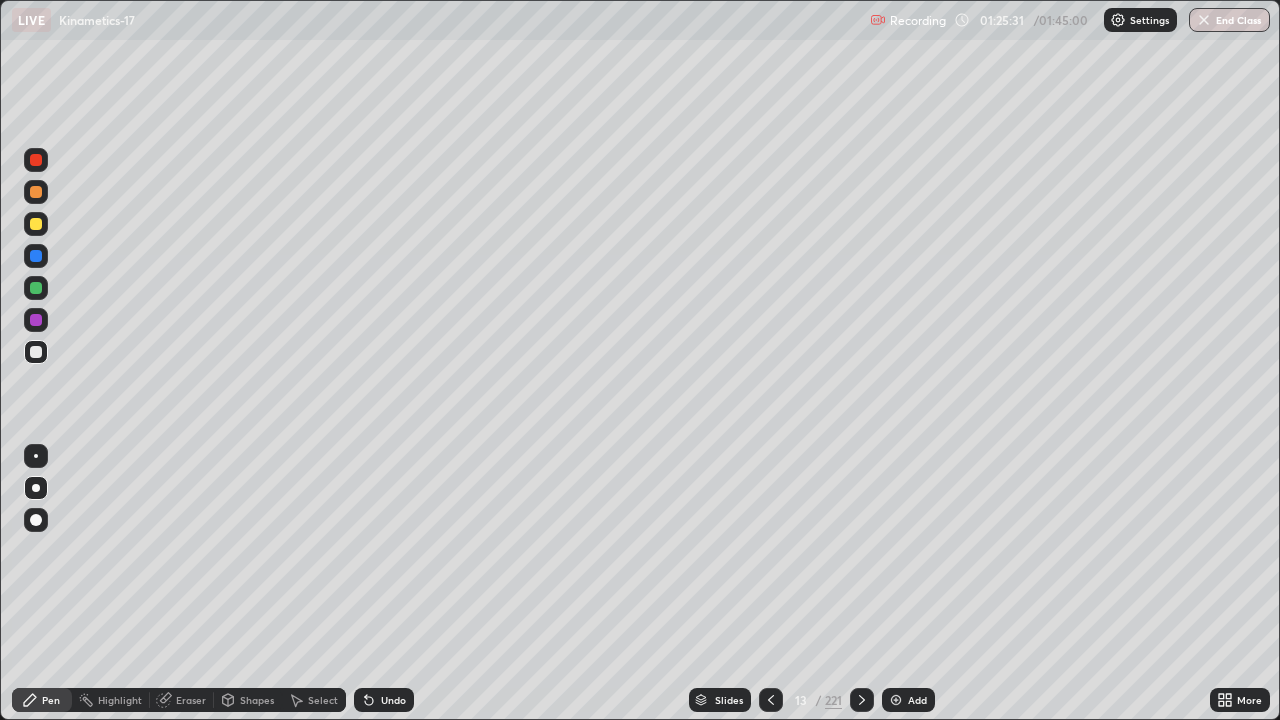 click at bounding box center [36, 320] 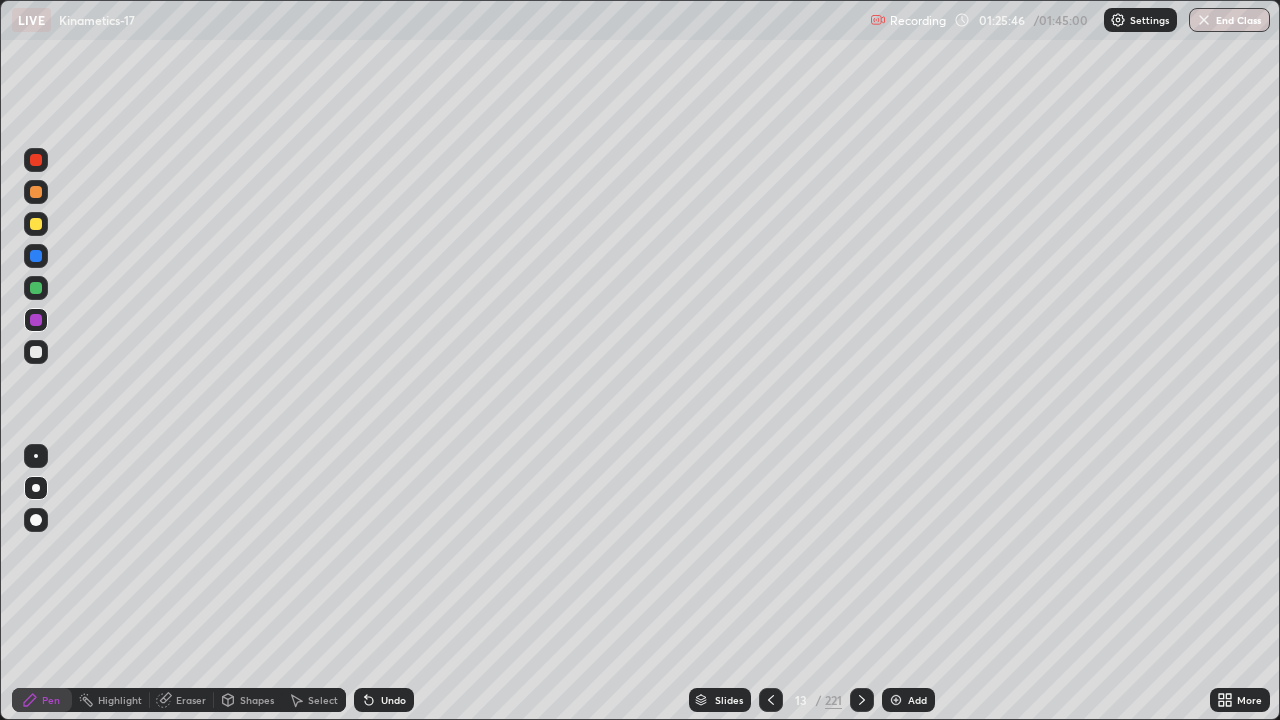 click at bounding box center (36, 352) 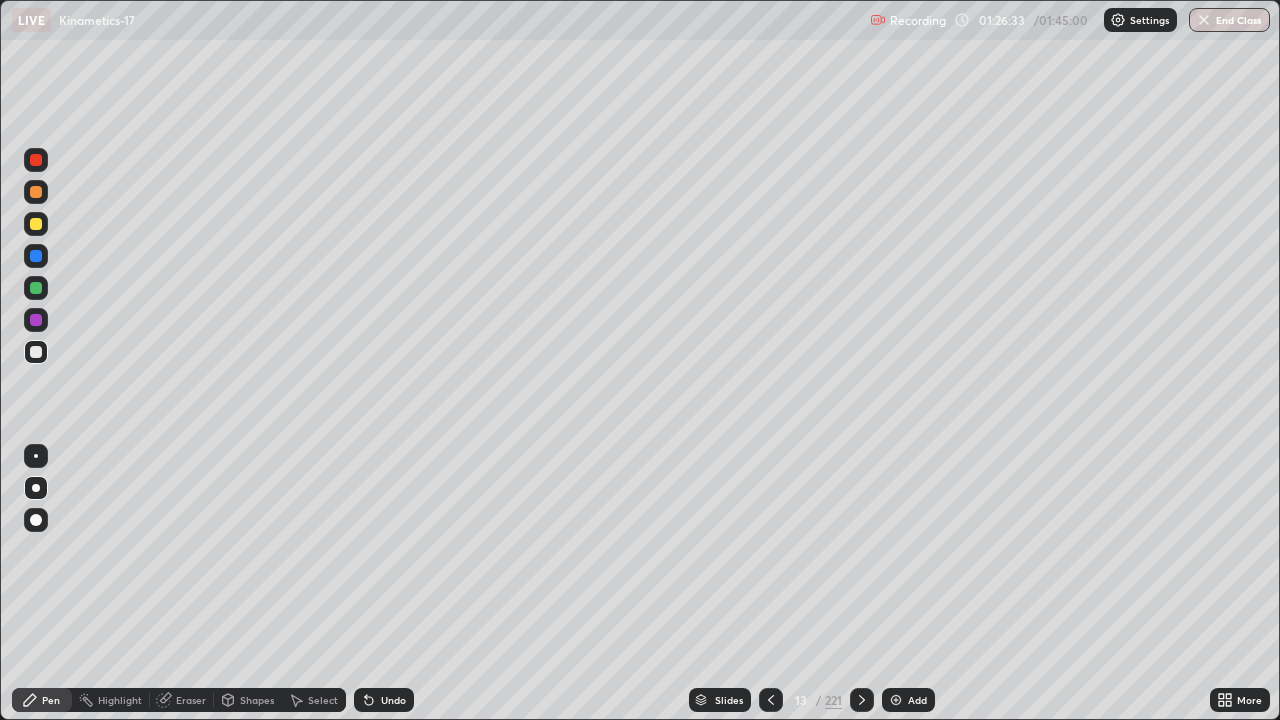 click on "Highlight" at bounding box center (111, 700) 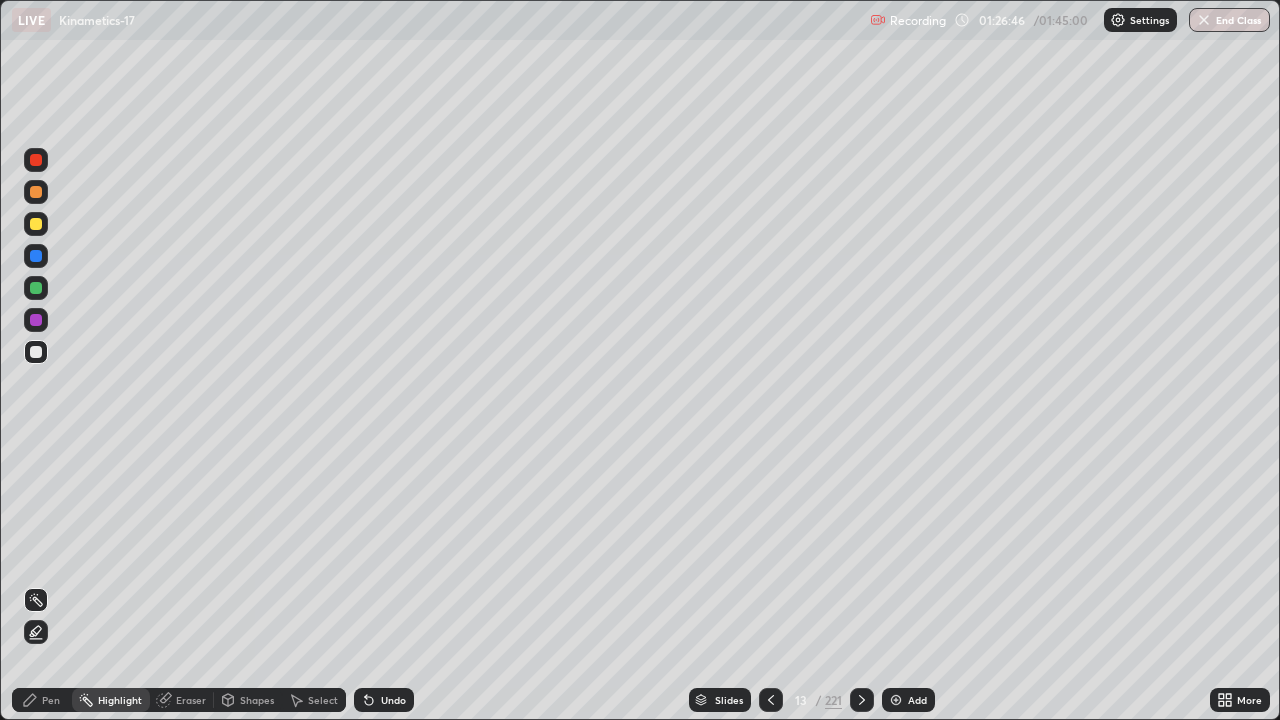 click at bounding box center (36, 320) 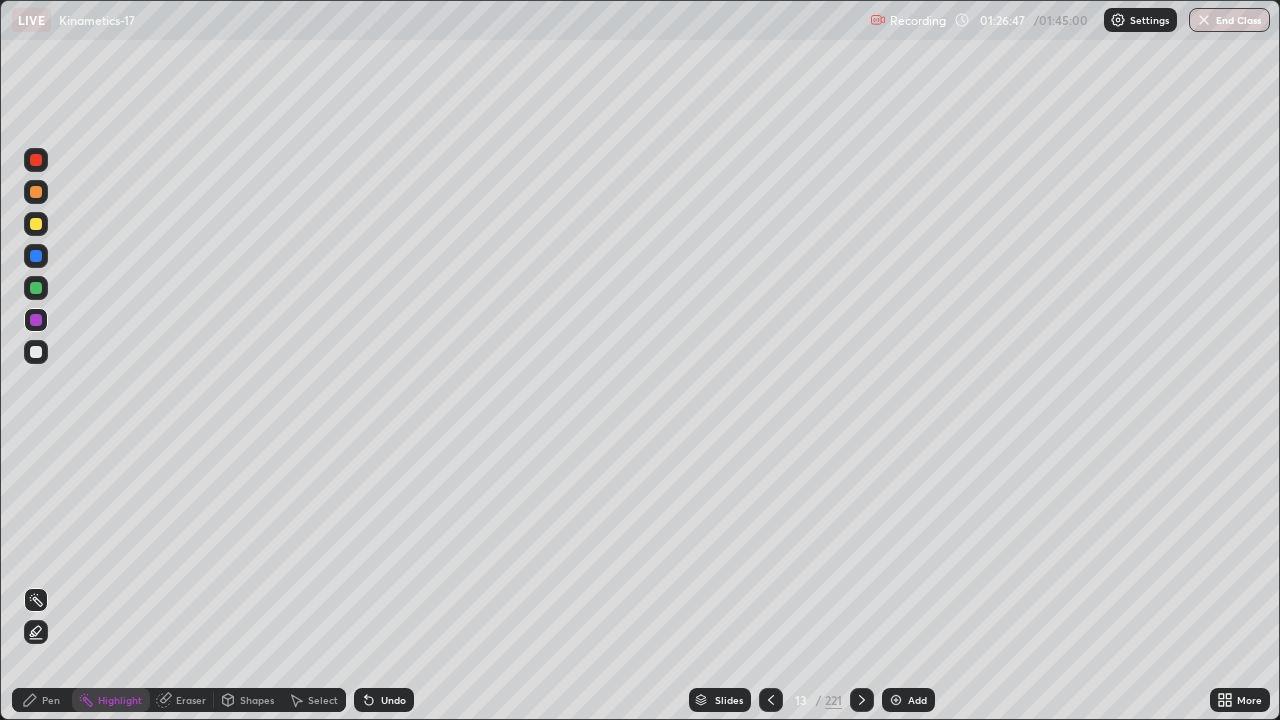 click on "Pen" at bounding box center [51, 700] 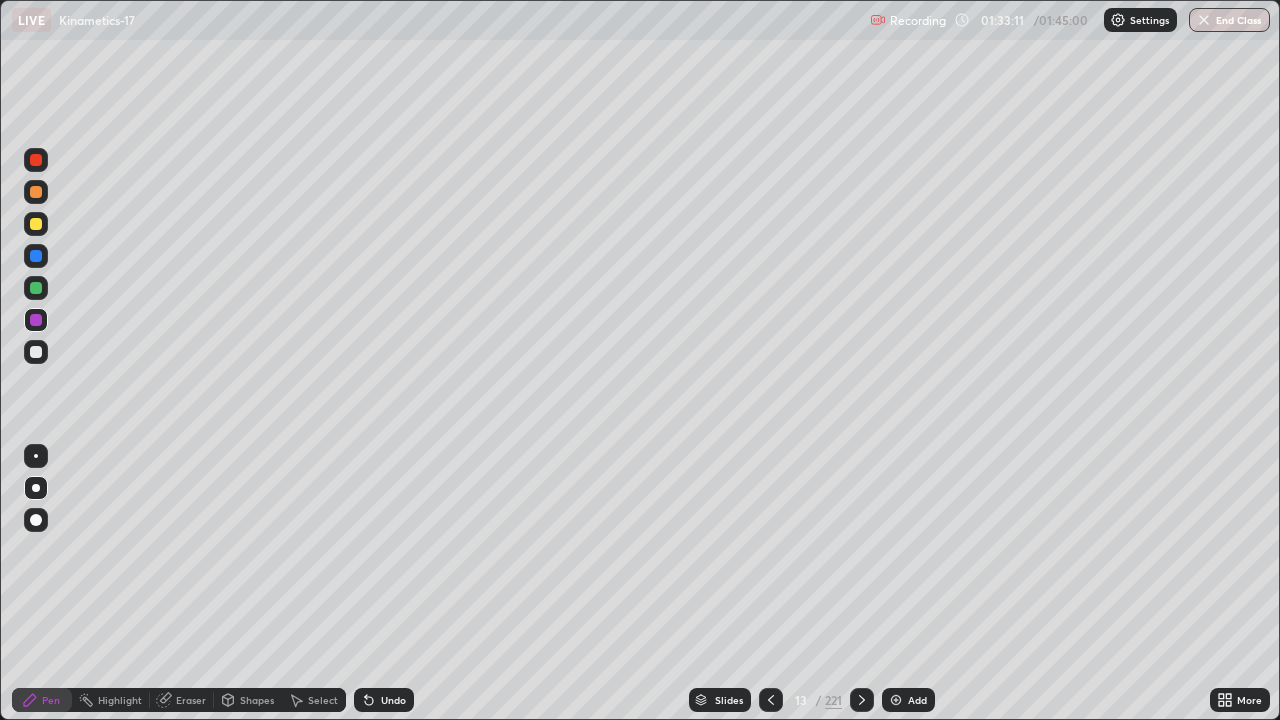 click at bounding box center [896, 700] 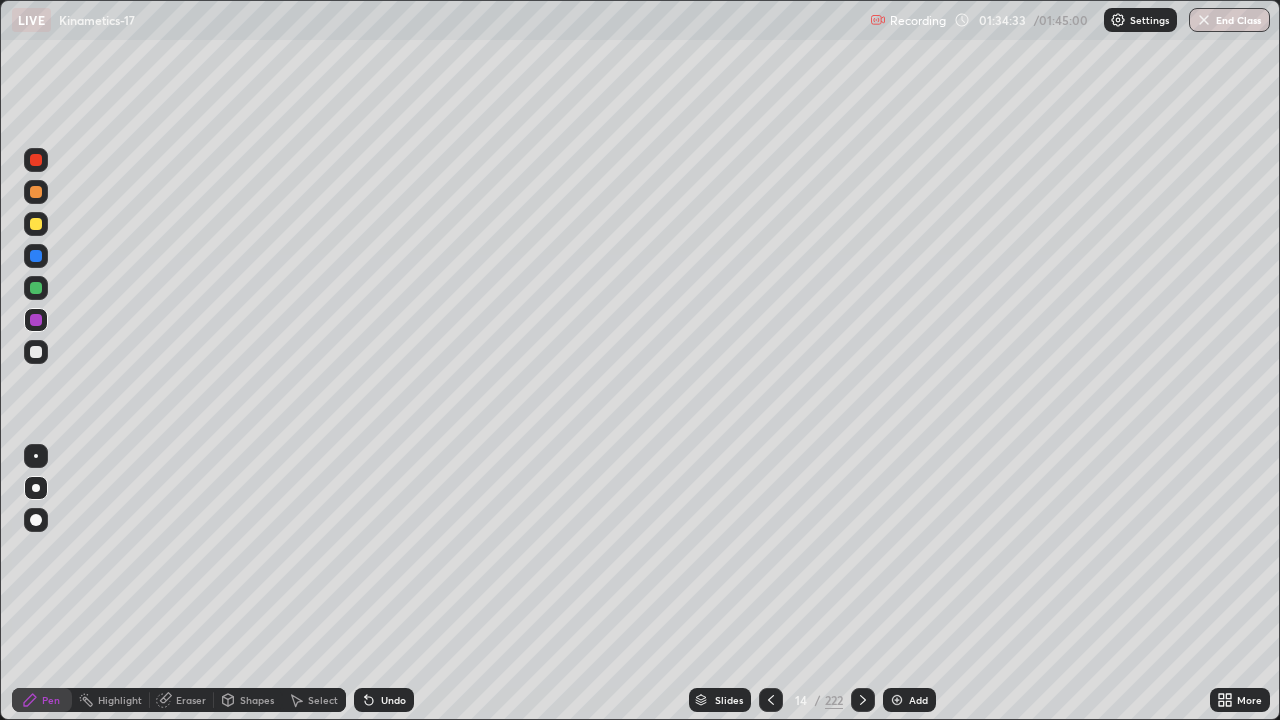 click at bounding box center [36, 352] 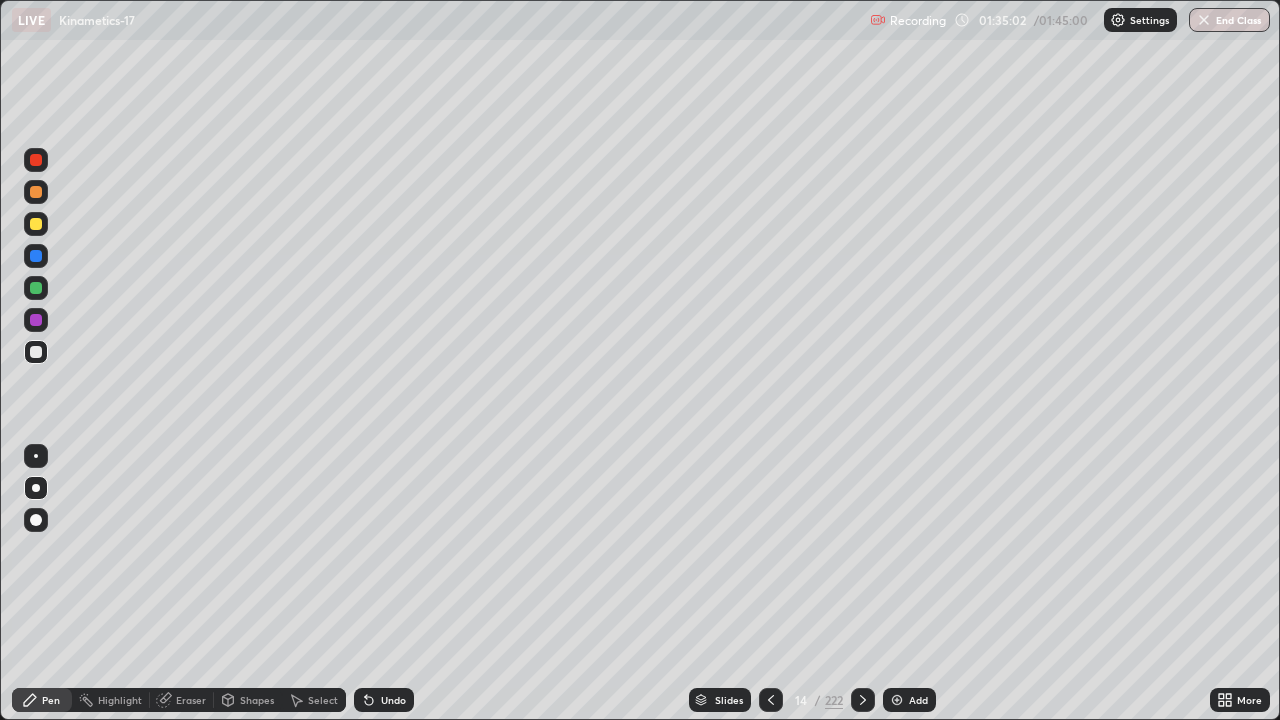 click on "Undo" at bounding box center [393, 700] 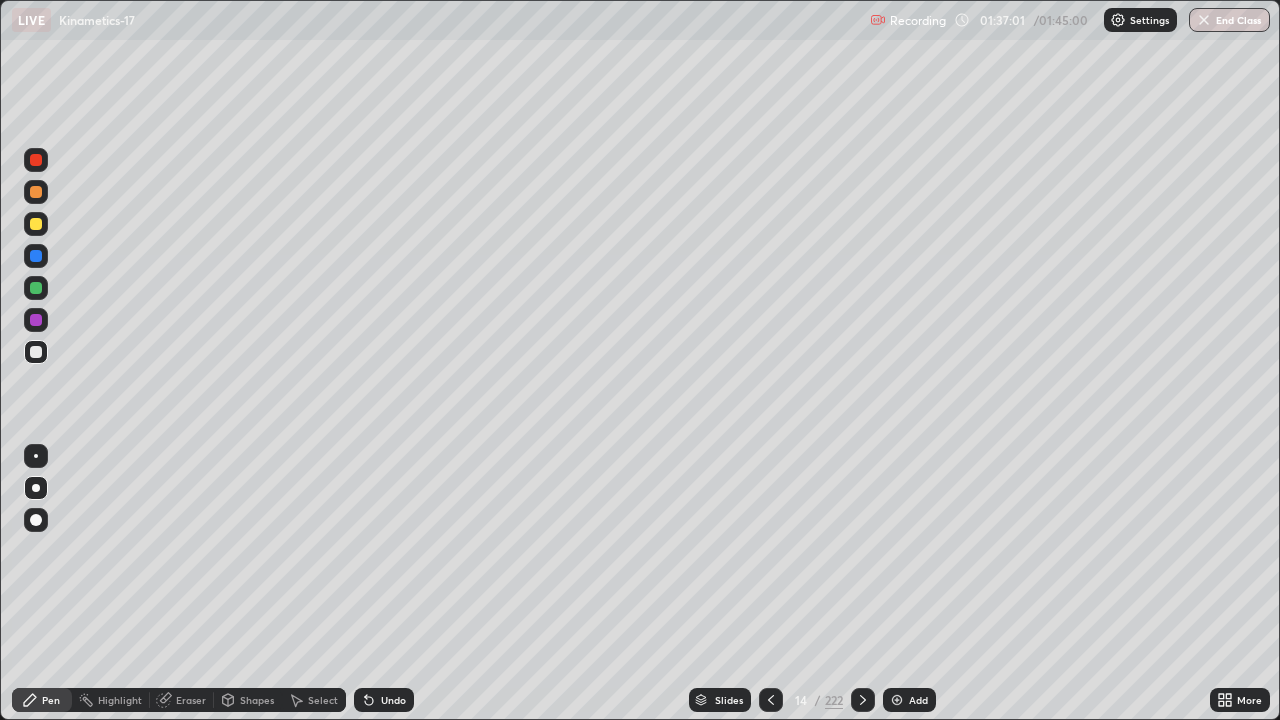 click on "Undo" at bounding box center (384, 700) 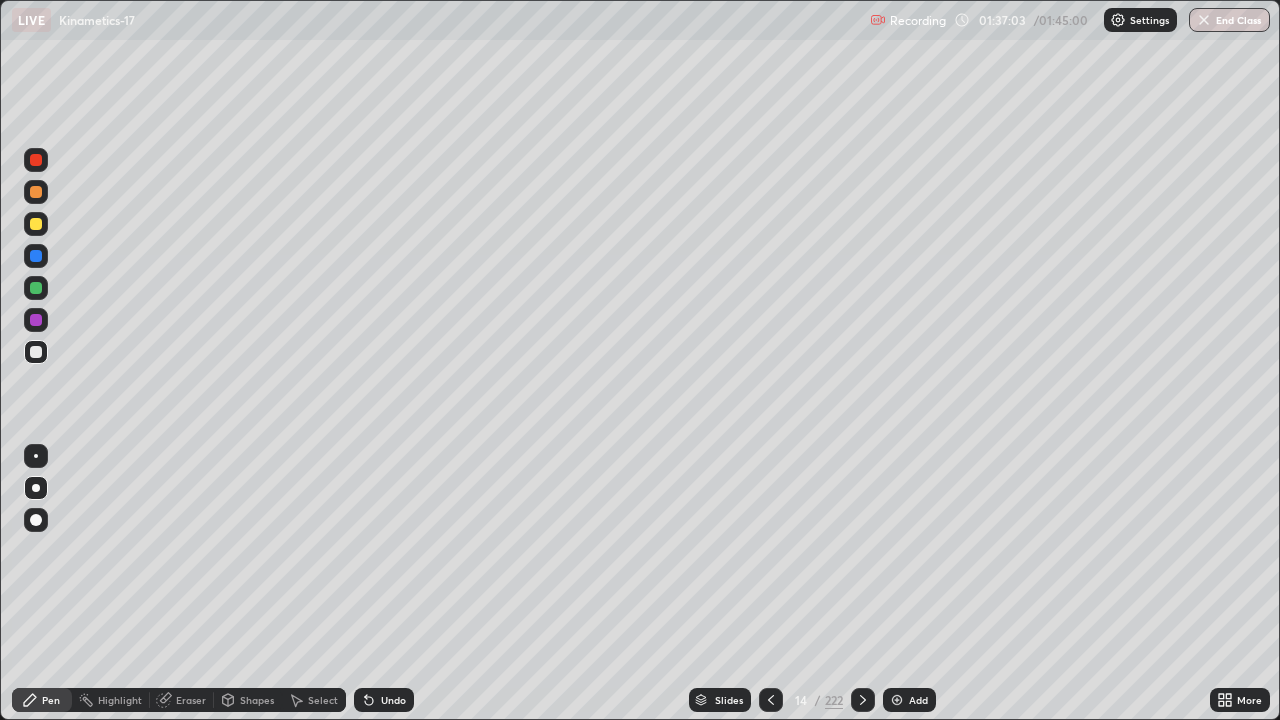 click 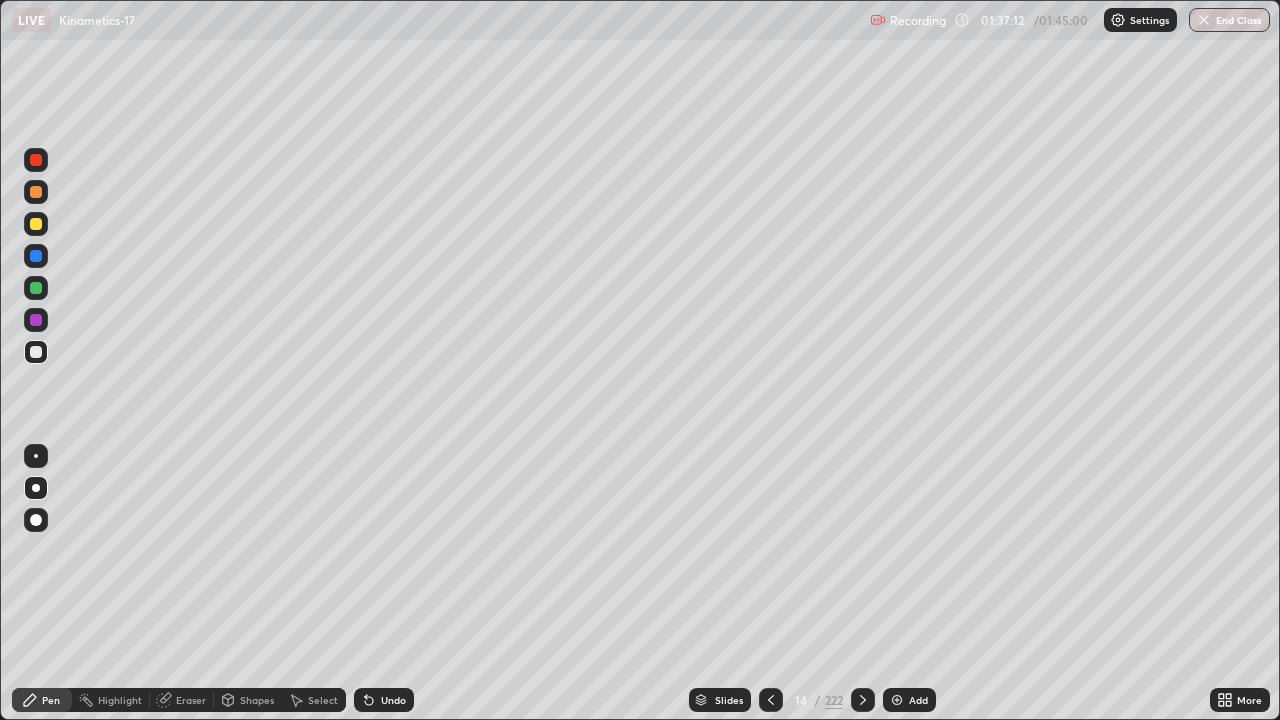 click at bounding box center [36, 288] 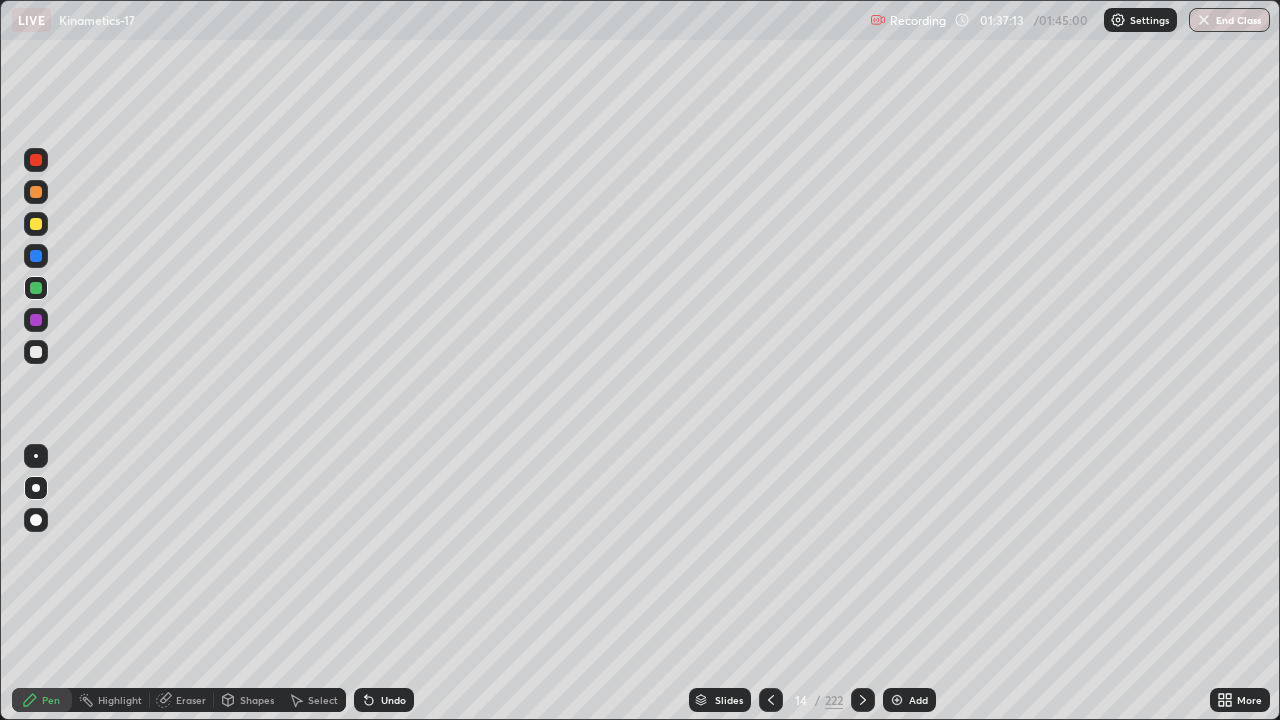 click at bounding box center [36, 488] 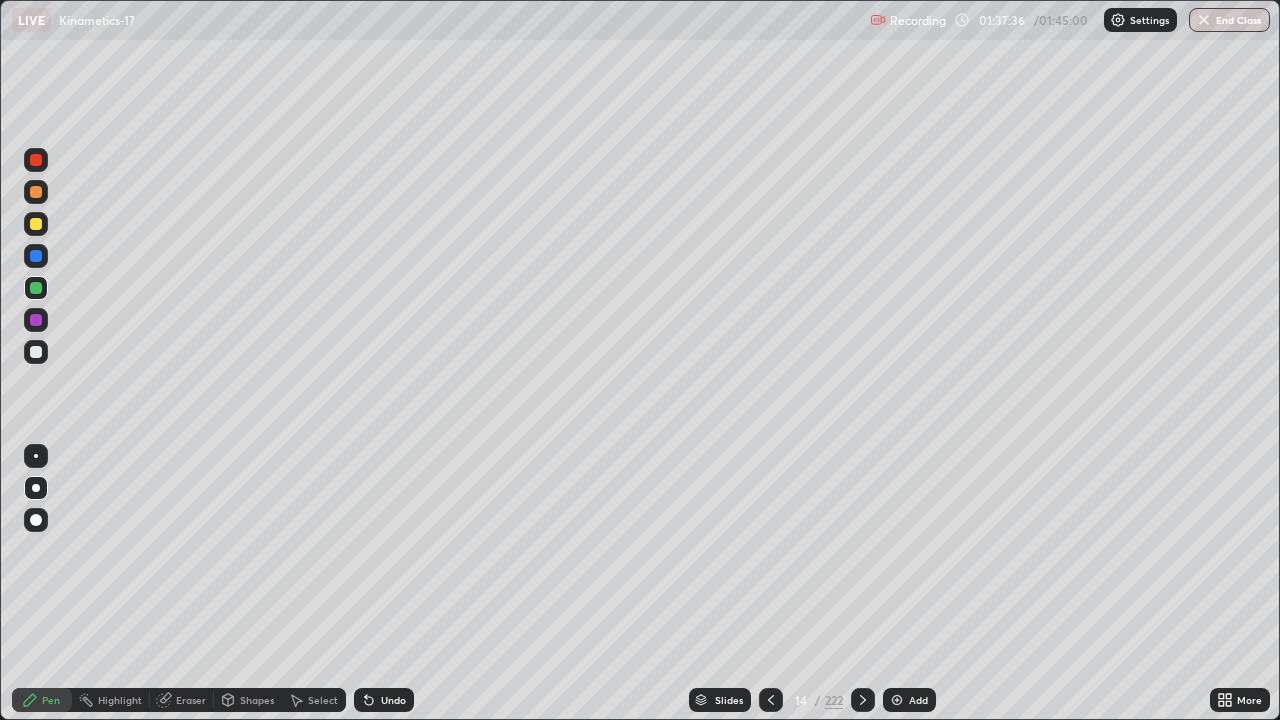 click at bounding box center (36, 160) 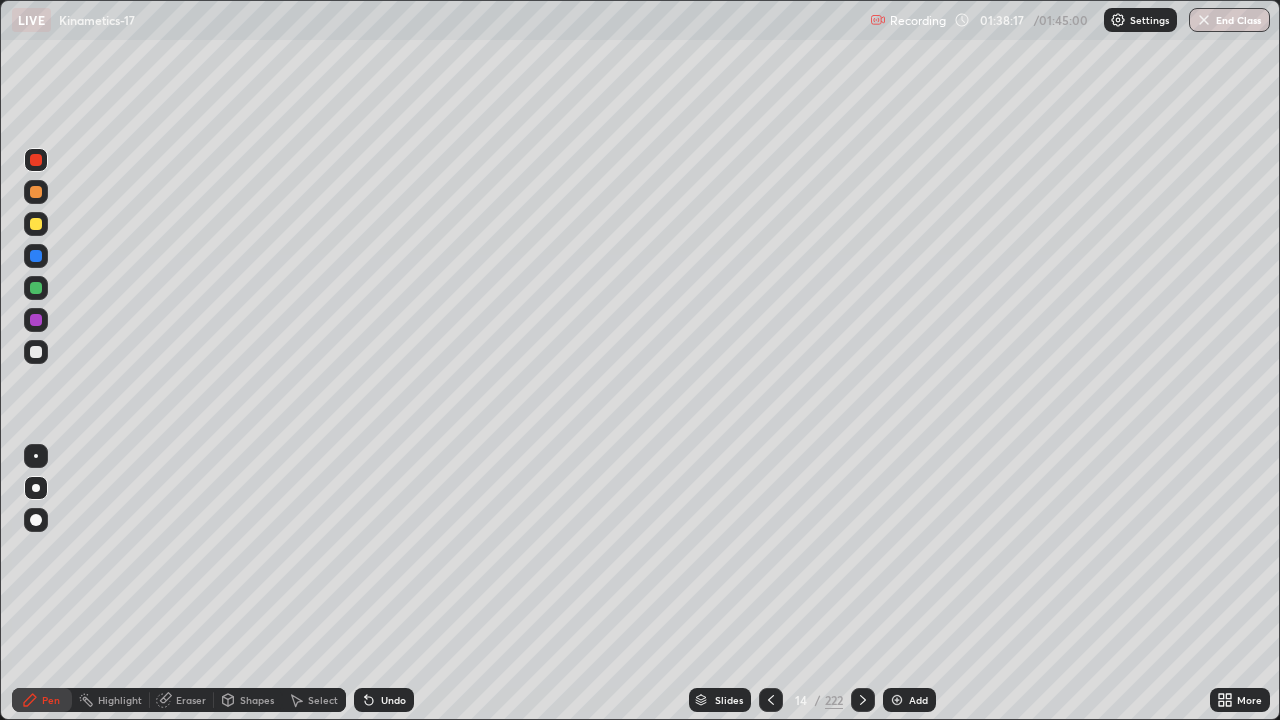 click on "Add" at bounding box center (909, 700) 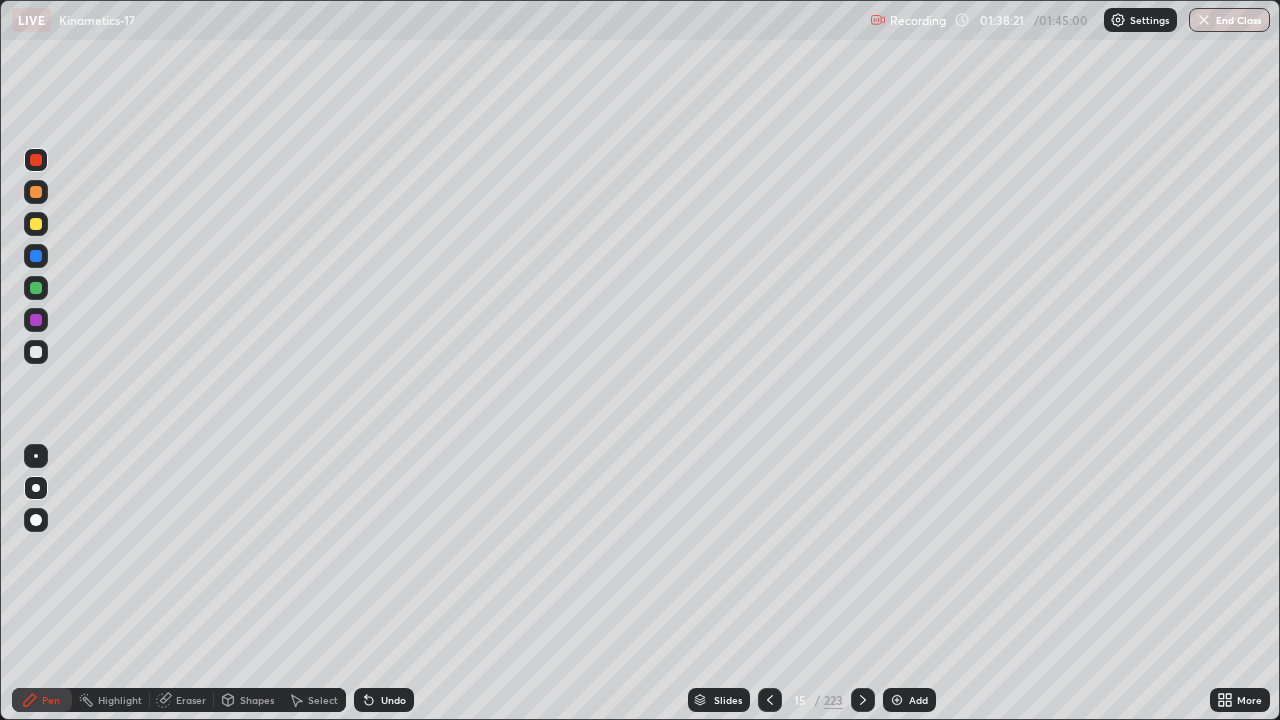 click at bounding box center (36, 320) 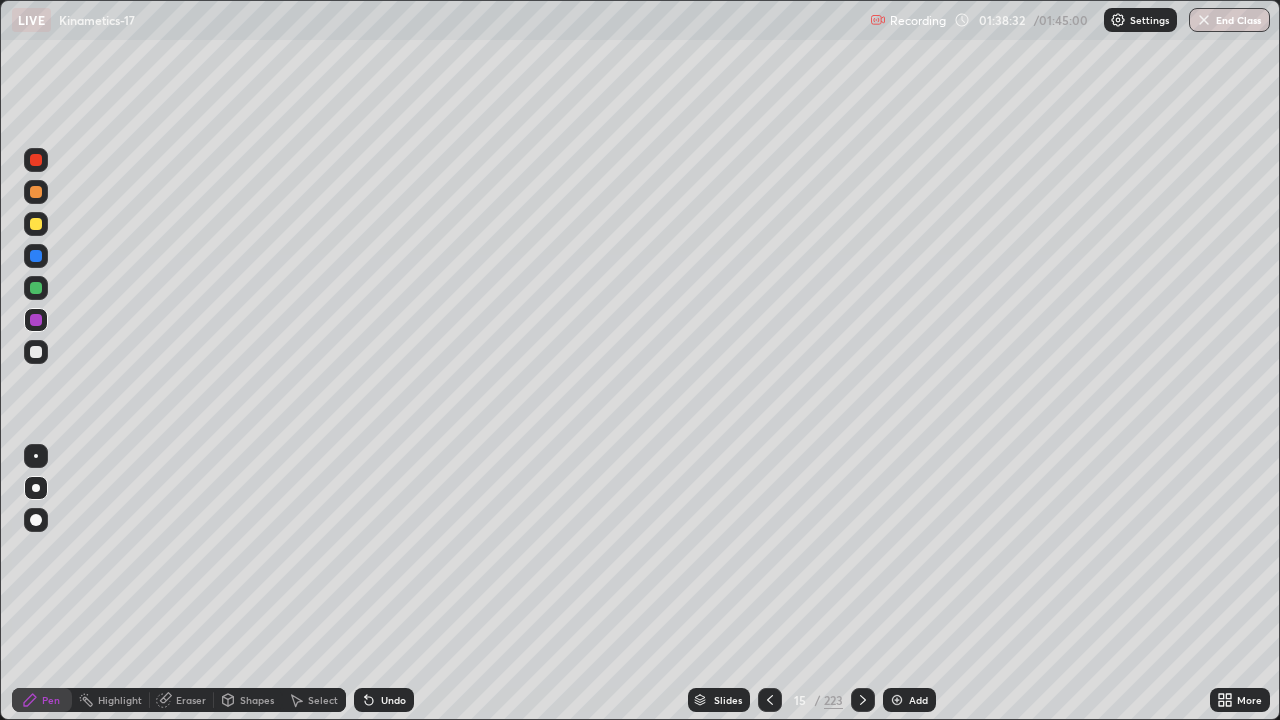 click at bounding box center (36, 288) 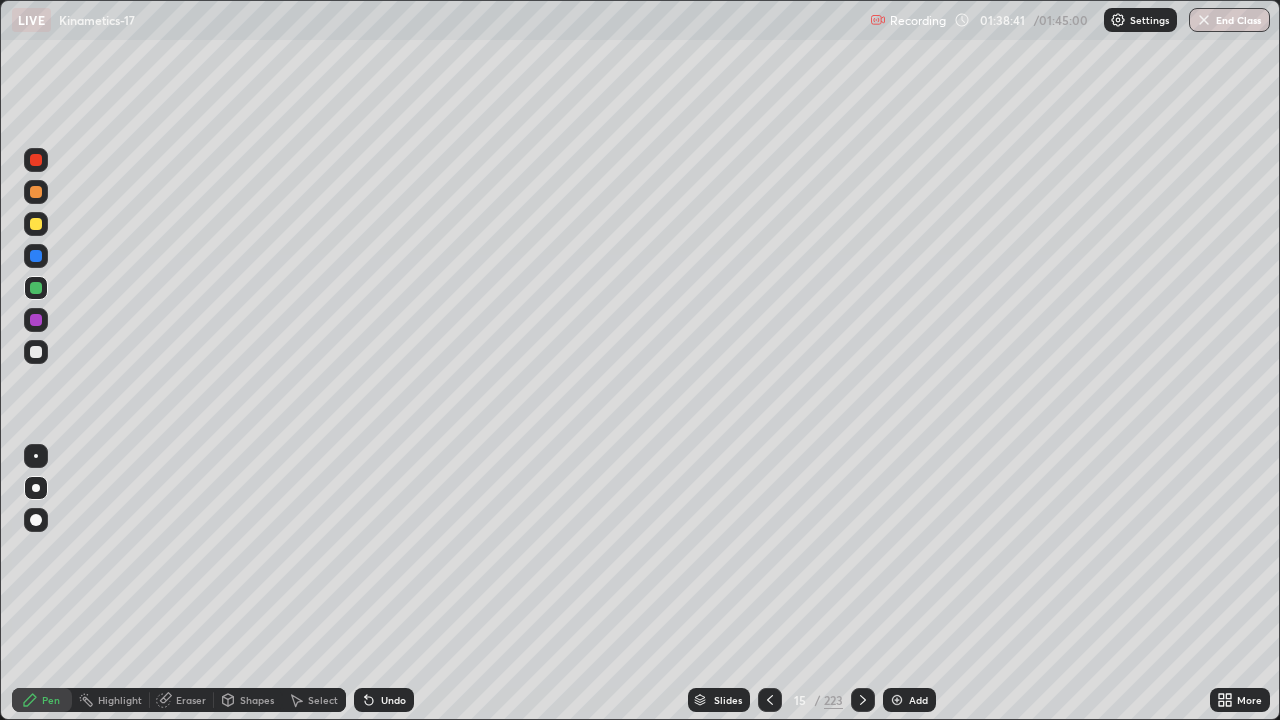 click at bounding box center [36, 160] 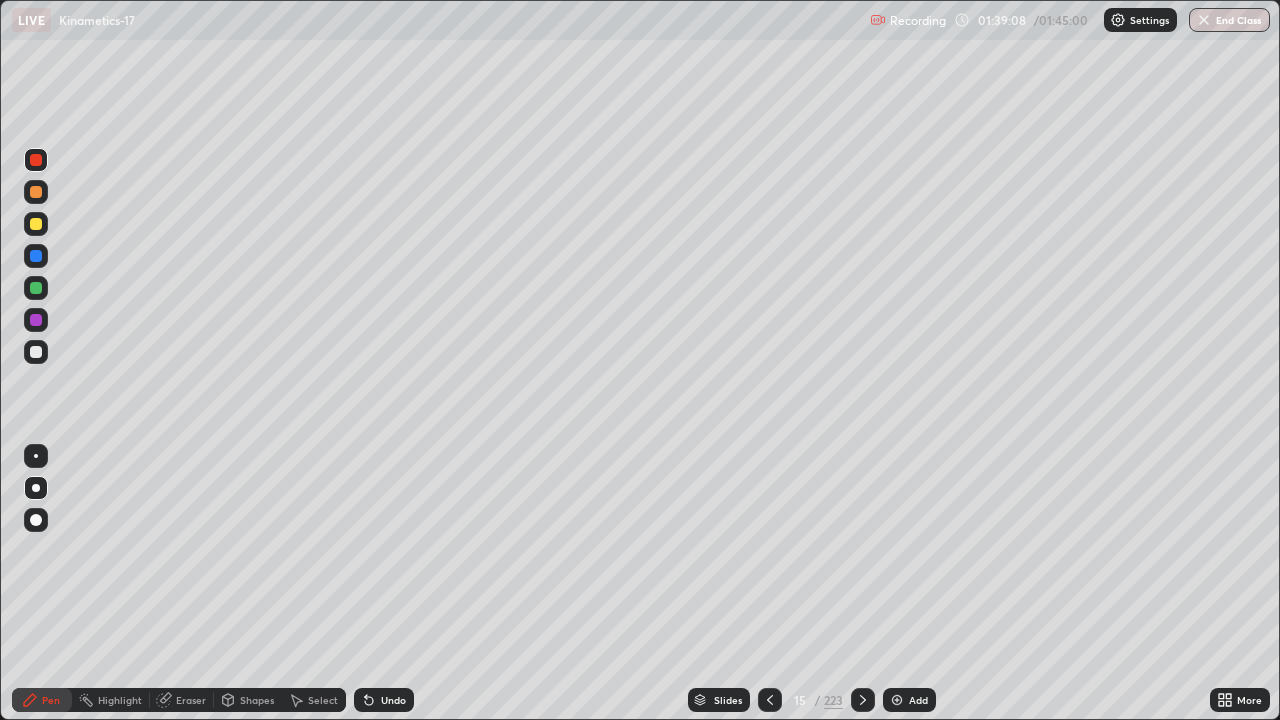 click at bounding box center (36, 288) 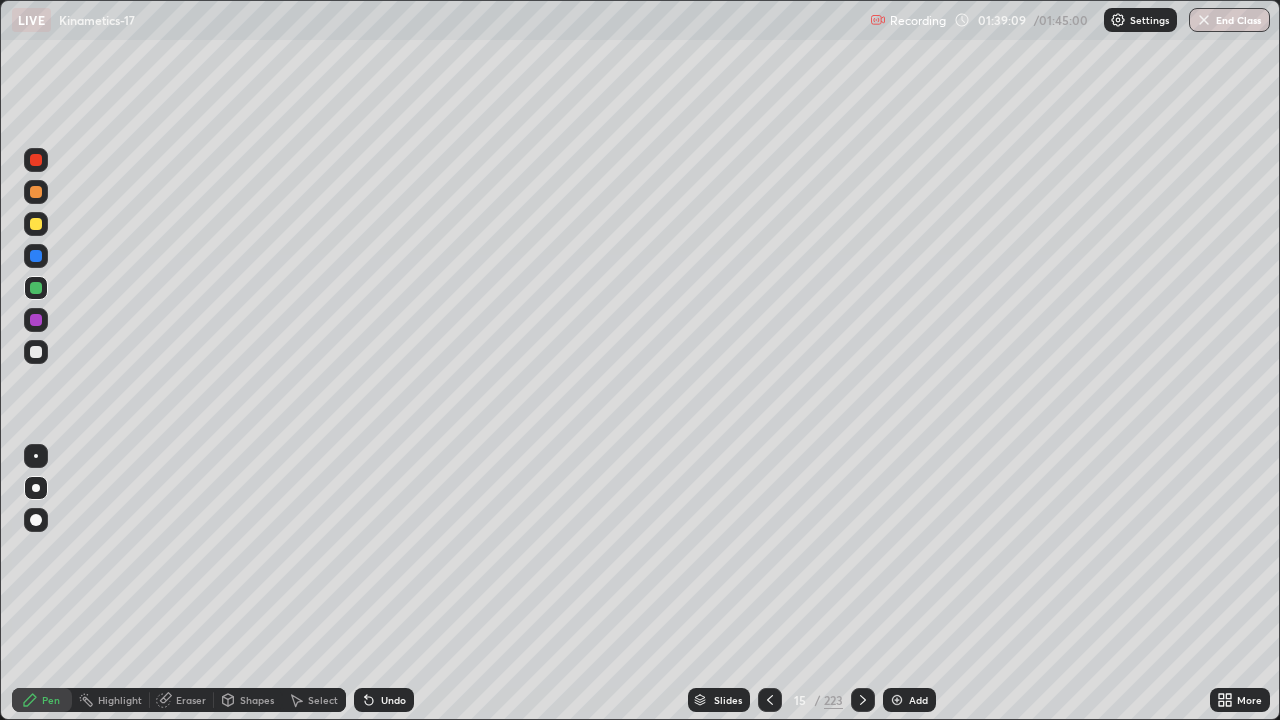 click at bounding box center [36, 224] 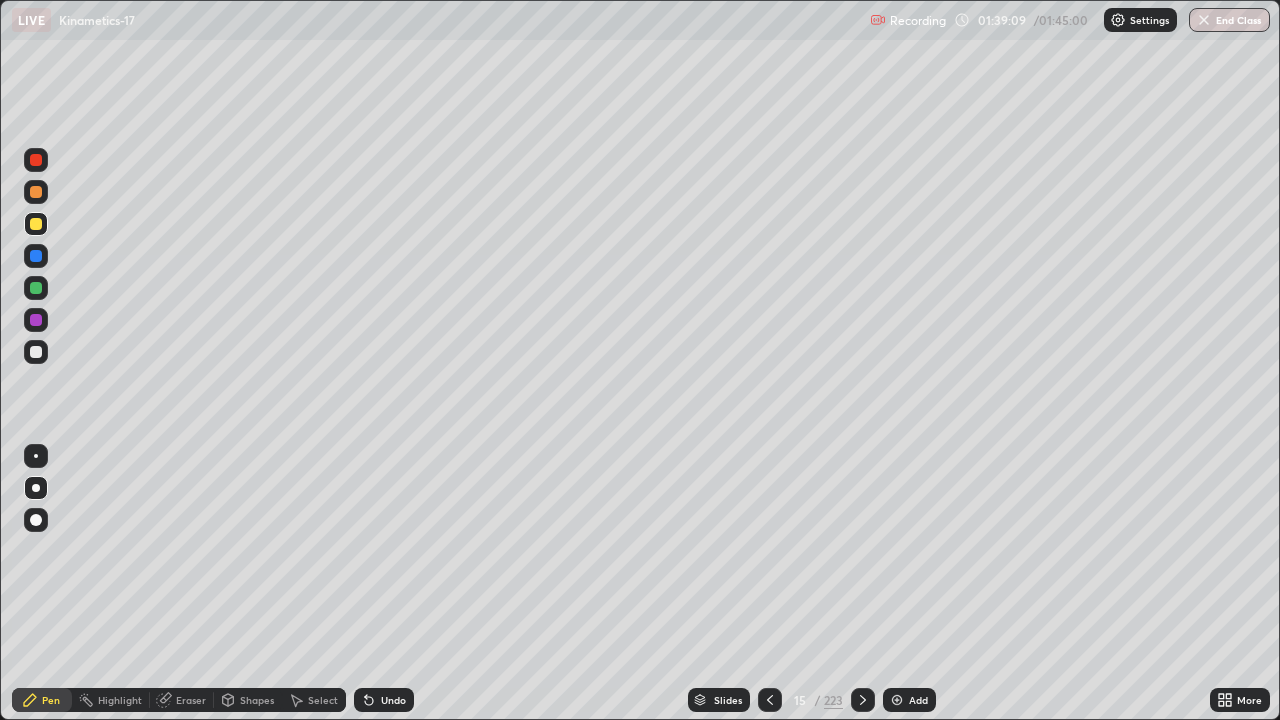 click at bounding box center (36, 192) 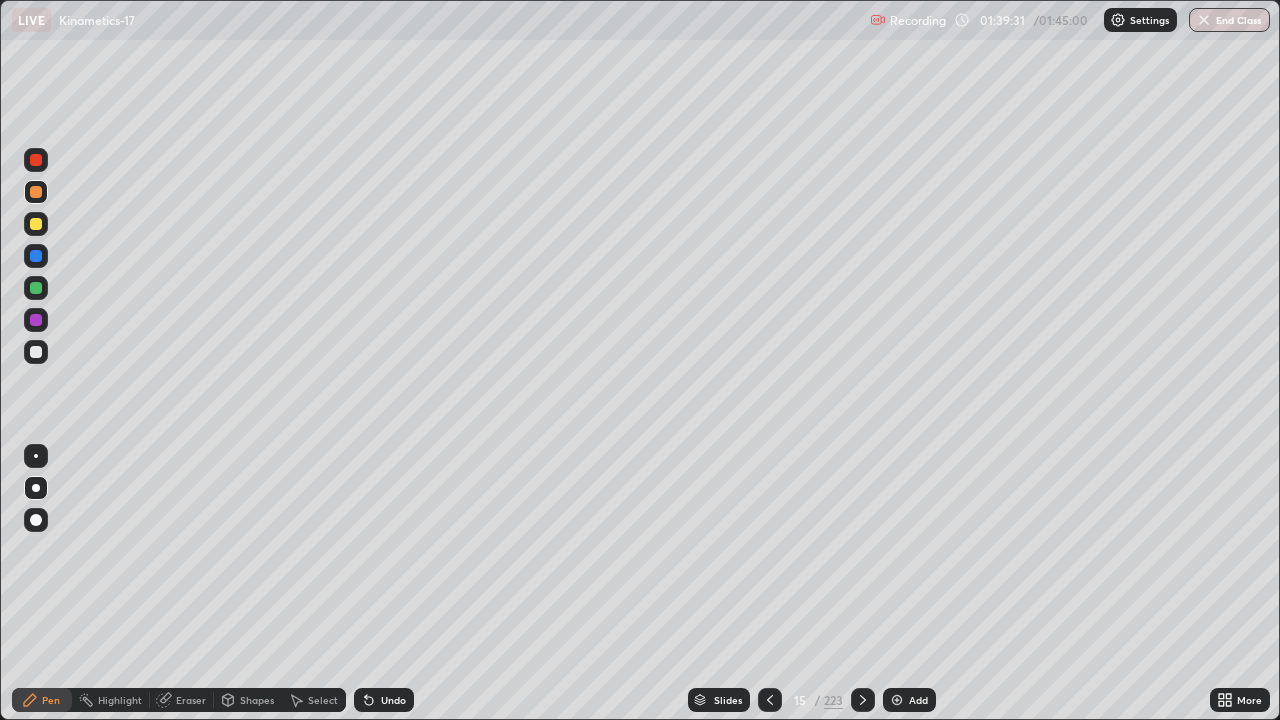 click on "End Class" at bounding box center [1229, 20] 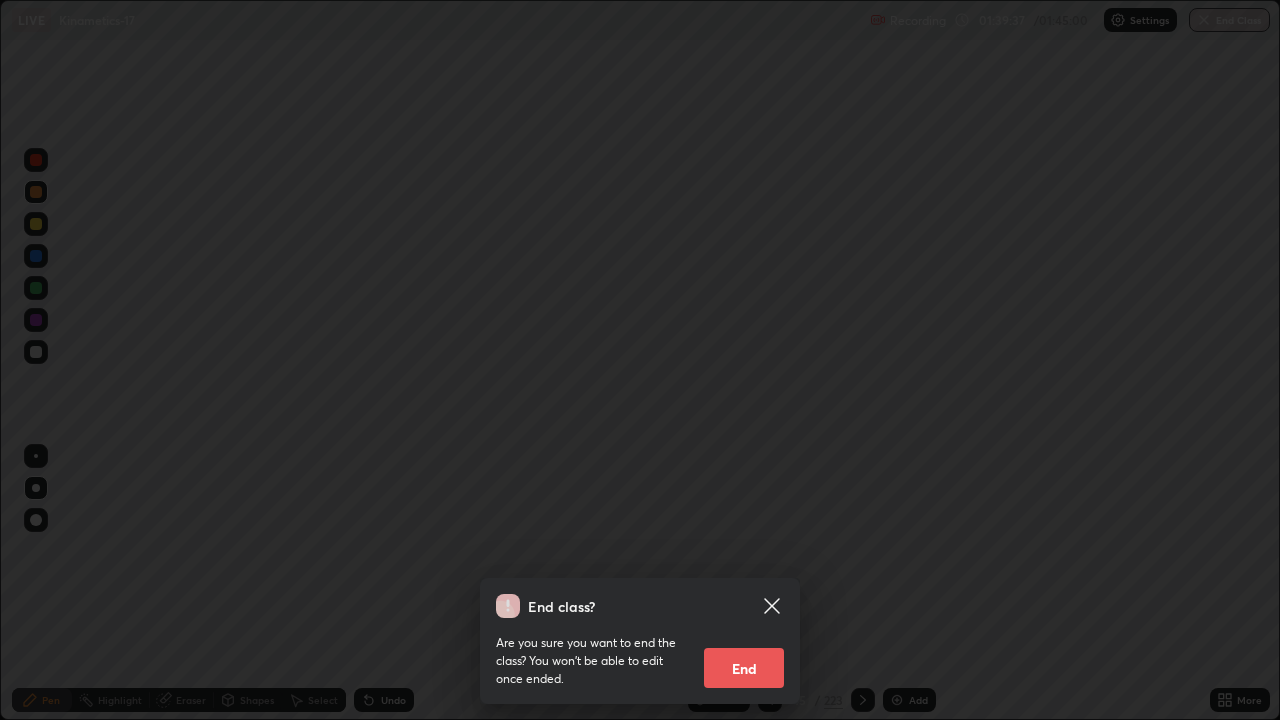 click on "End" at bounding box center [744, 668] 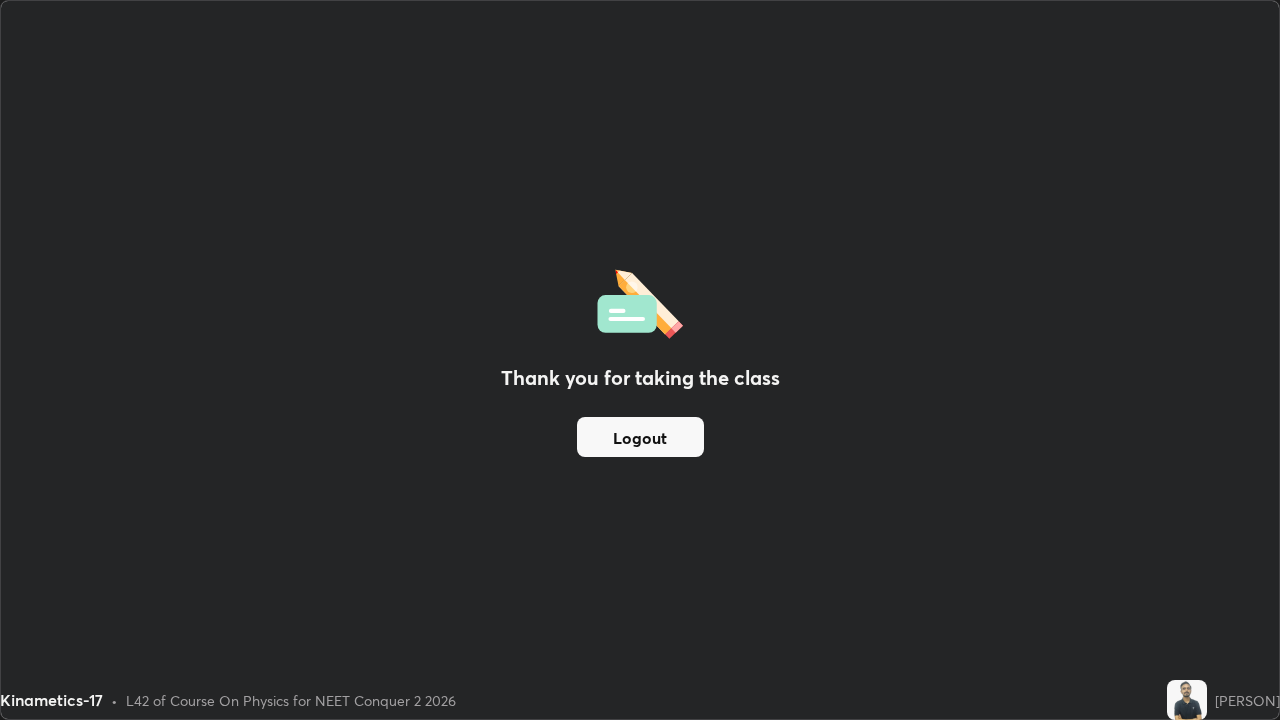click on "Logout" at bounding box center [640, 437] 